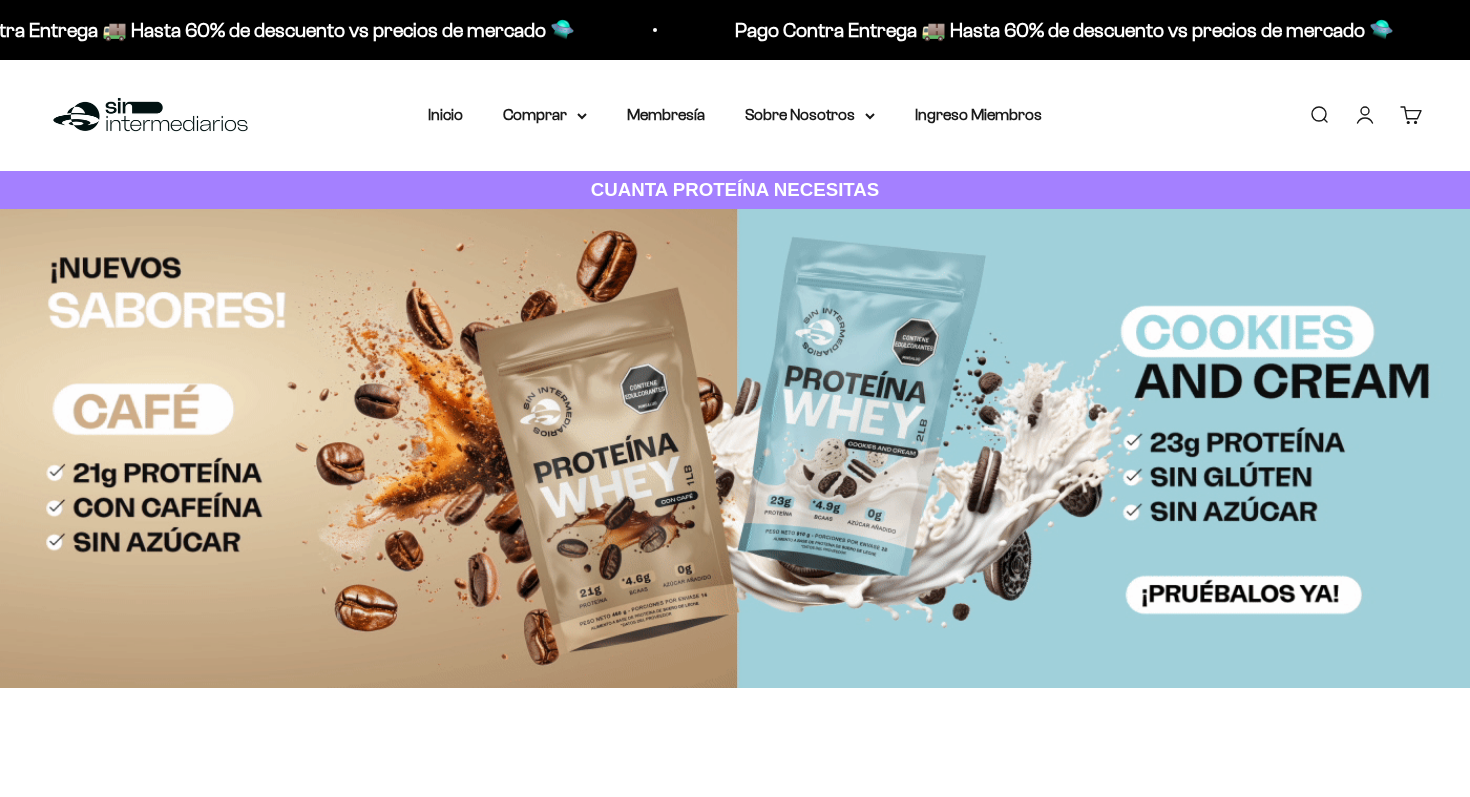 scroll, scrollTop: 0, scrollLeft: 0, axis: both 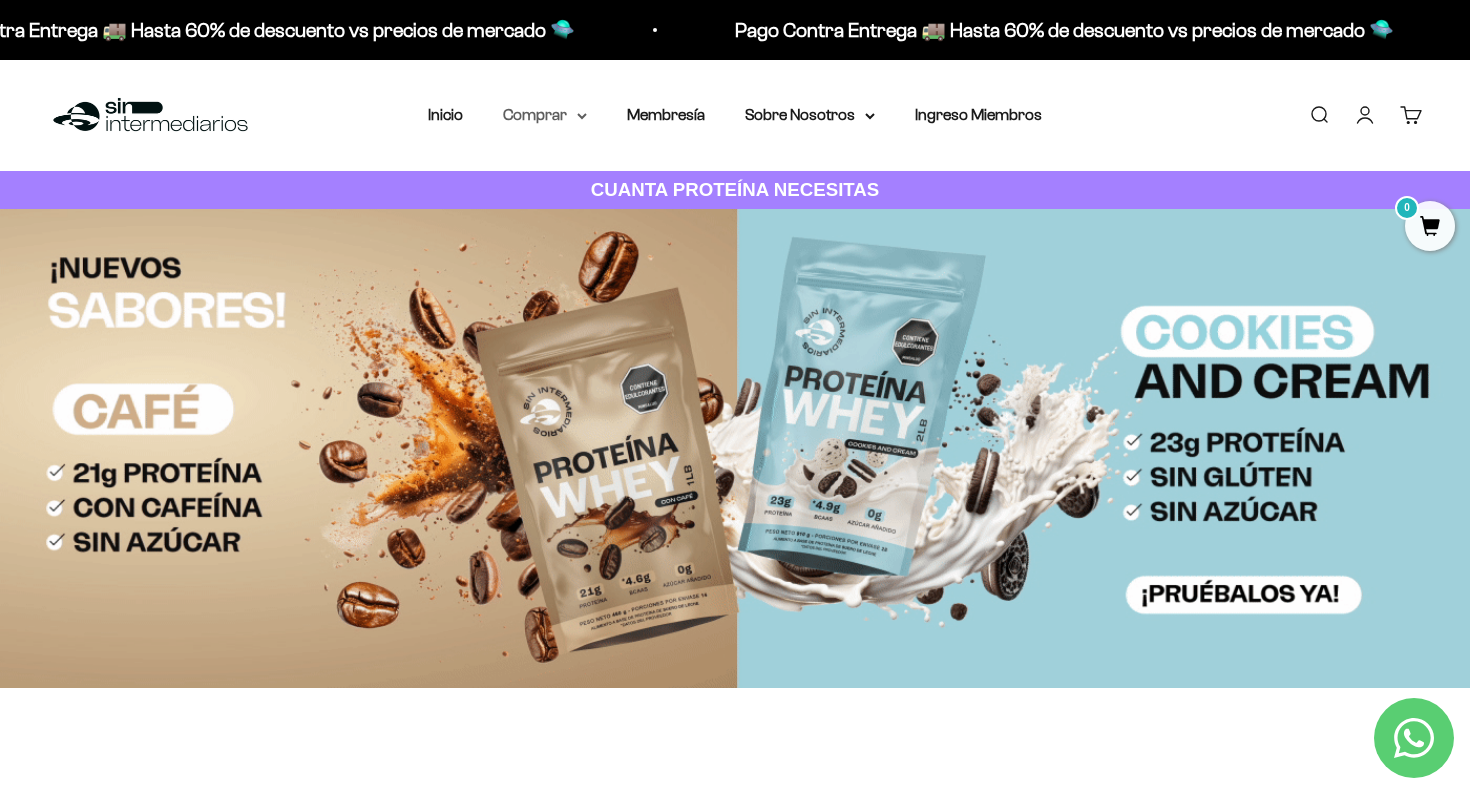 click on "Comprar" at bounding box center [545, 115] 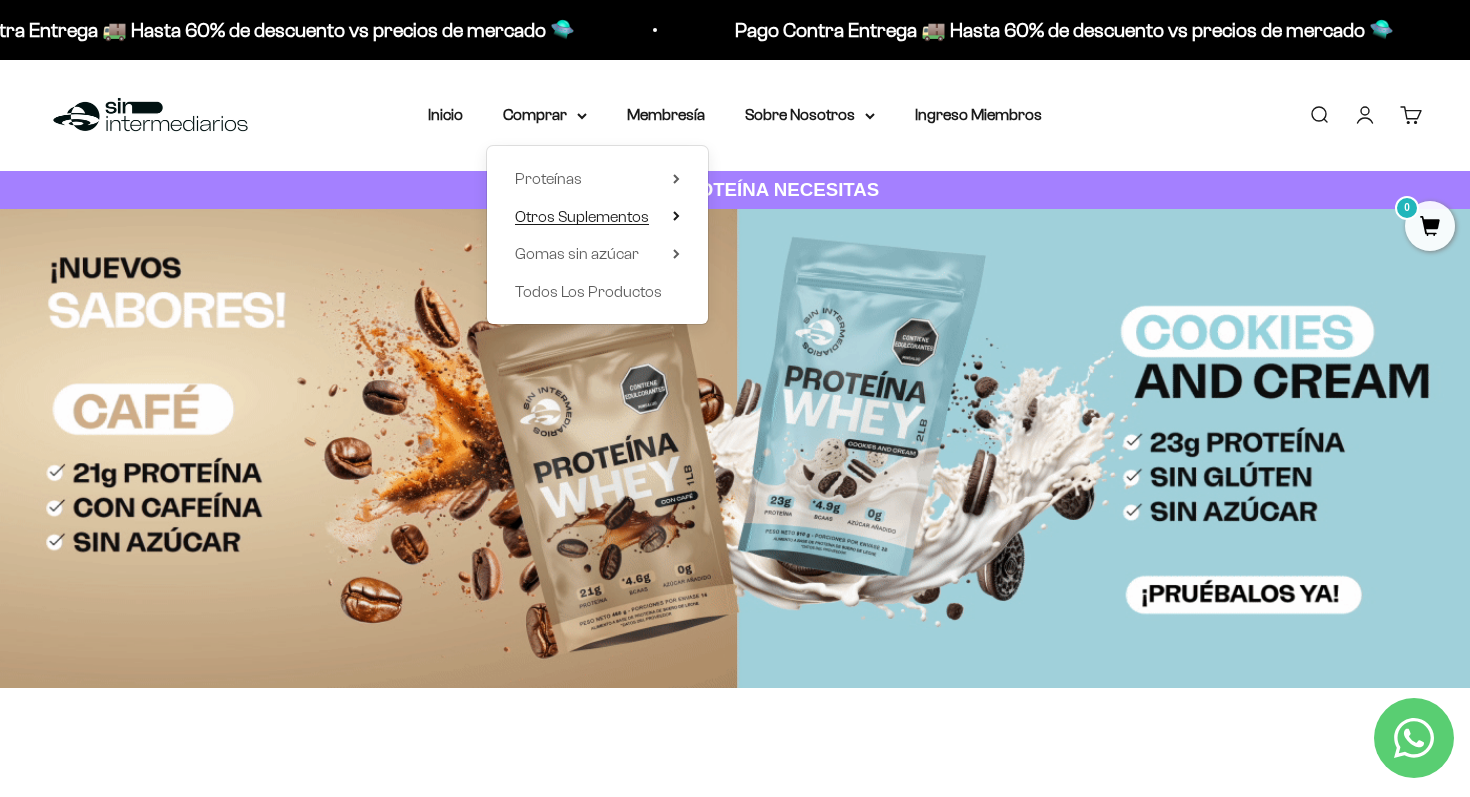 click on "Otros Suplementos" at bounding box center (582, 216) 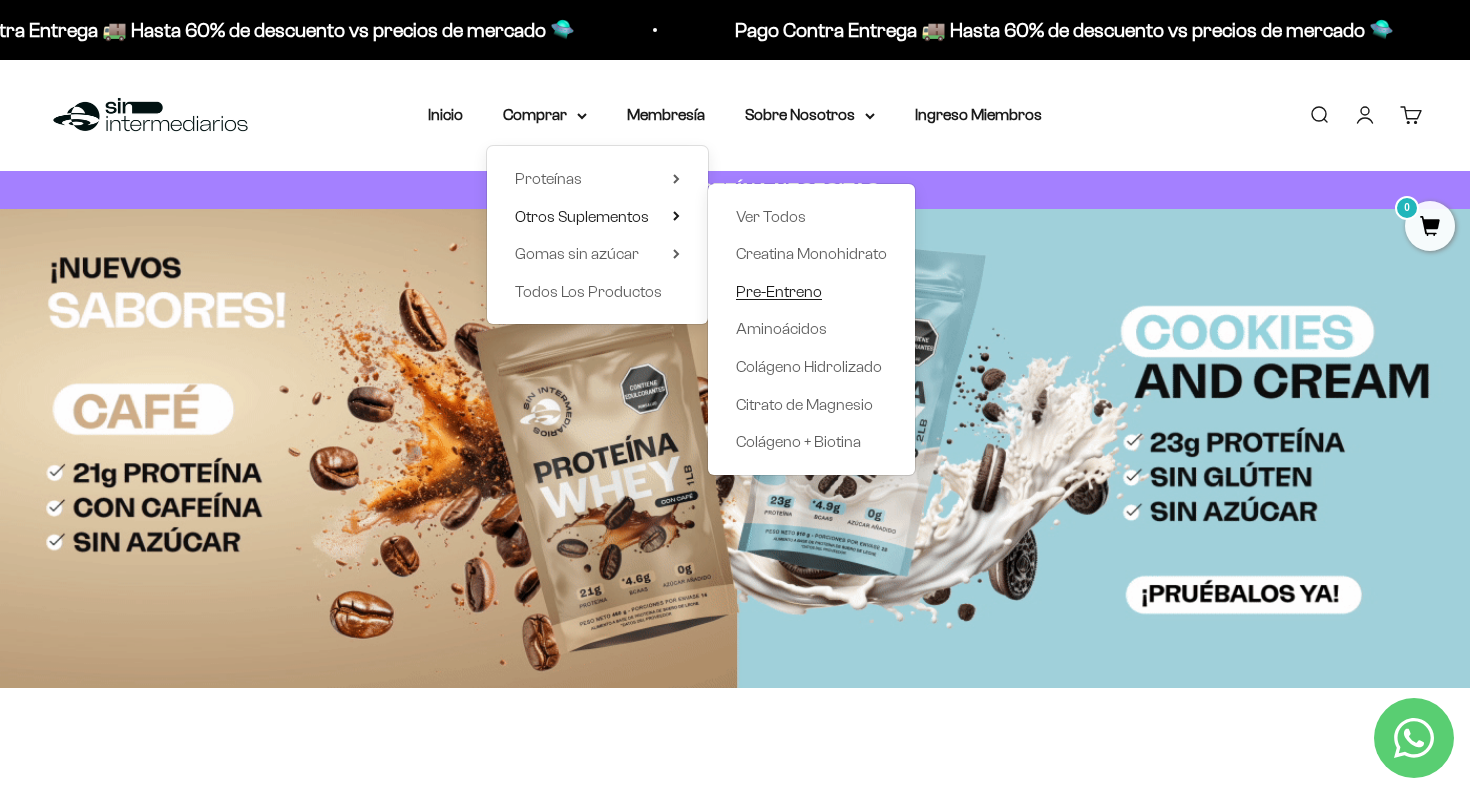 click on "Pre-Entreno" at bounding box center (779, 291) 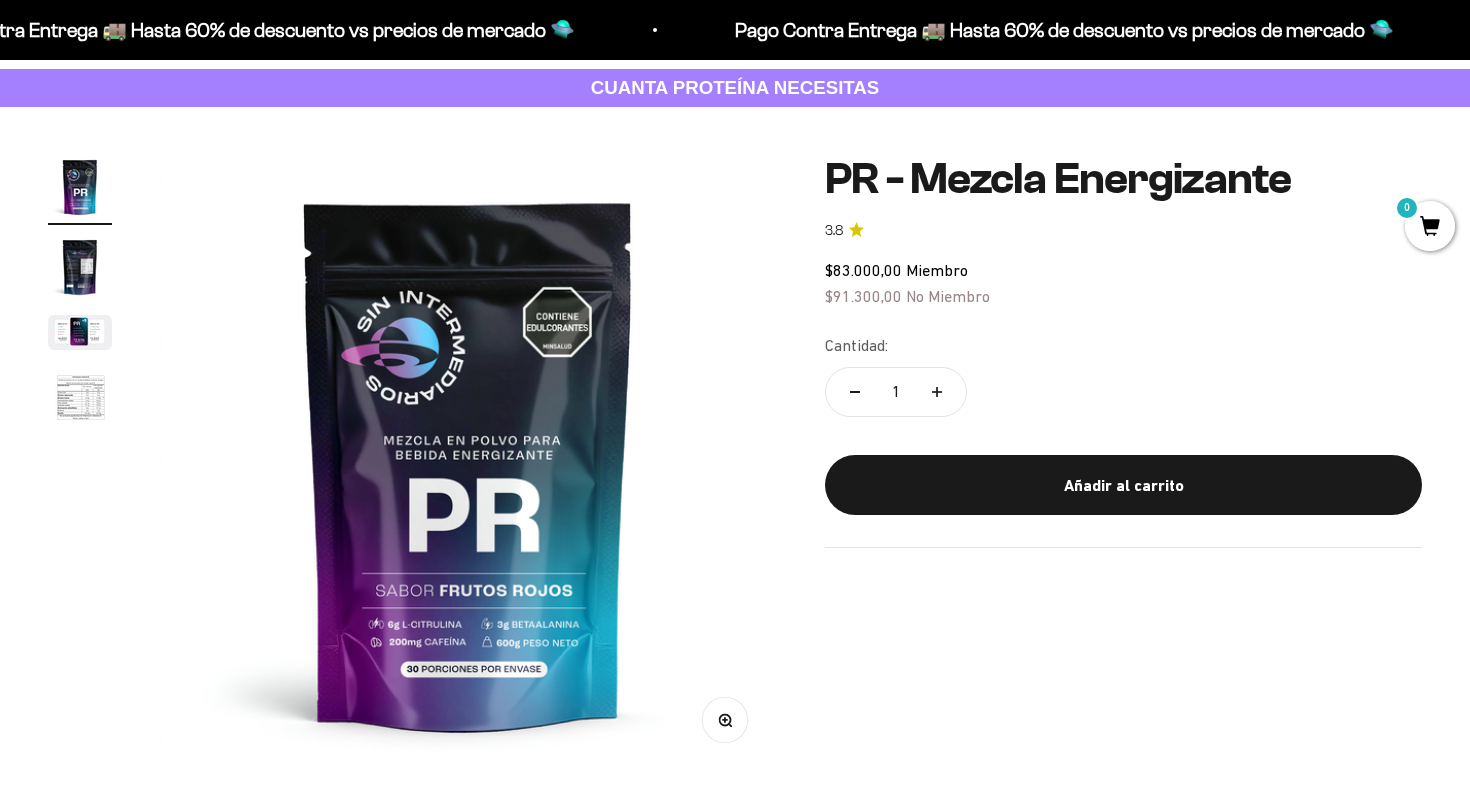 scroll, scrollTop: 165, scrollLeft: 0, axis: vertical 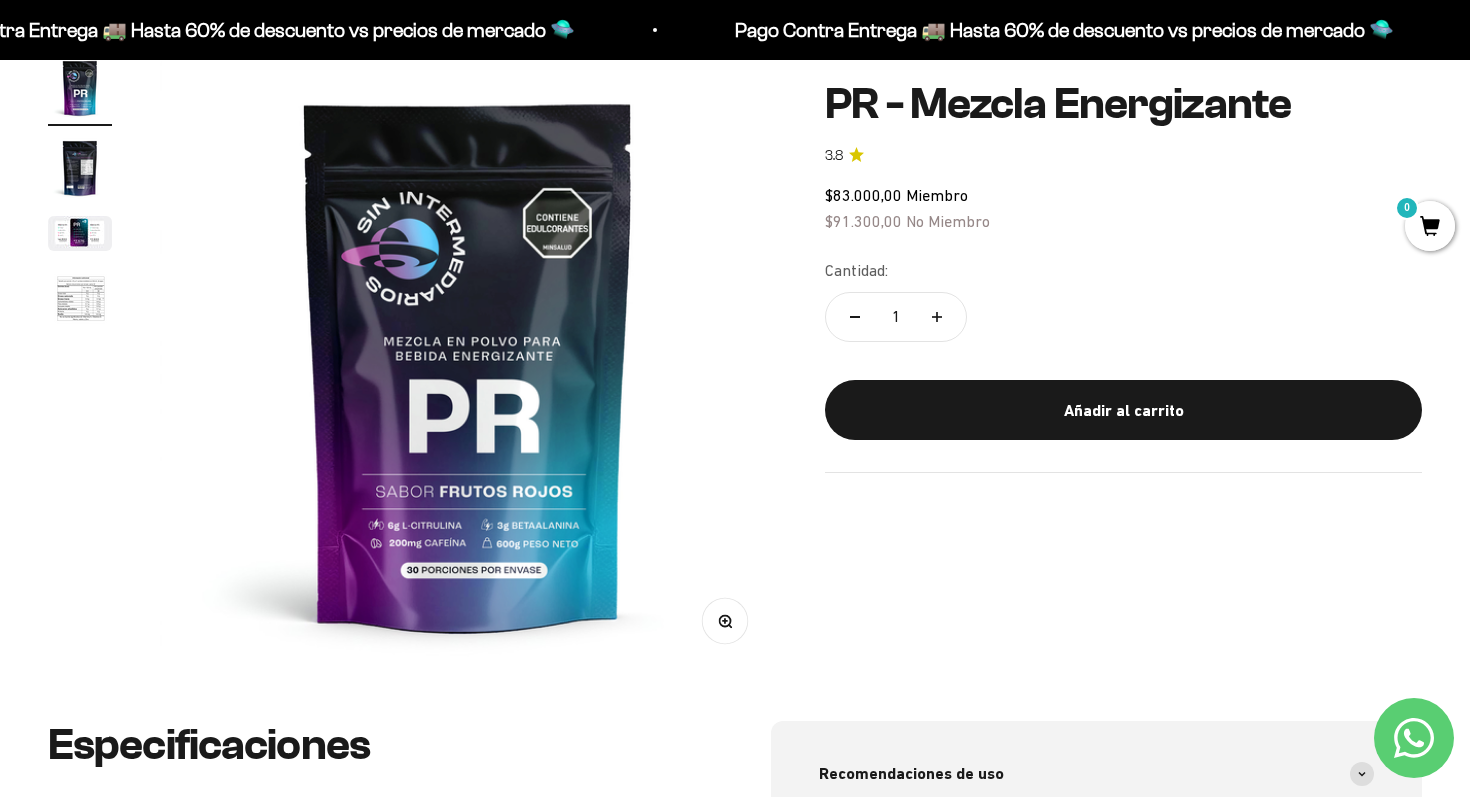 click at bounding box center [80, 233] 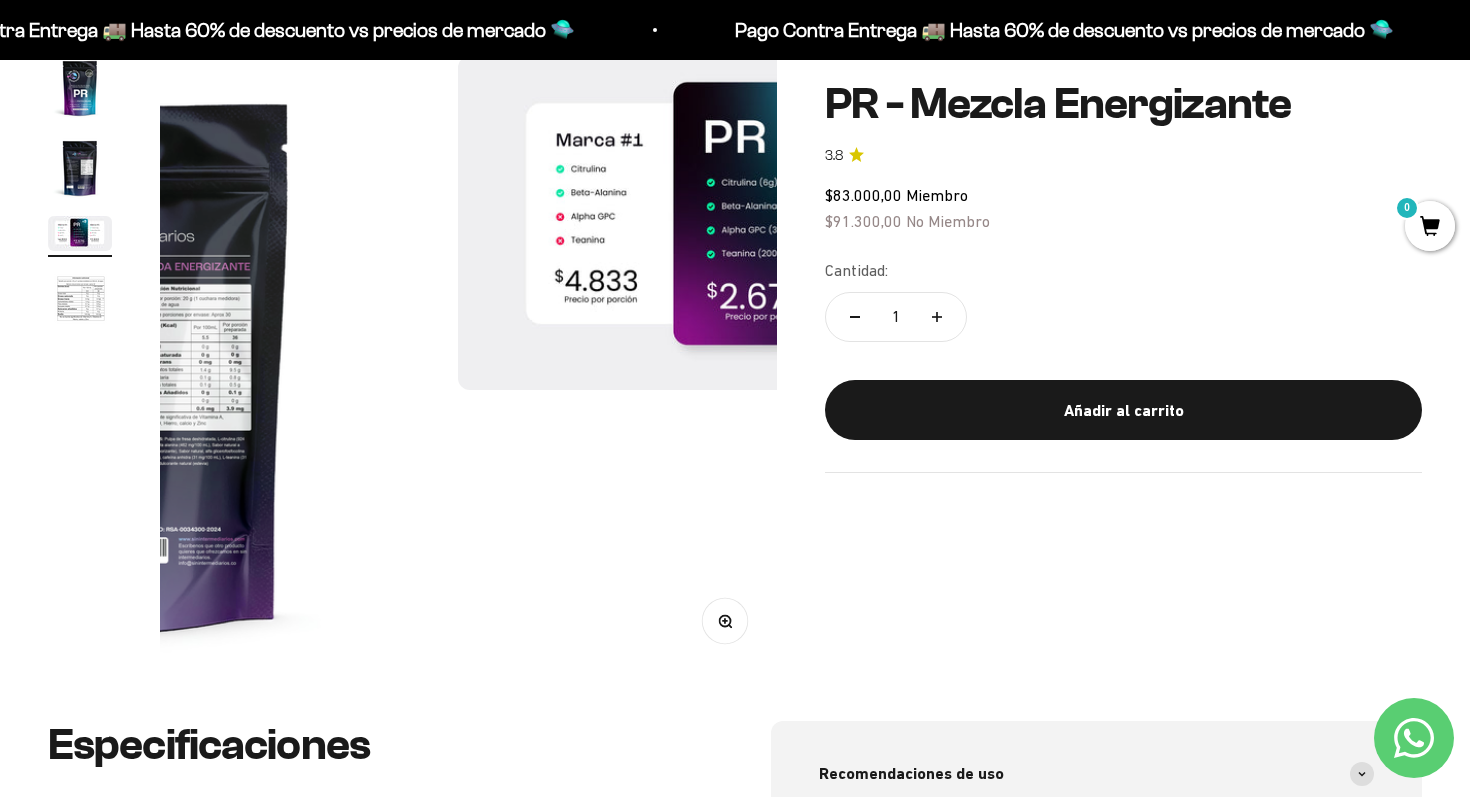 scroll, scrollTop: 0, scrollLeft: 1282, axis: horizontal 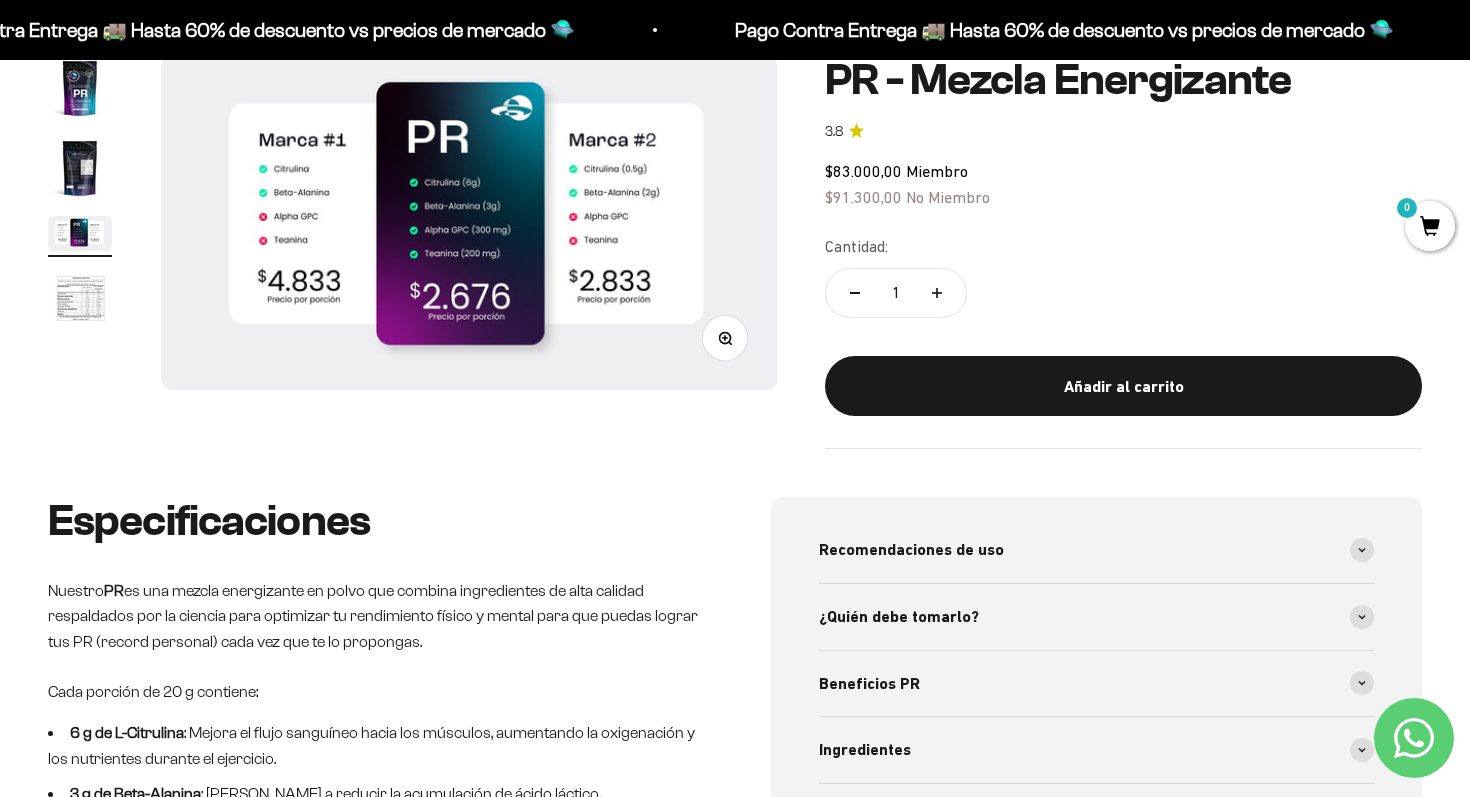 click on "Zoom
Ir al artículo 1
Ir al artículo 2
Ir al artículo 3
Ir al artículo 4" at bounding box center [412, 223] 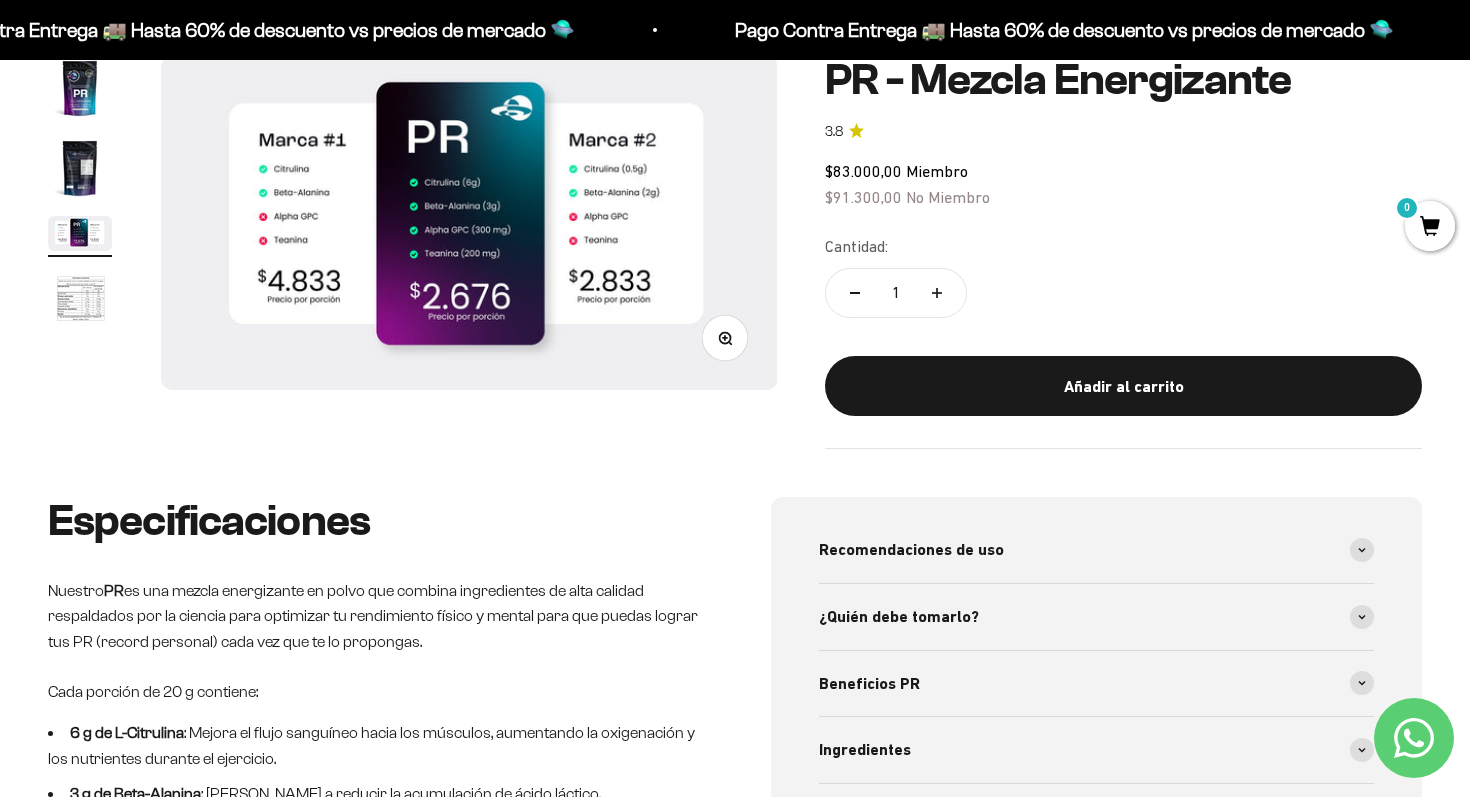 click at bounding box center [80, 300] 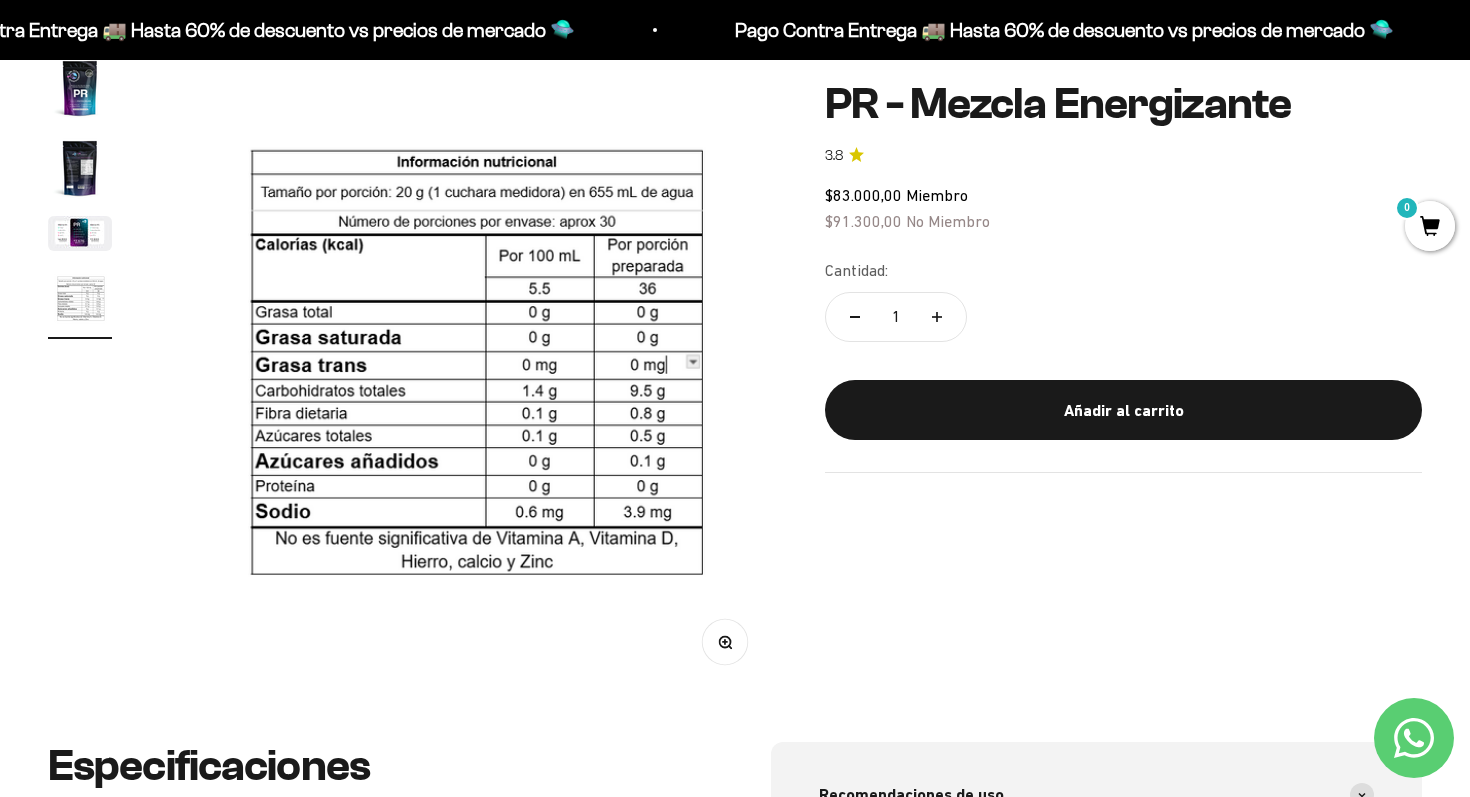 scroll, scrollTop: 0, scrollLeft: 1923, axis: horizontal 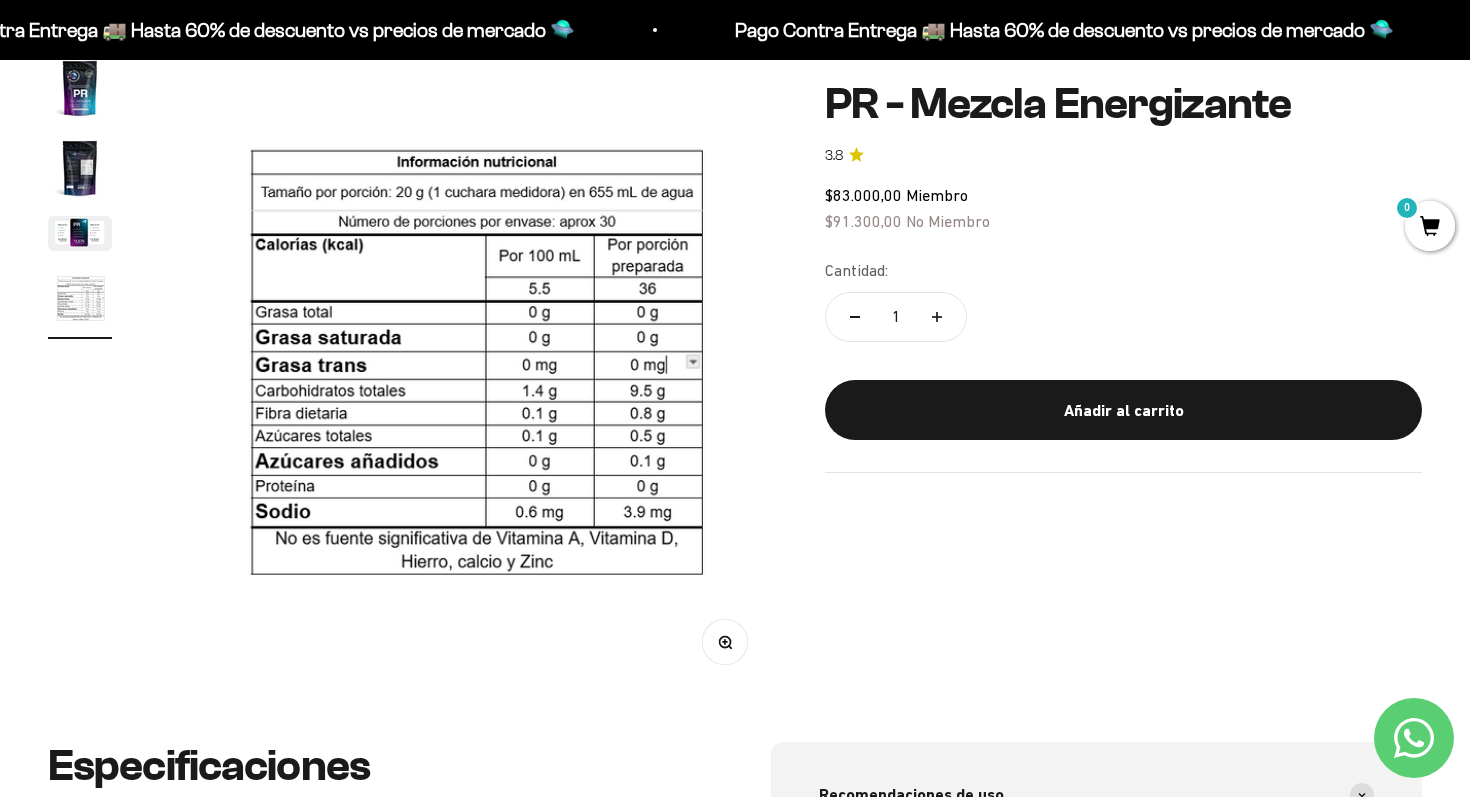 click at bounding box center [80, 88] 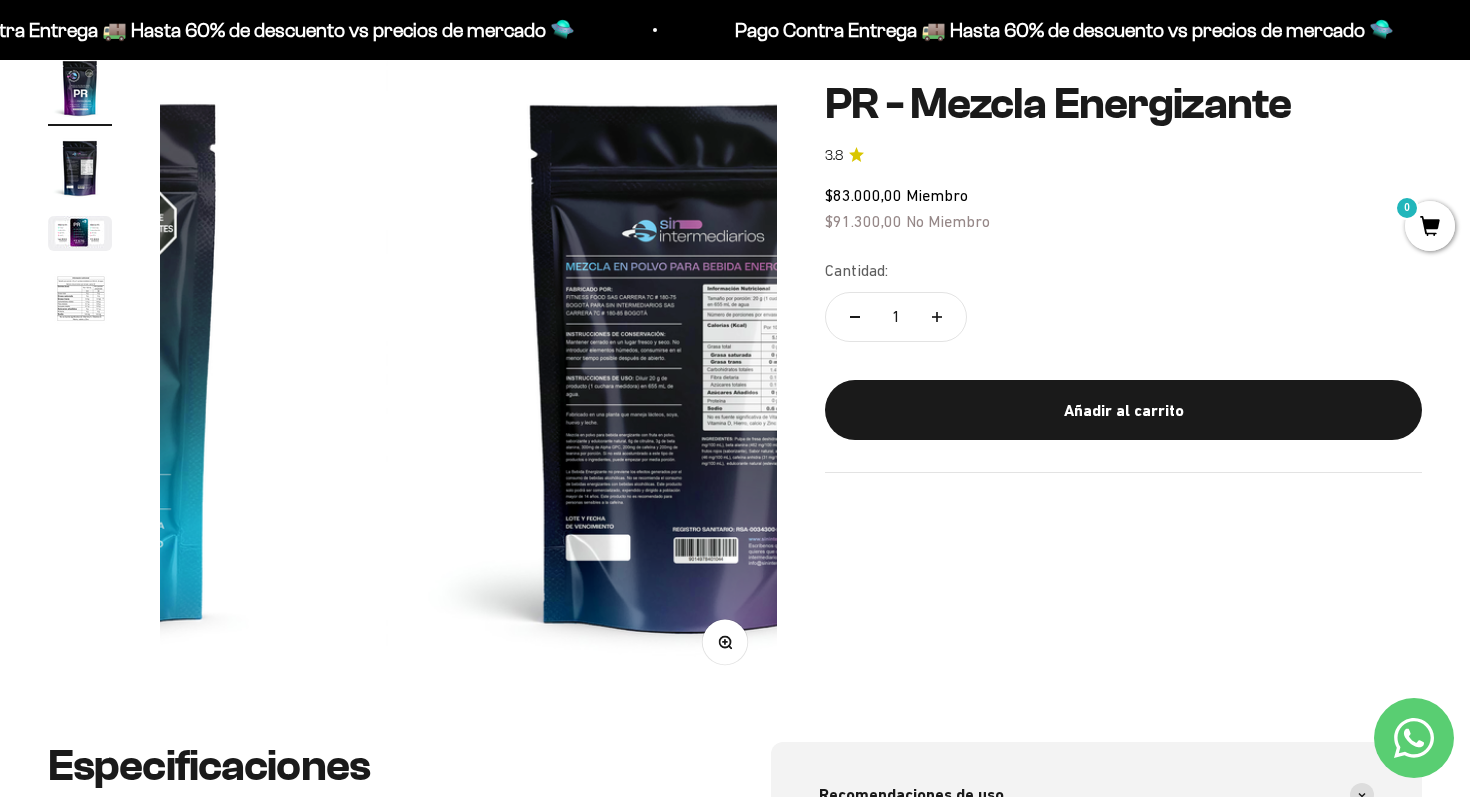 click at bounding box center (80, 168) 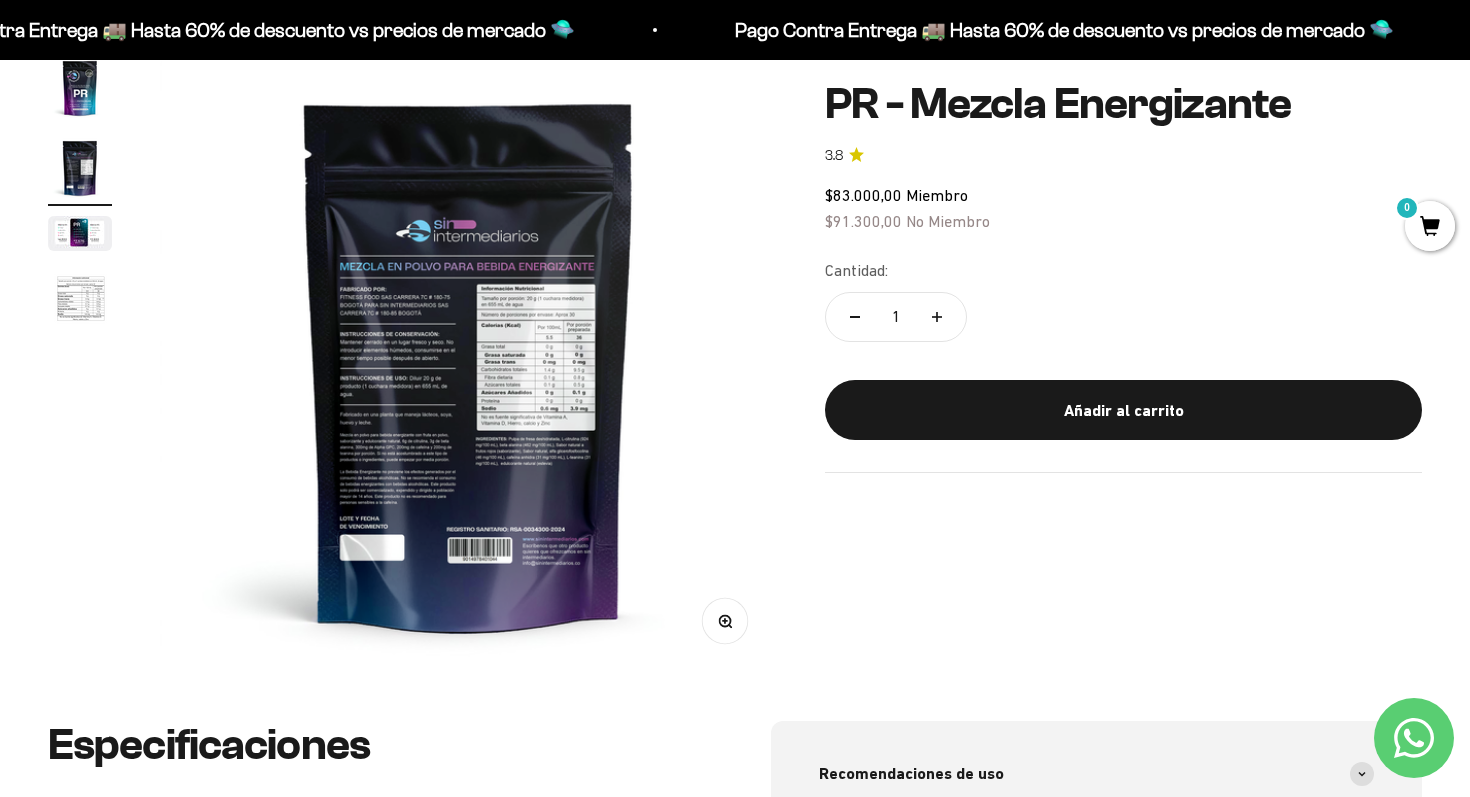 click at bounding box center [468, 364] 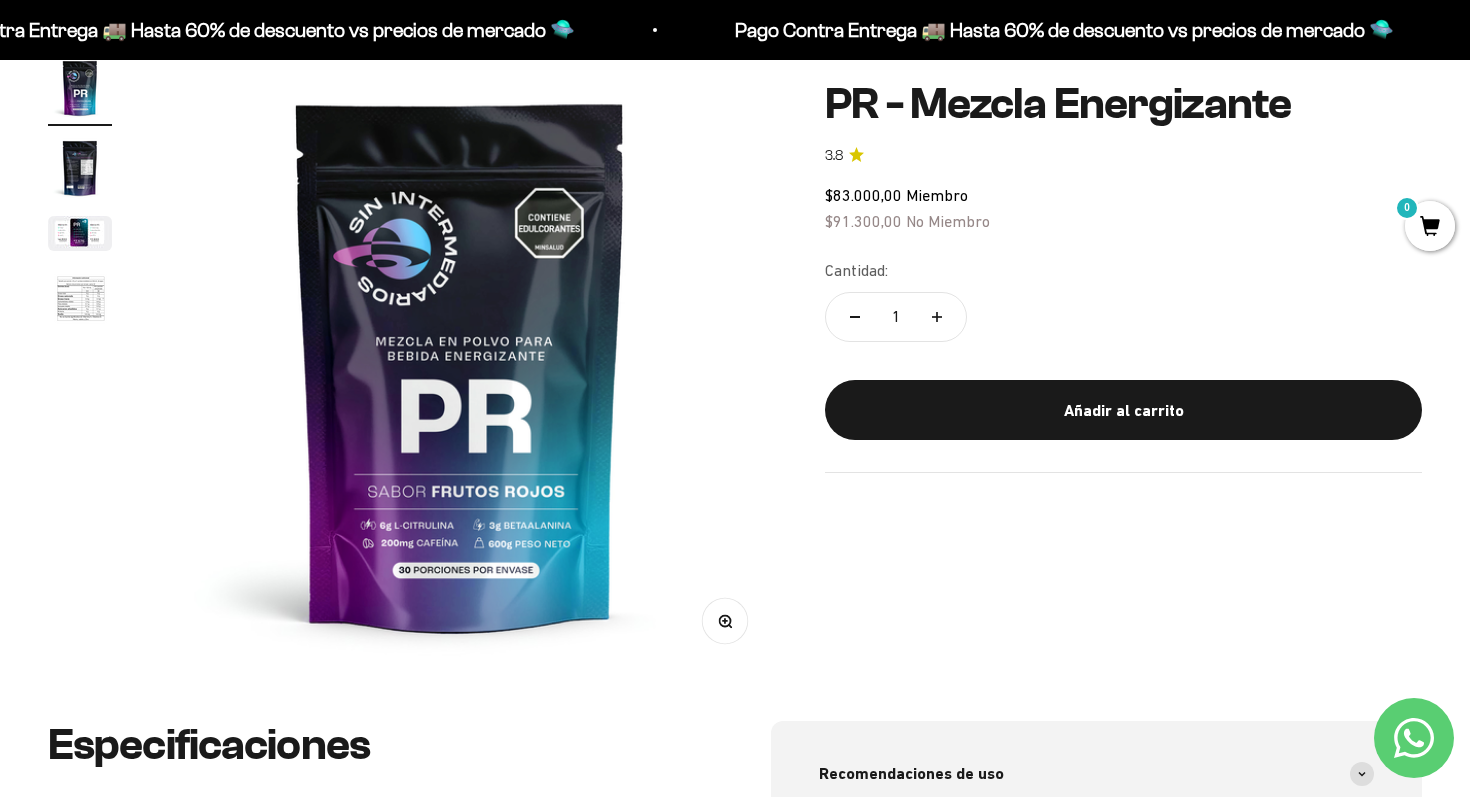scroll, scrollTop: 0, scrollLeft: 0, axis: both 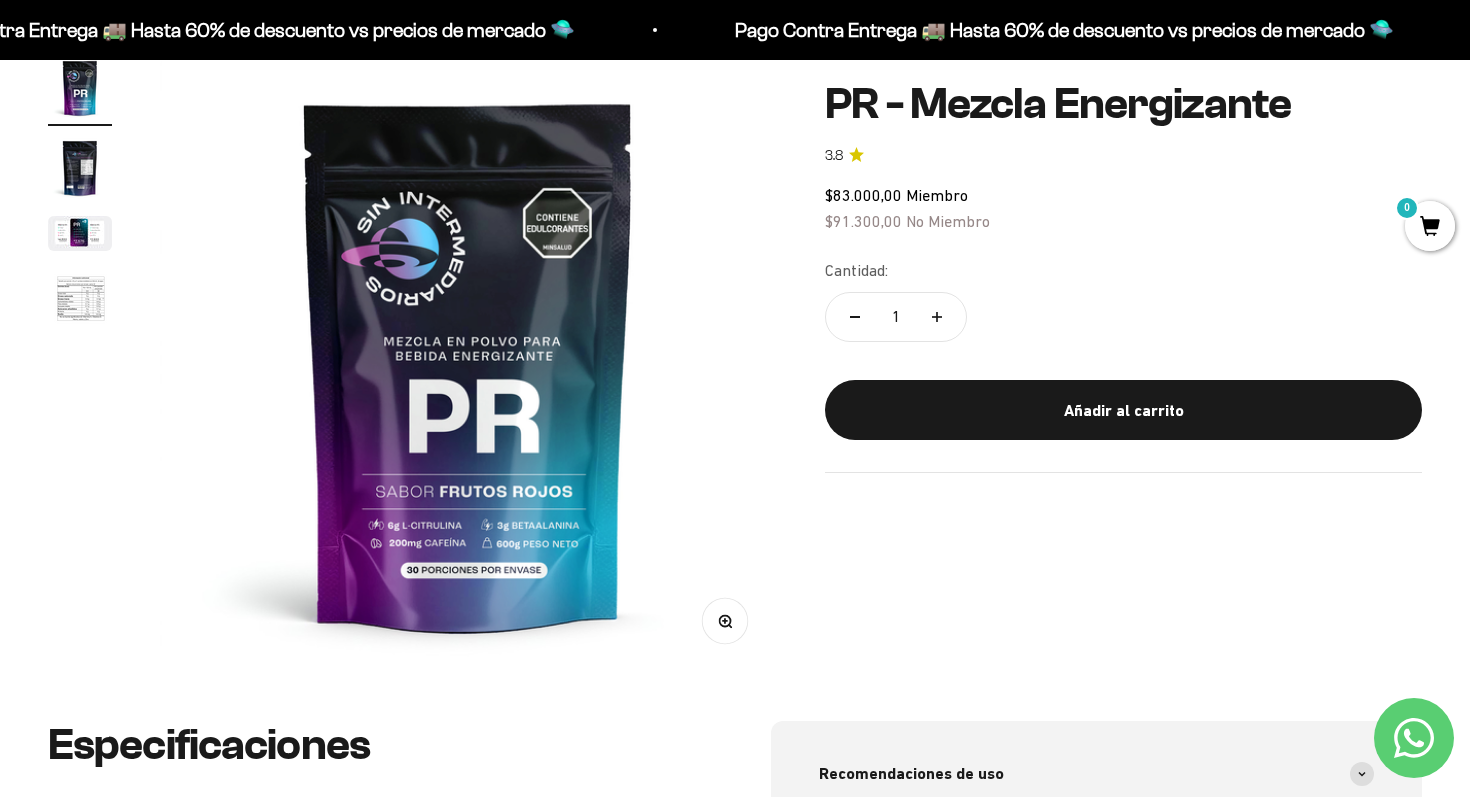 click at bounding box center (80, 168) 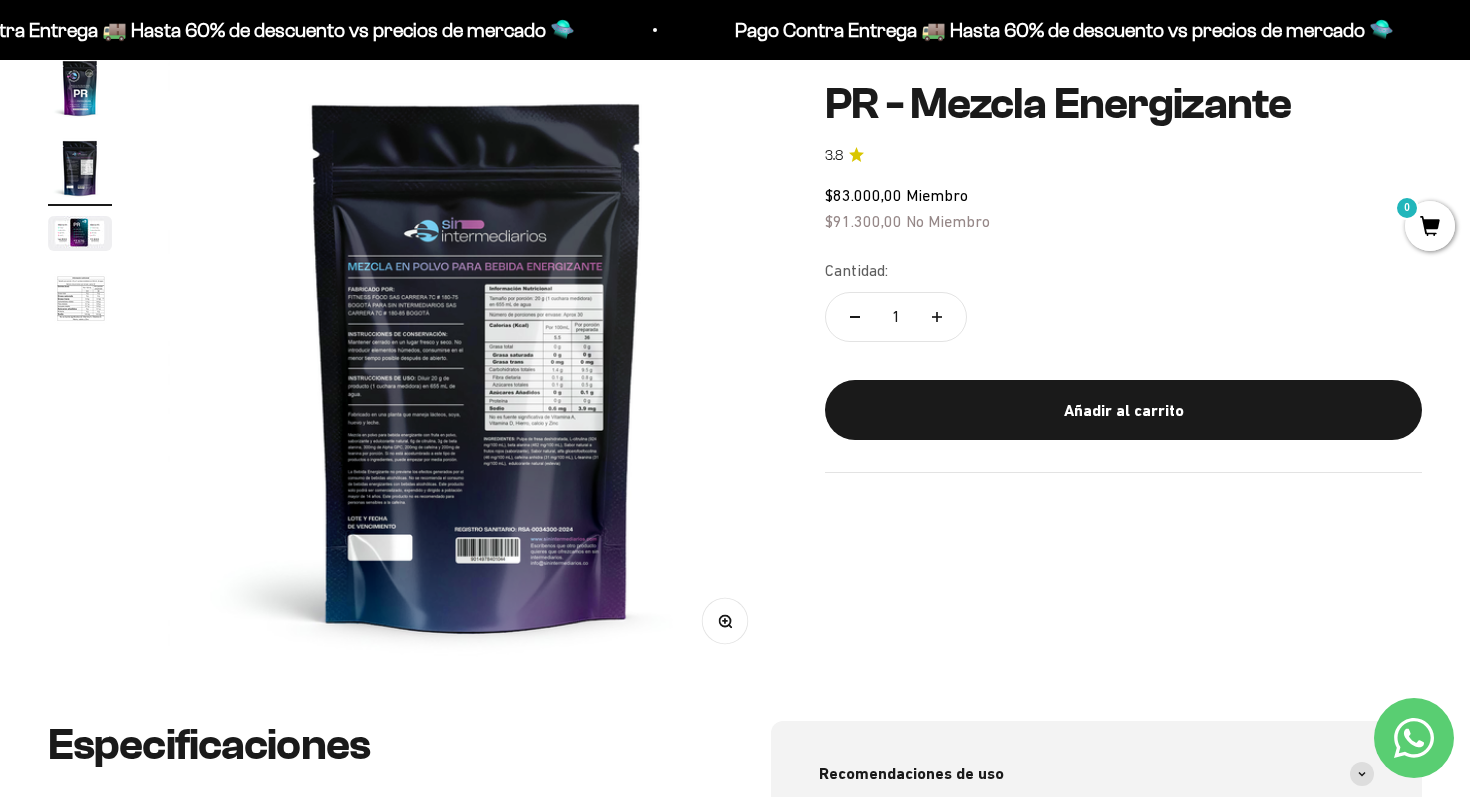 scroll, scrollTop: 0, scrollLeft: 641, axis: horizontal 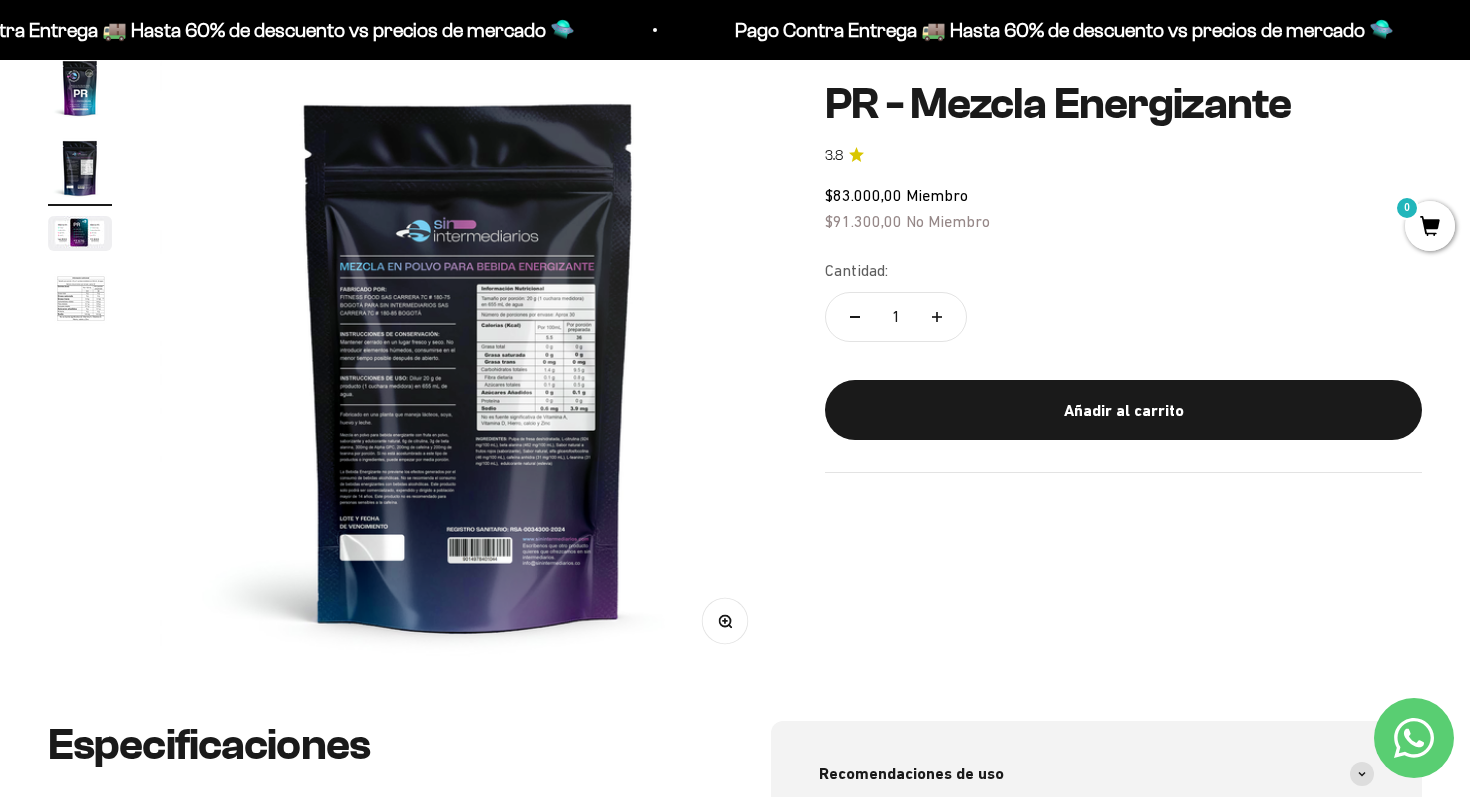 click on "Zoom" at bounding box center [725, 621] 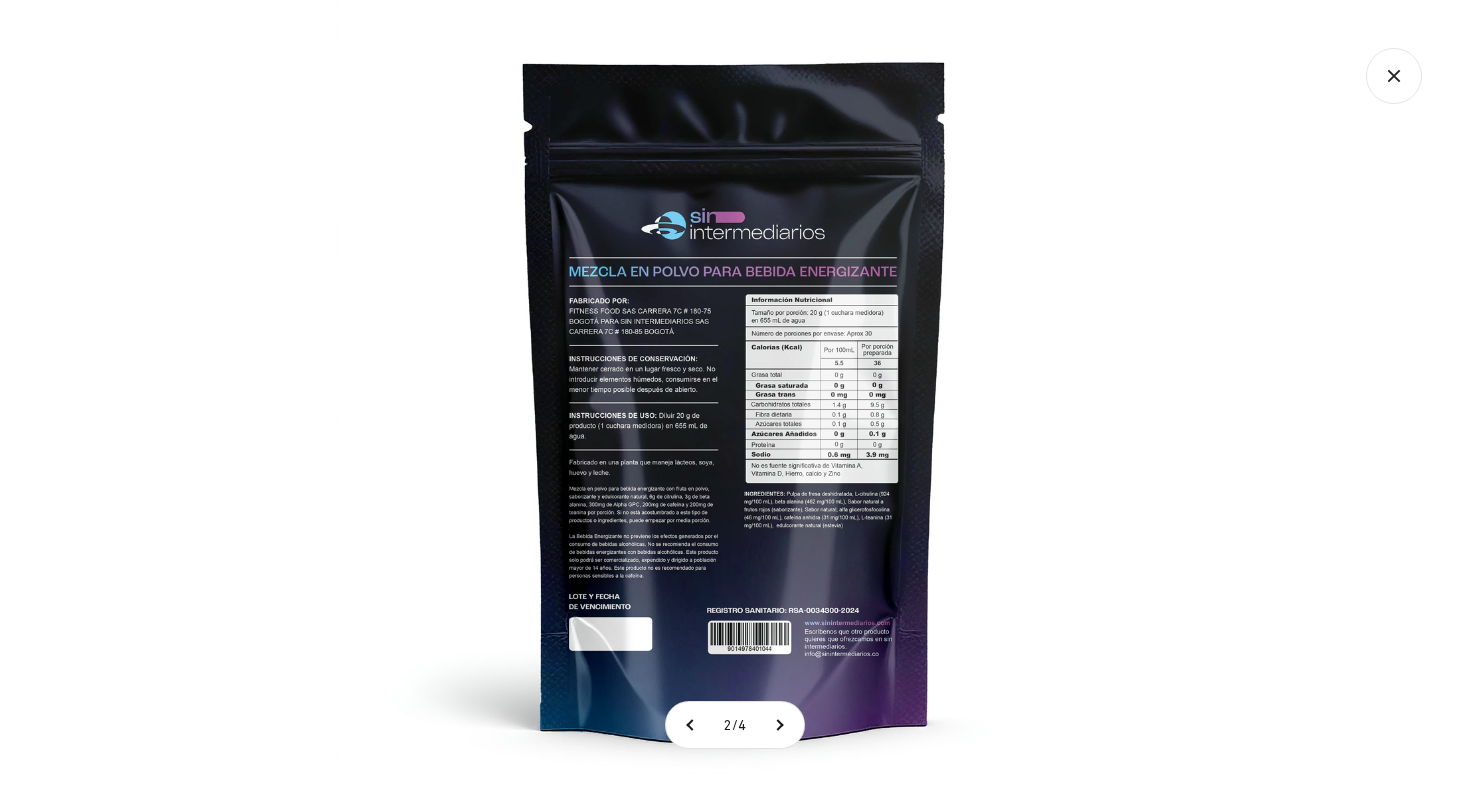 click at bounding box center [735, 398] 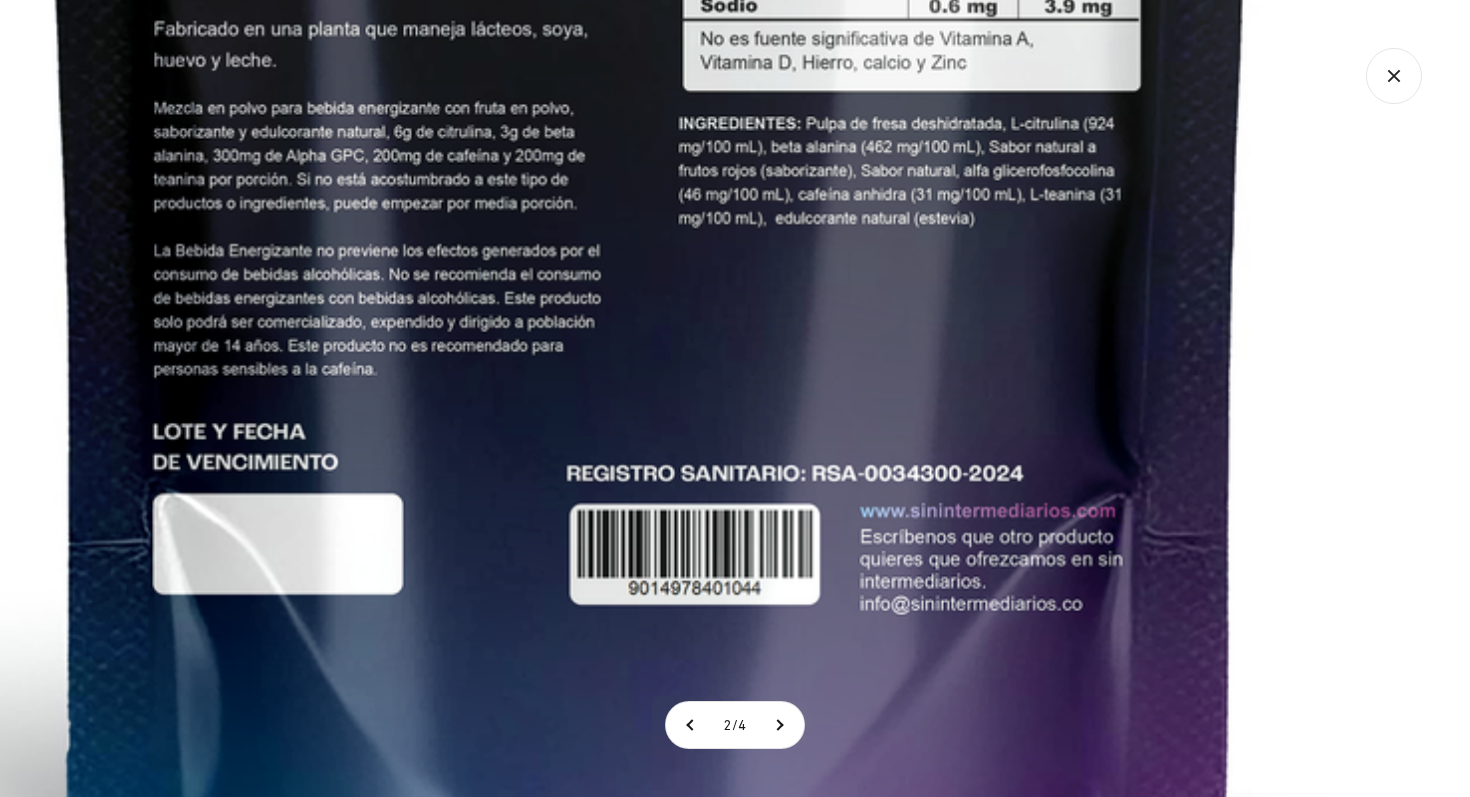 click at bounding box center (652, -163) 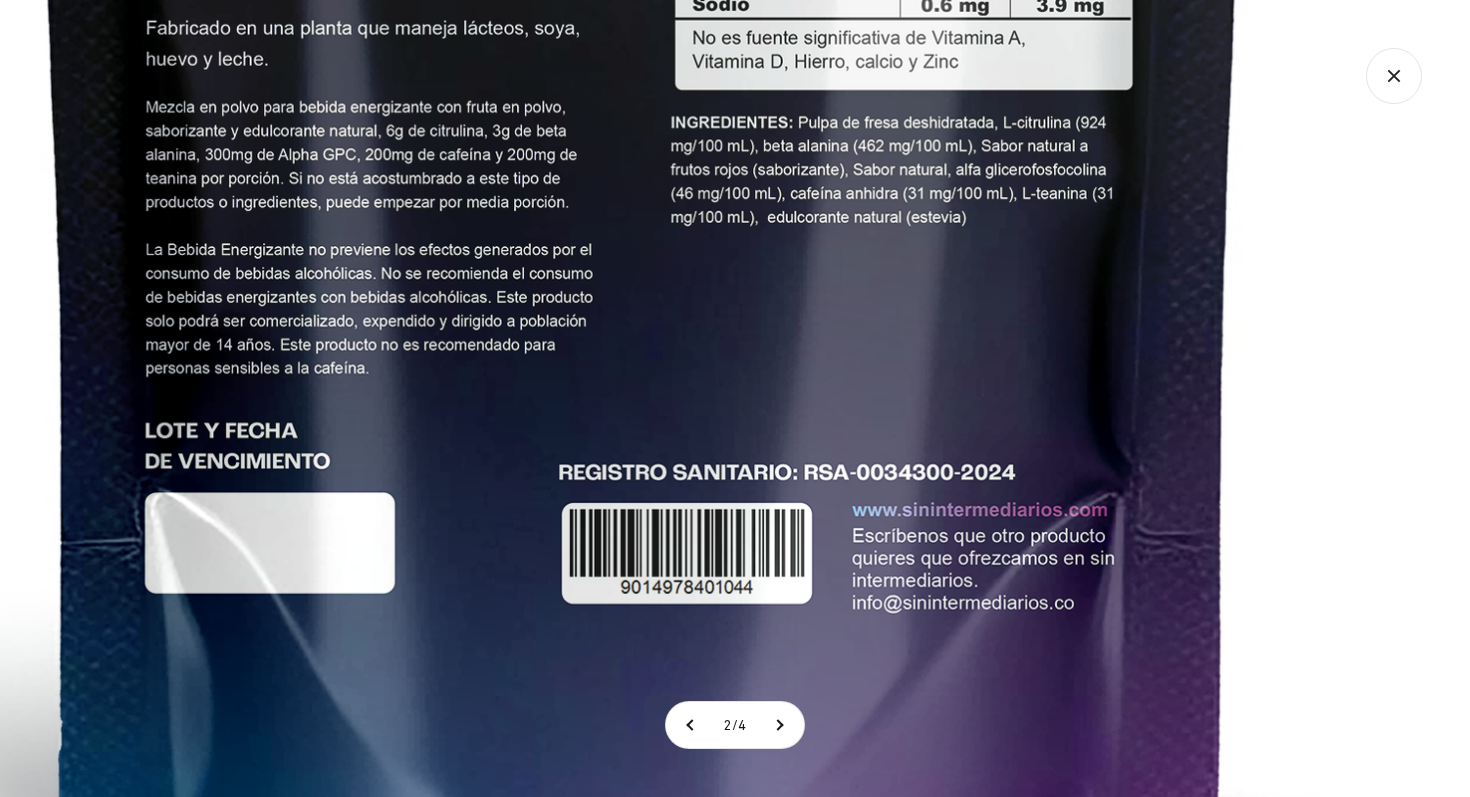 drag, startPoint x: 734, startPoint y: 614, endPoint x: 713, endPoint y: 203, distance: 411.53613 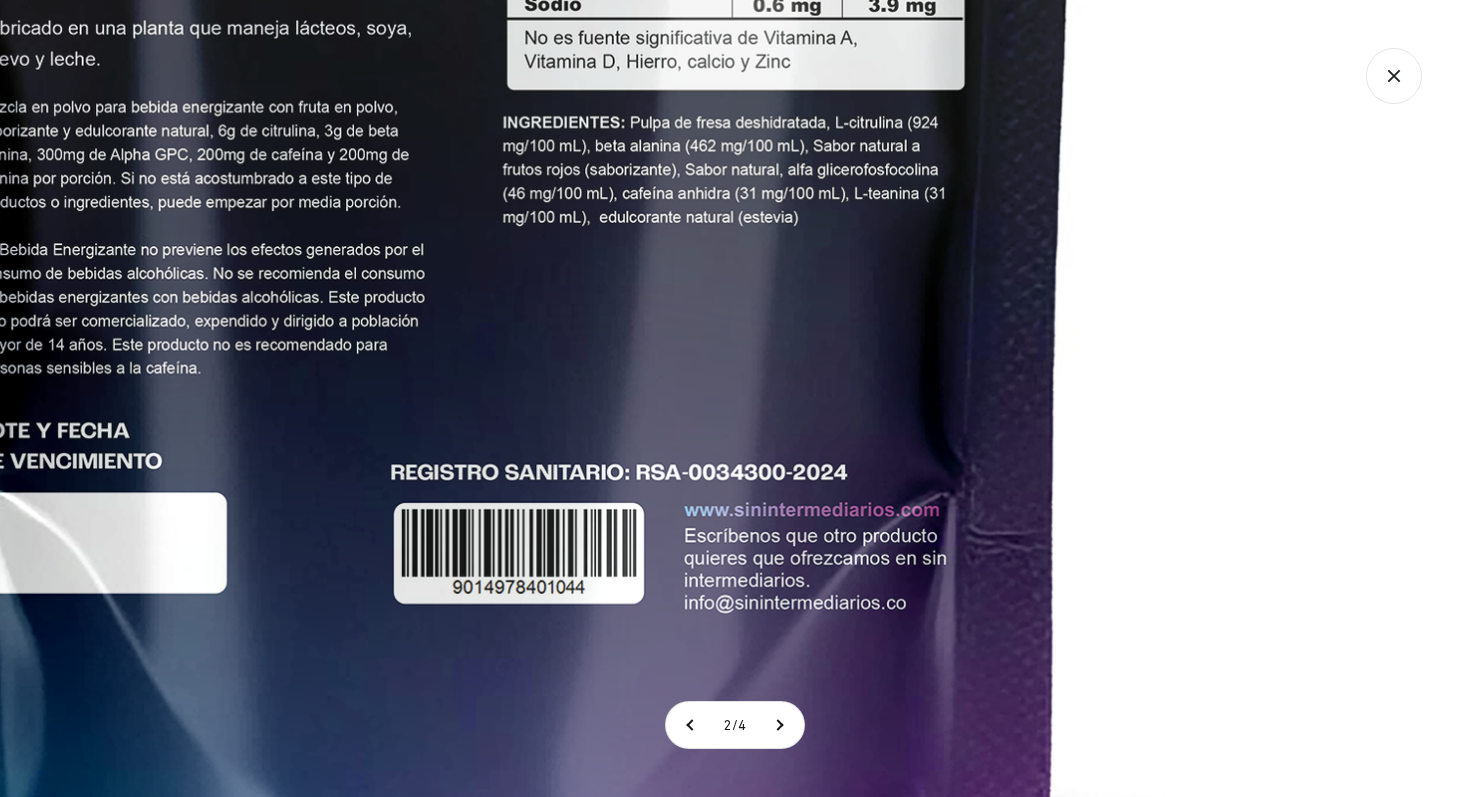 click at bounding box center (476, -164) 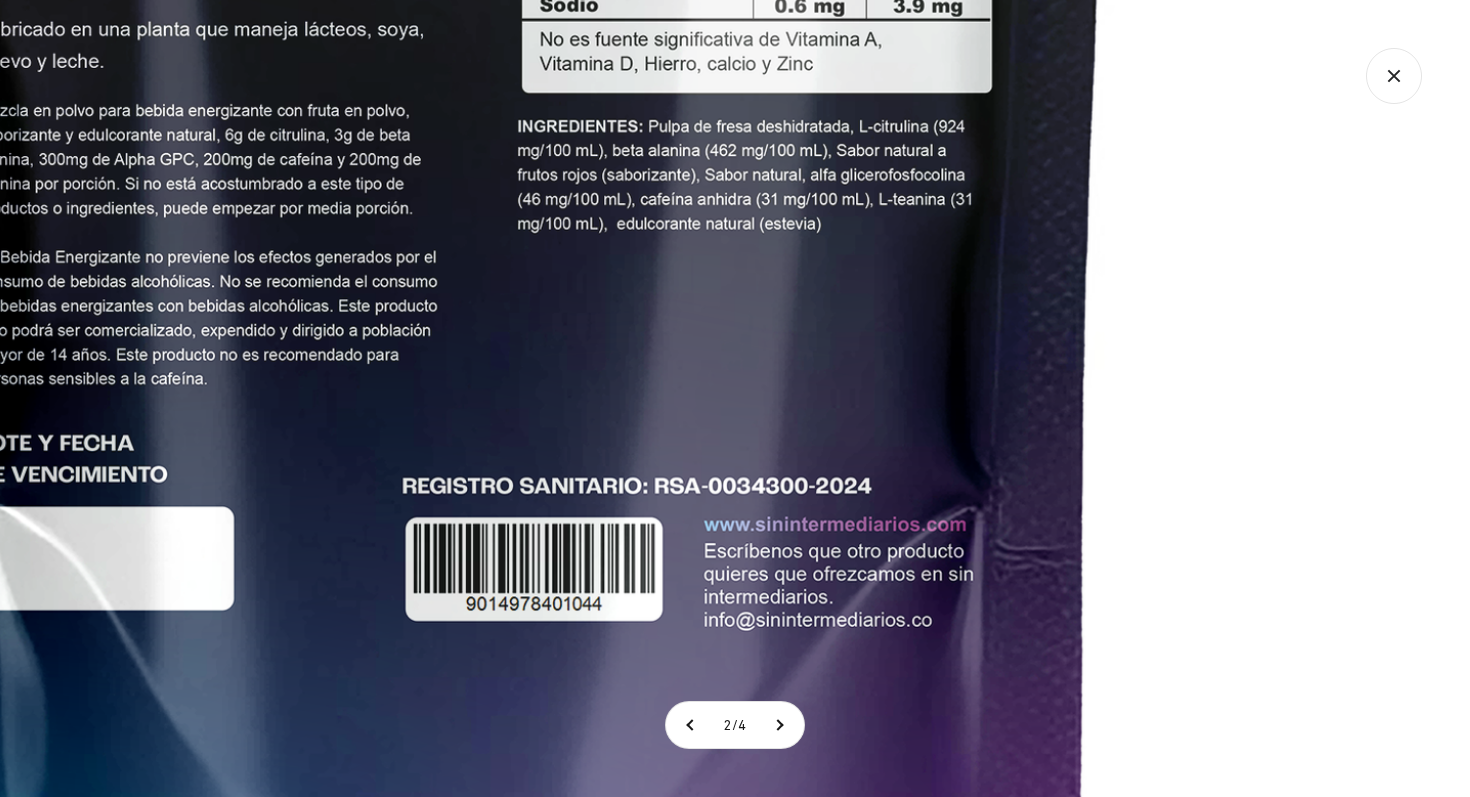 click at bounding box center (490, -168) 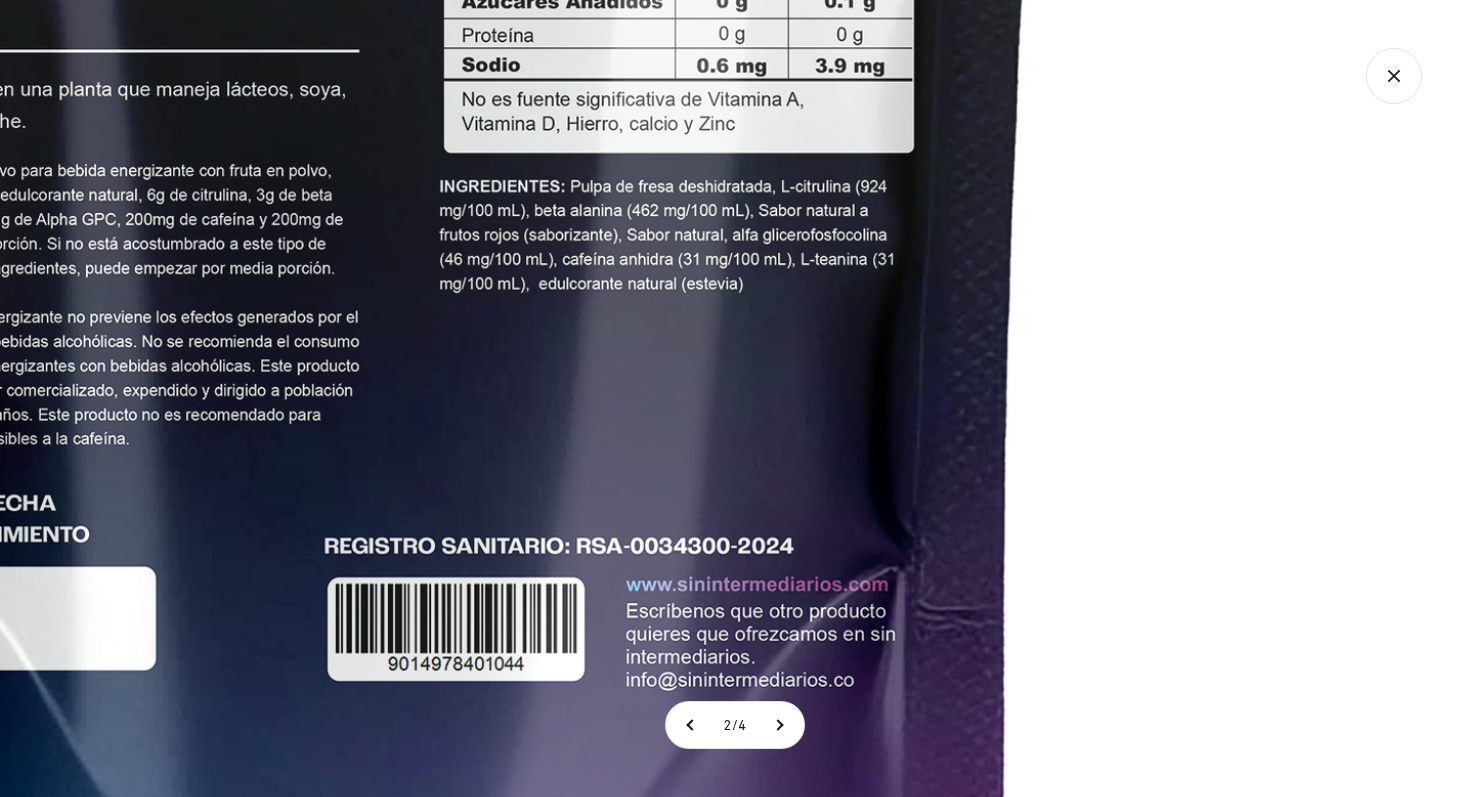 click at bounding box center (412, -108) 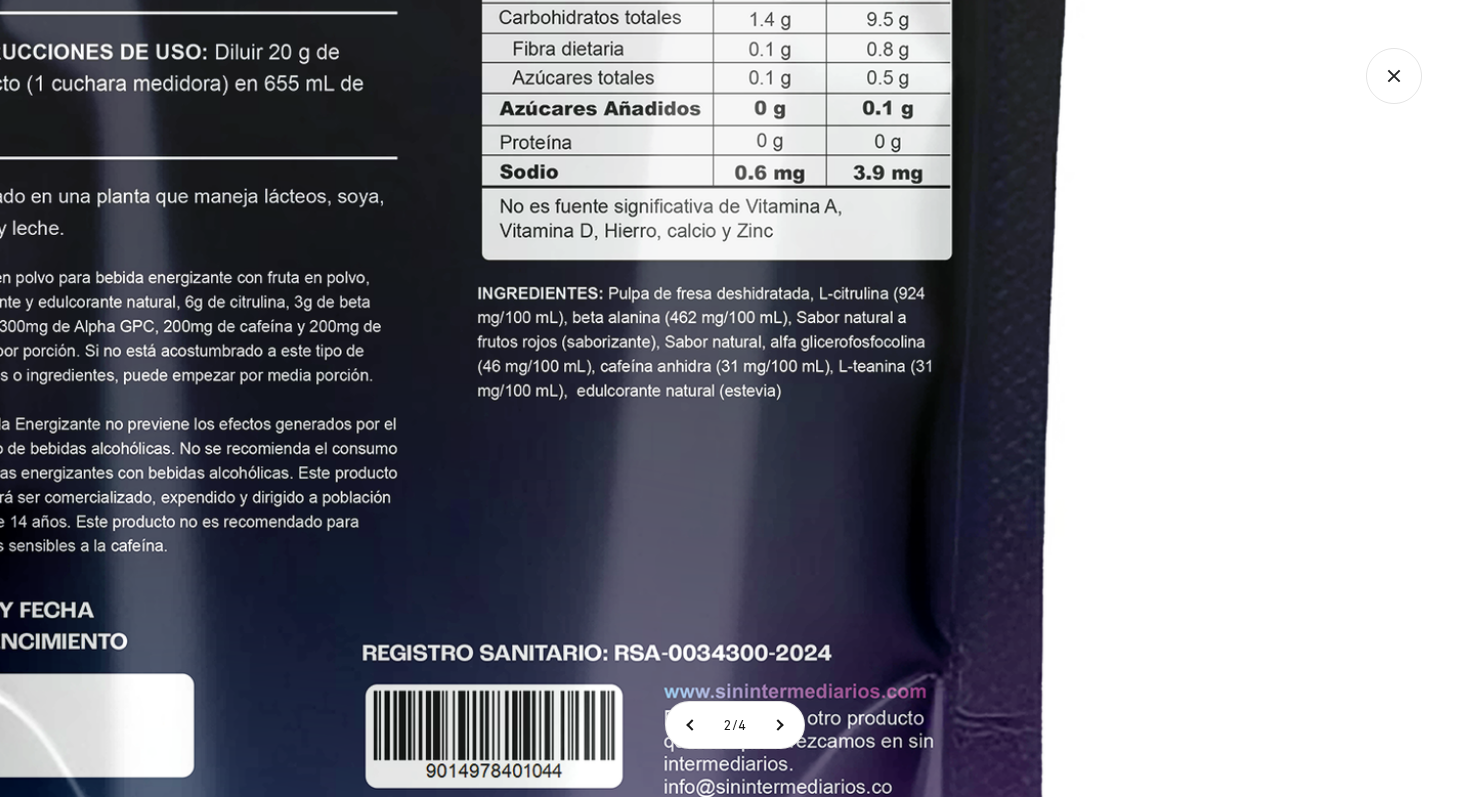 click at bounding box center [450, -1] 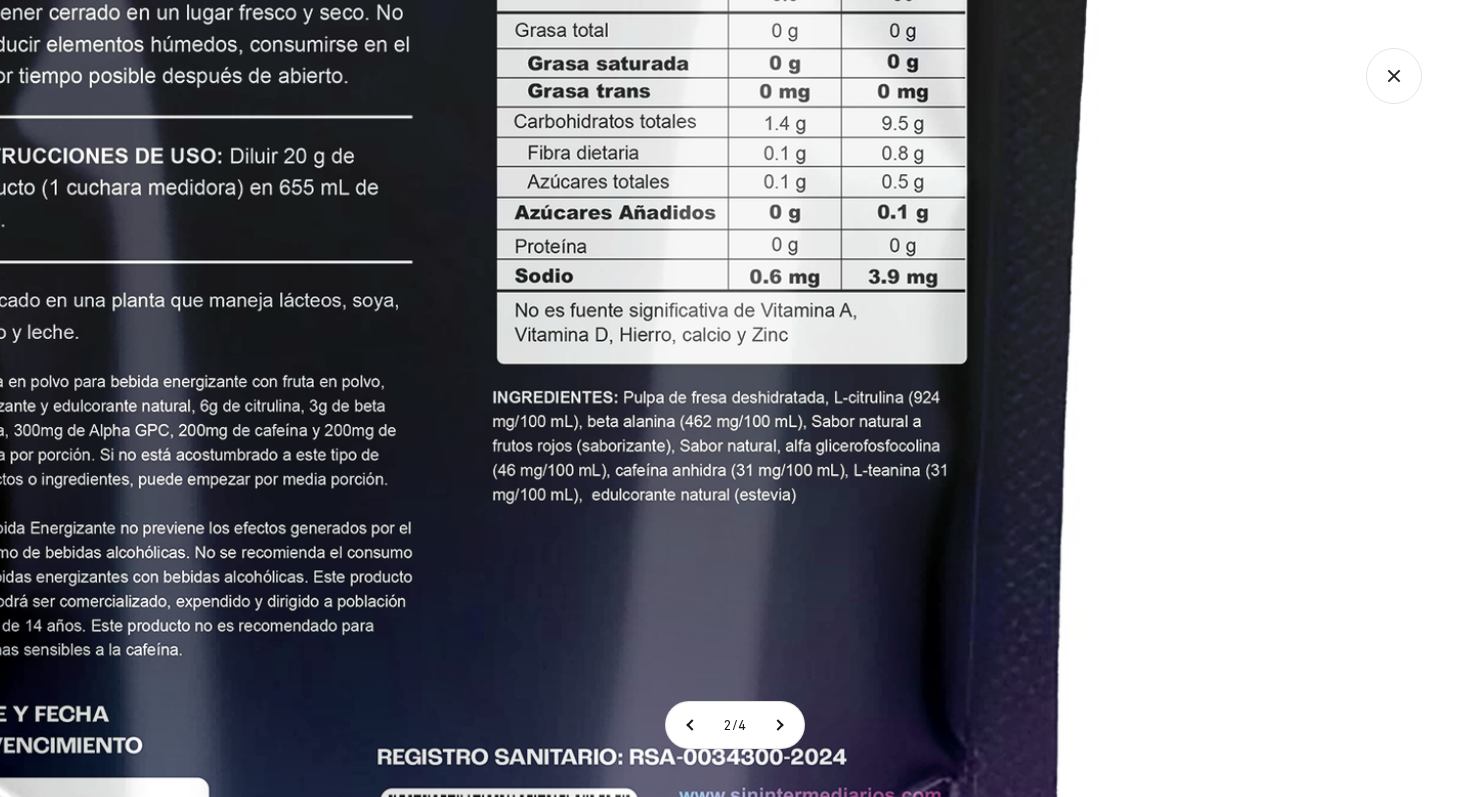 click at bounding box center (465, 103) 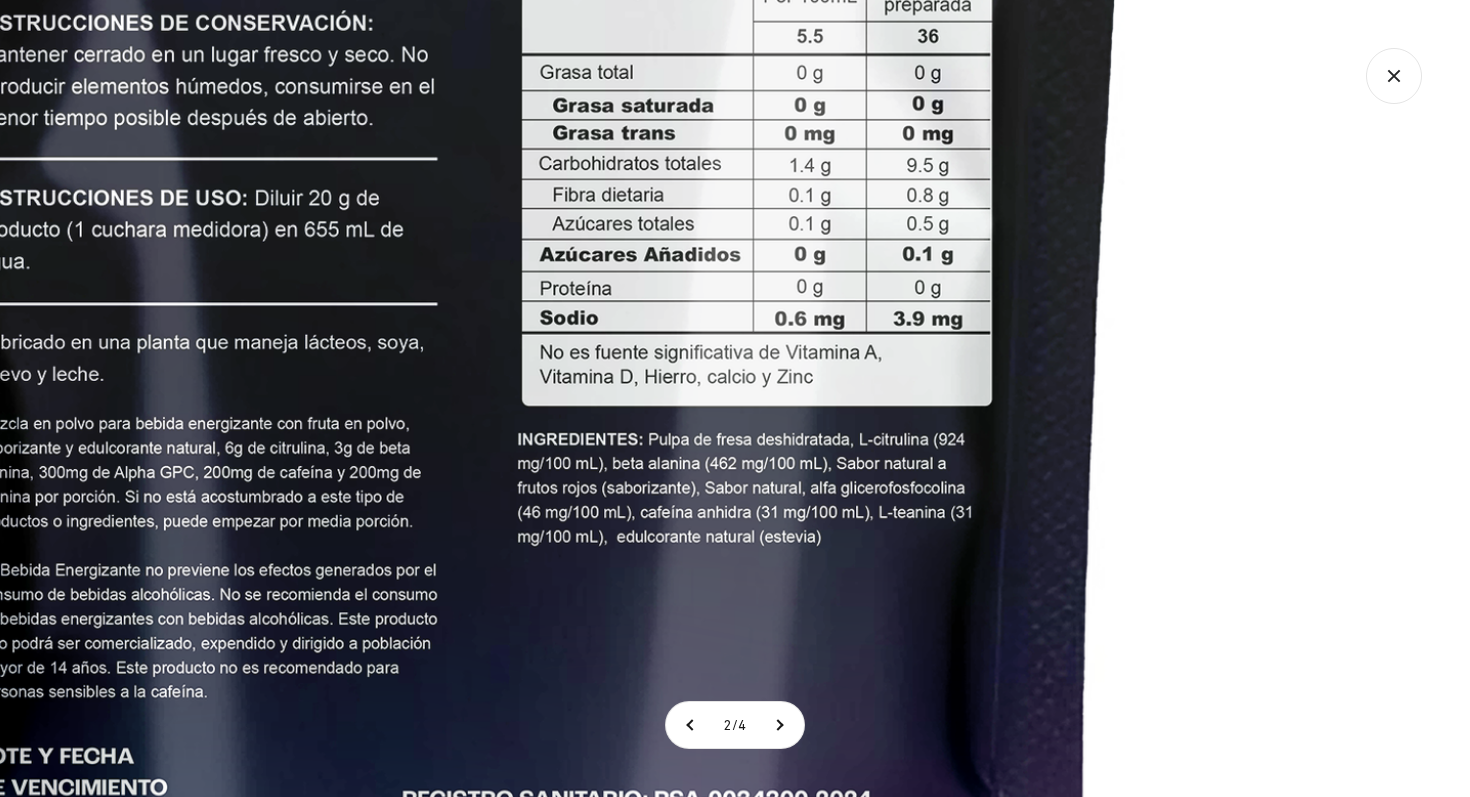 click at bounding box center [490, 145] 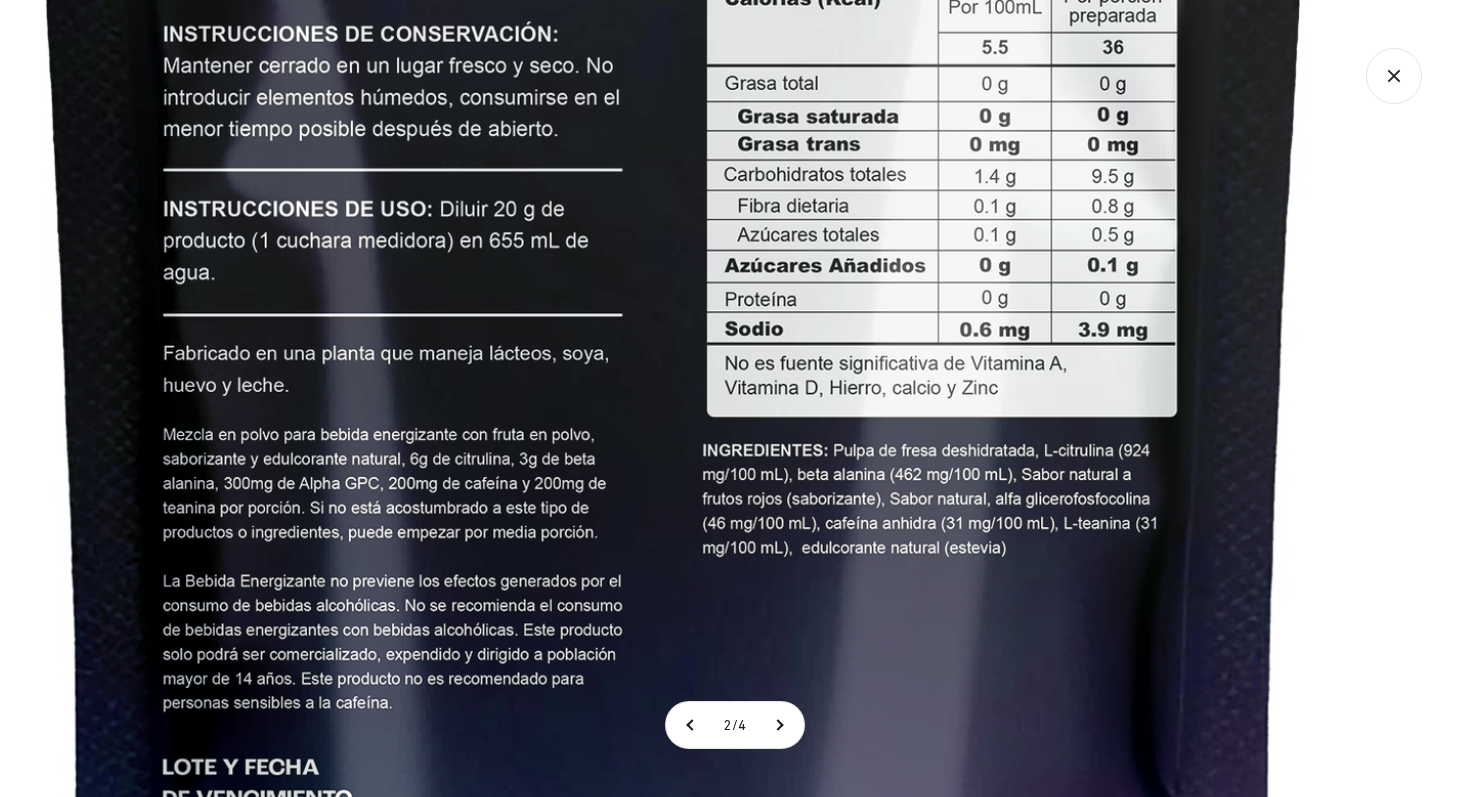 click at bounding box center (675, 156) 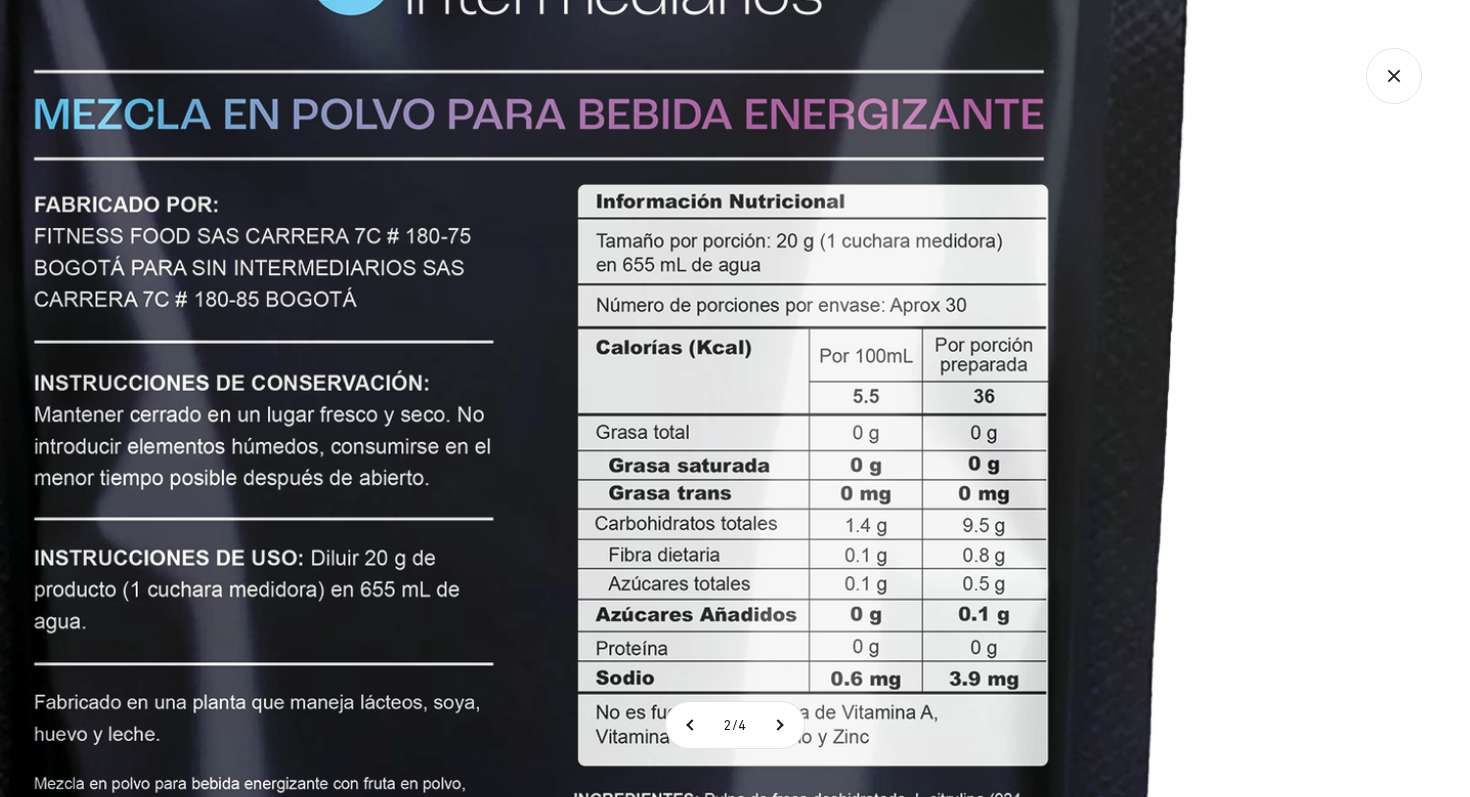 click at bounding box center [546, 505] 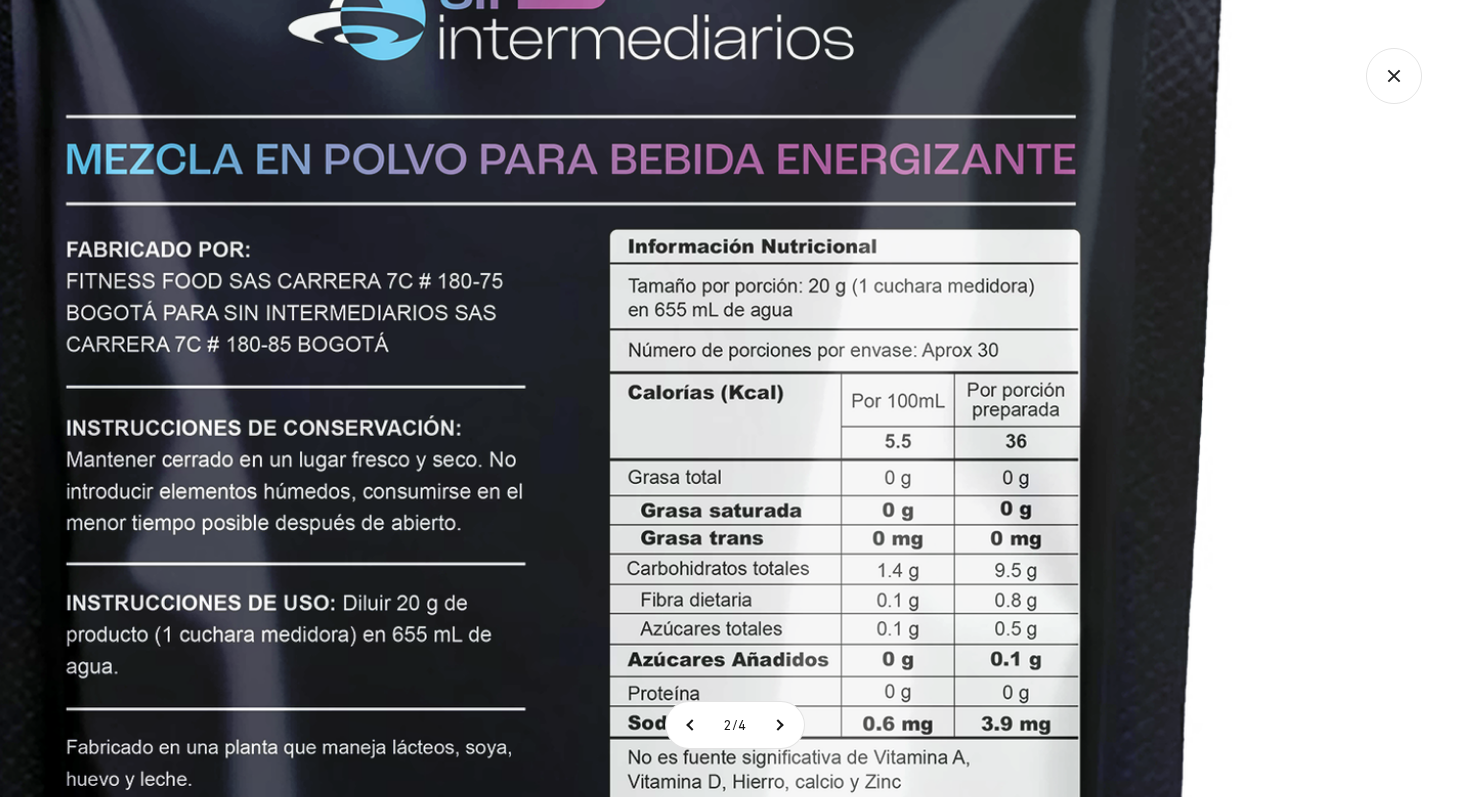 click at bounding box center [578, 550] 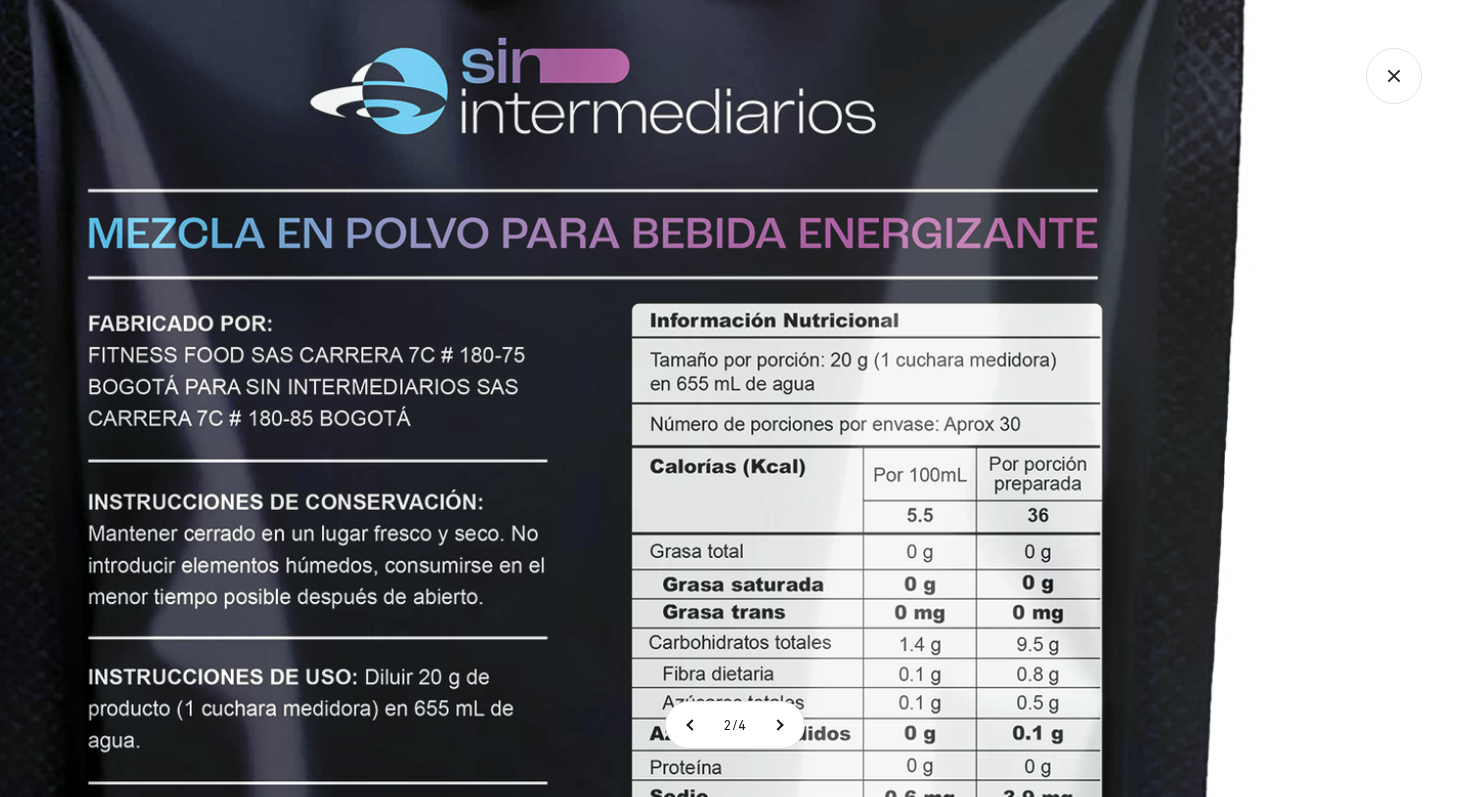 click at bounding box center [600, 624] 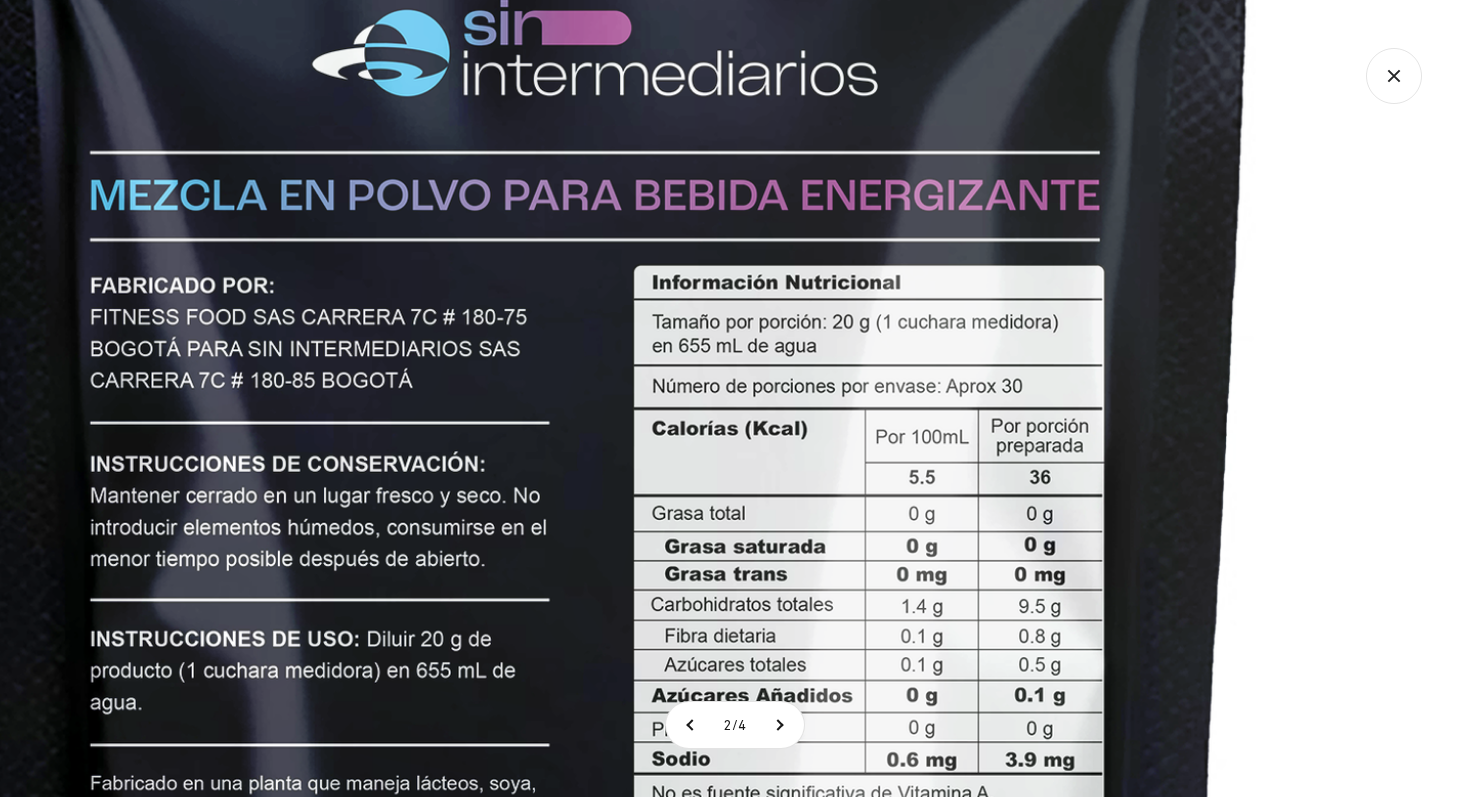 click at bounding box center [602, 586] 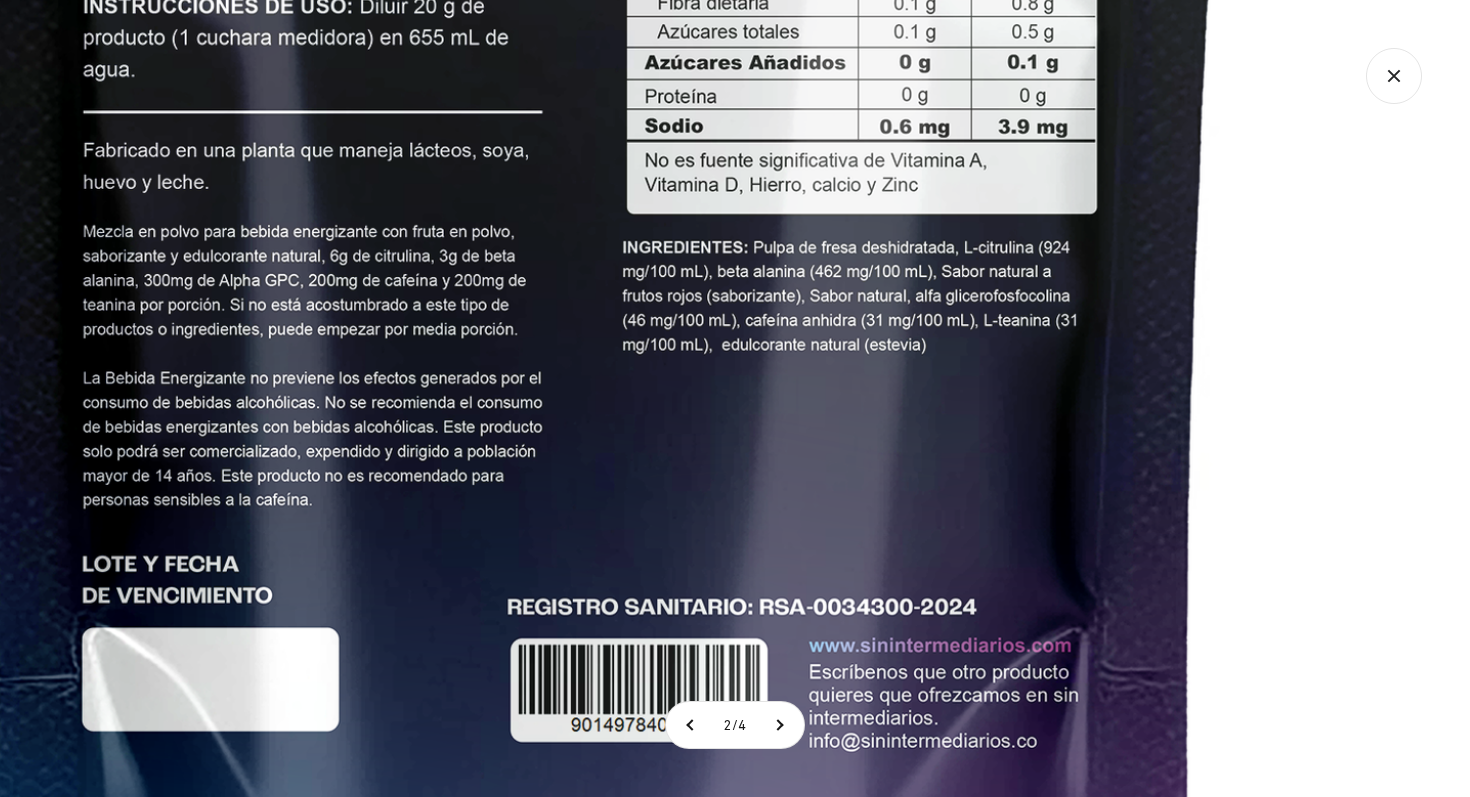 click at bounding box center [595, -47] 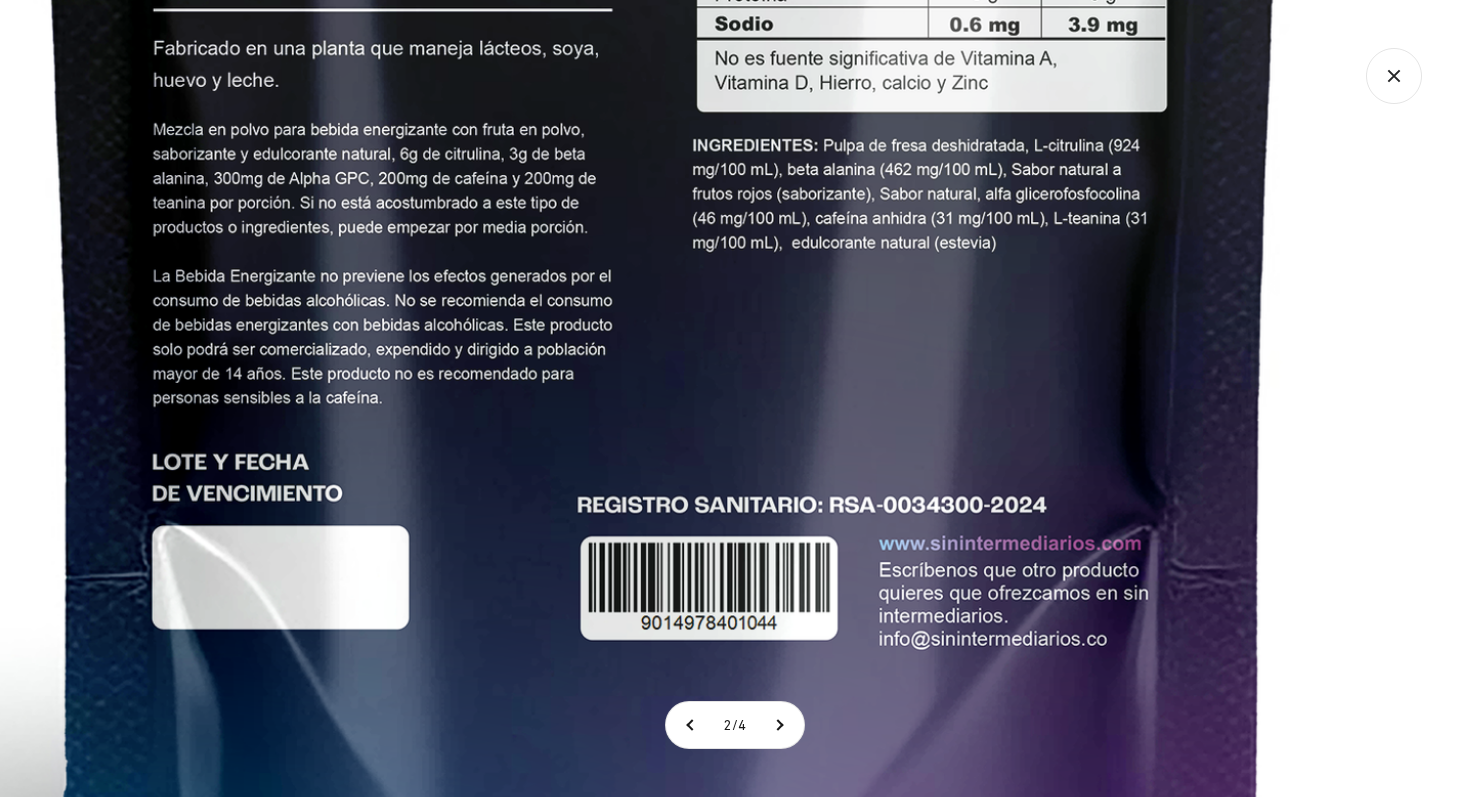 click at bounding box center [665, -149] 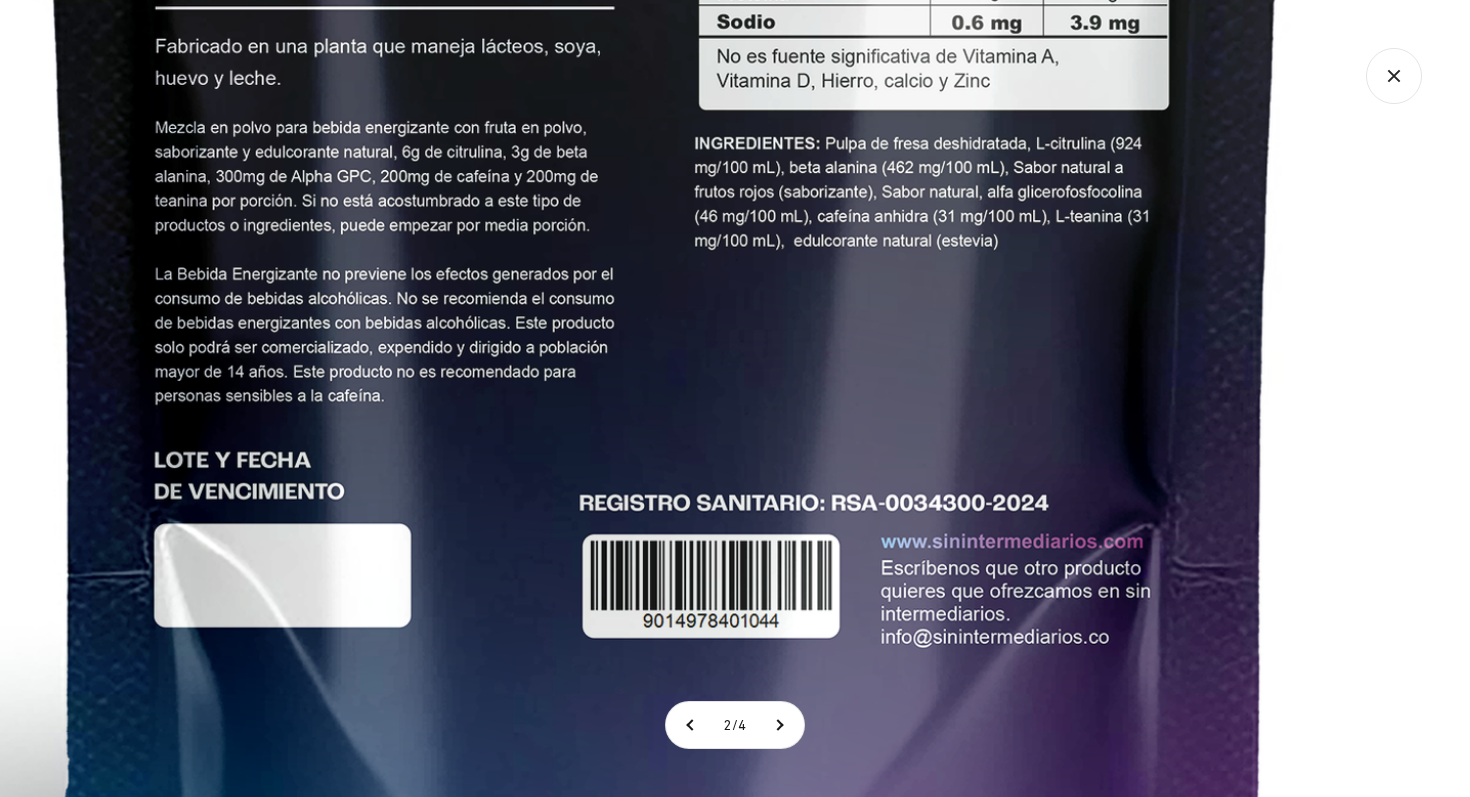 click at bounding box center (667, -151) 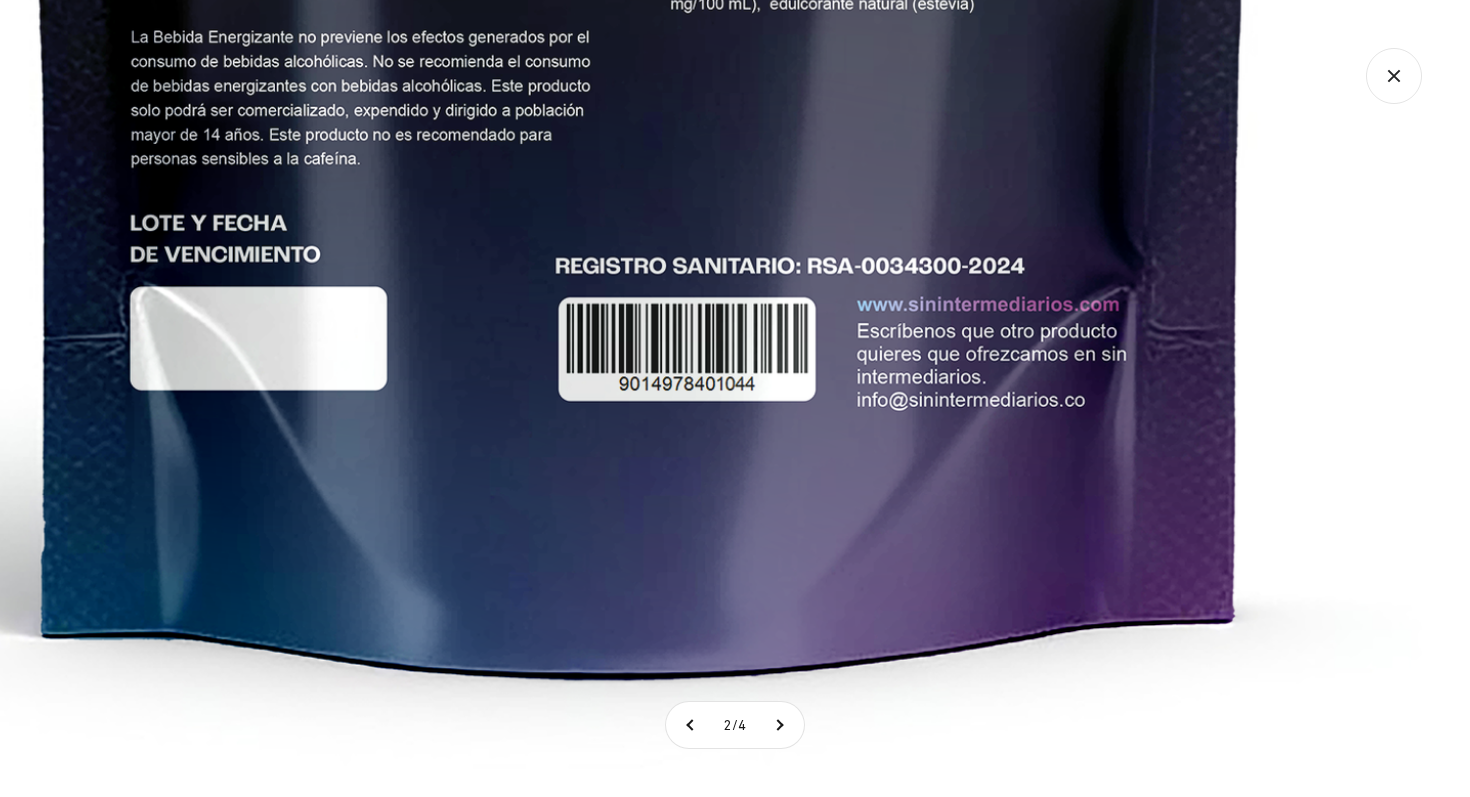 click at bounding box center (643, -388) 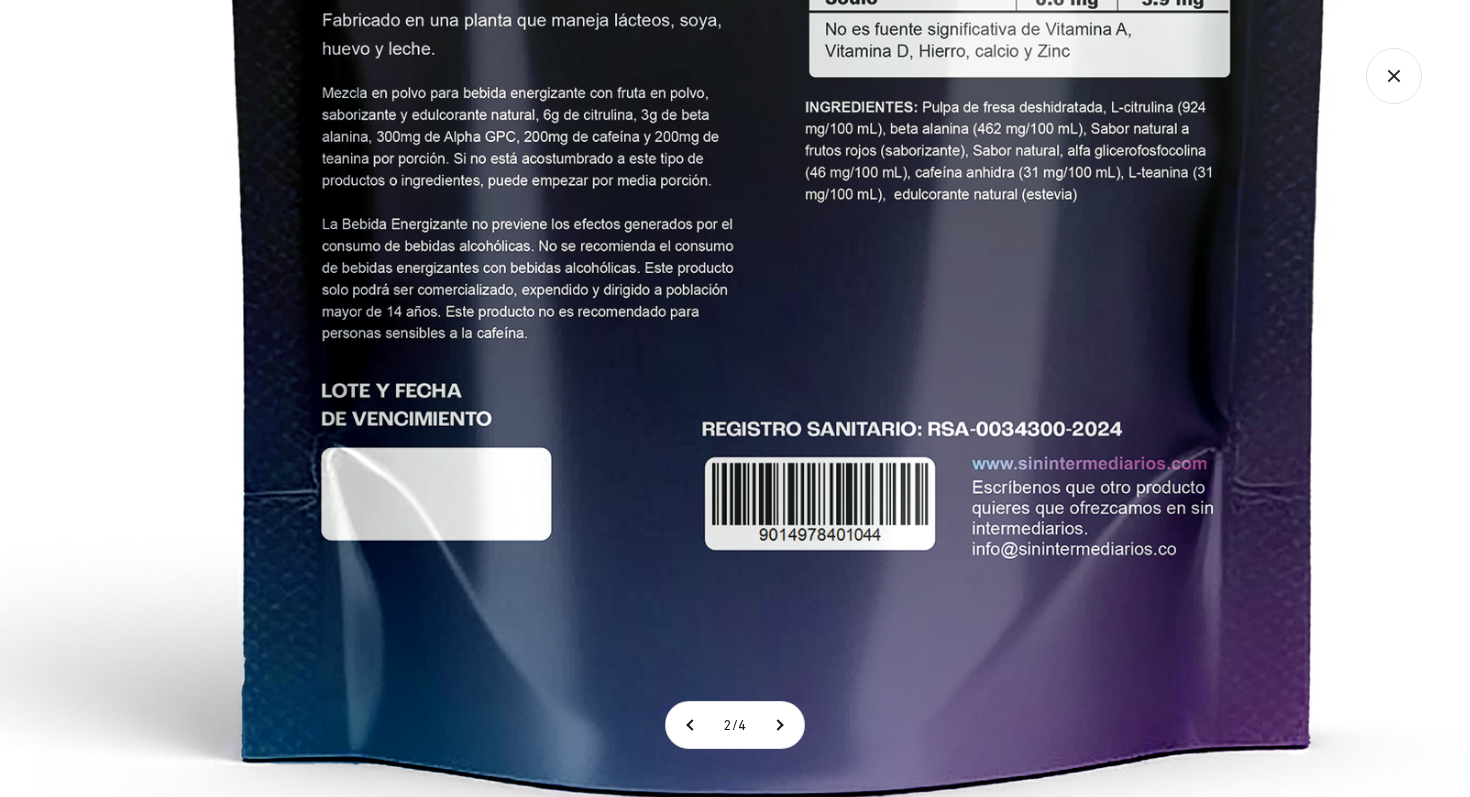 click at bounding box center [781, -156] 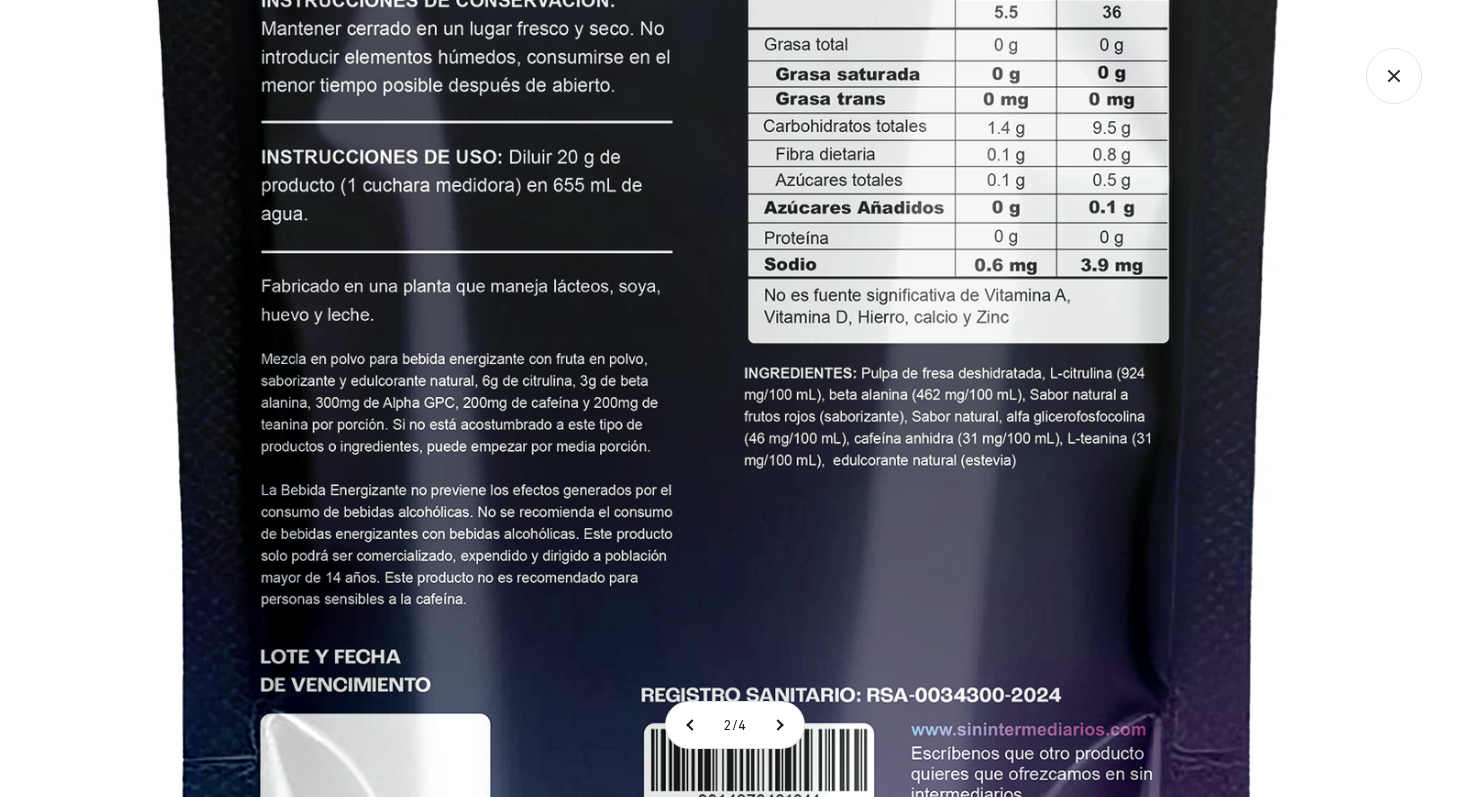 click at bounding box center (720, 110) 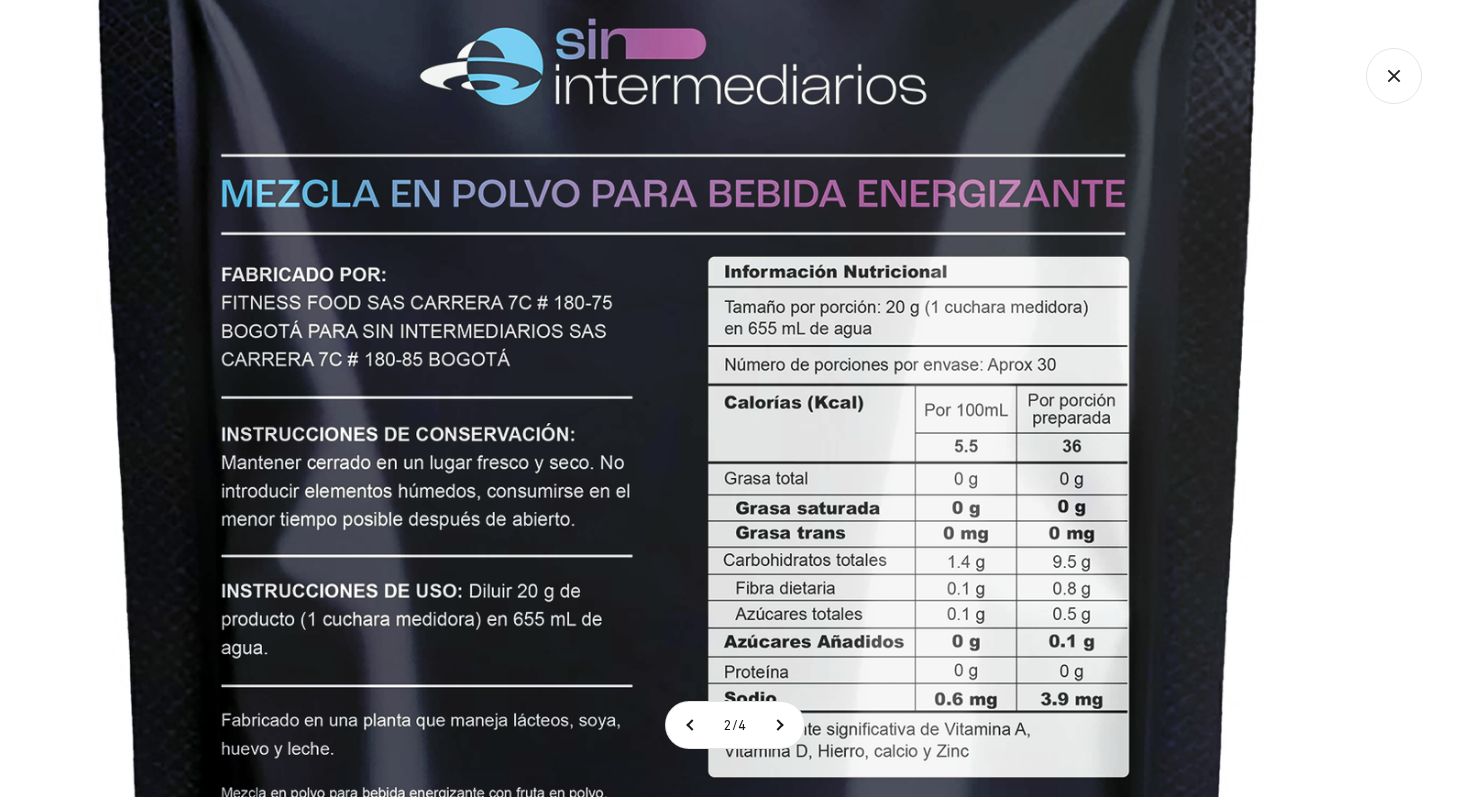 click at bounding box center (680, 544) 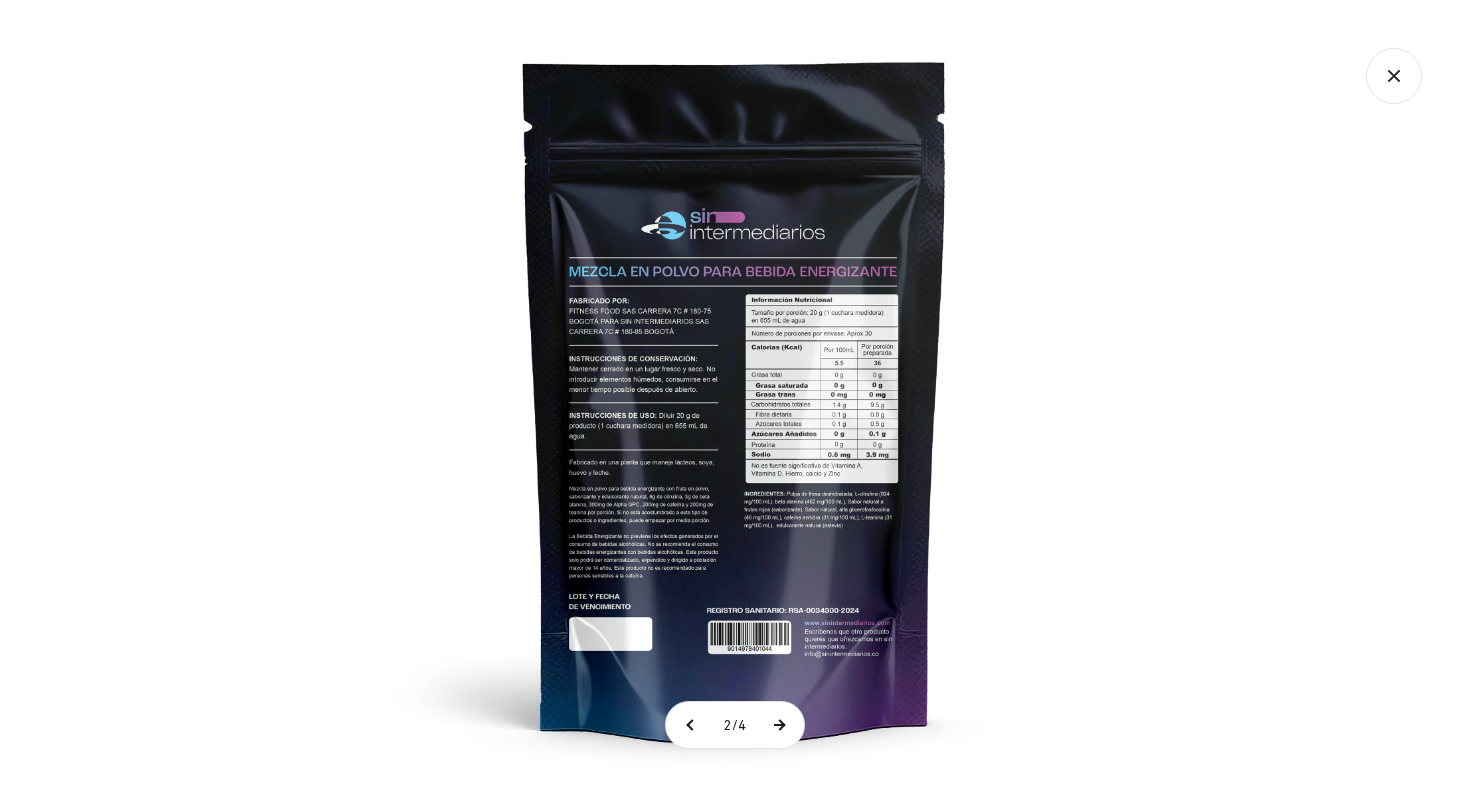 click at bounding box center [779, 725] 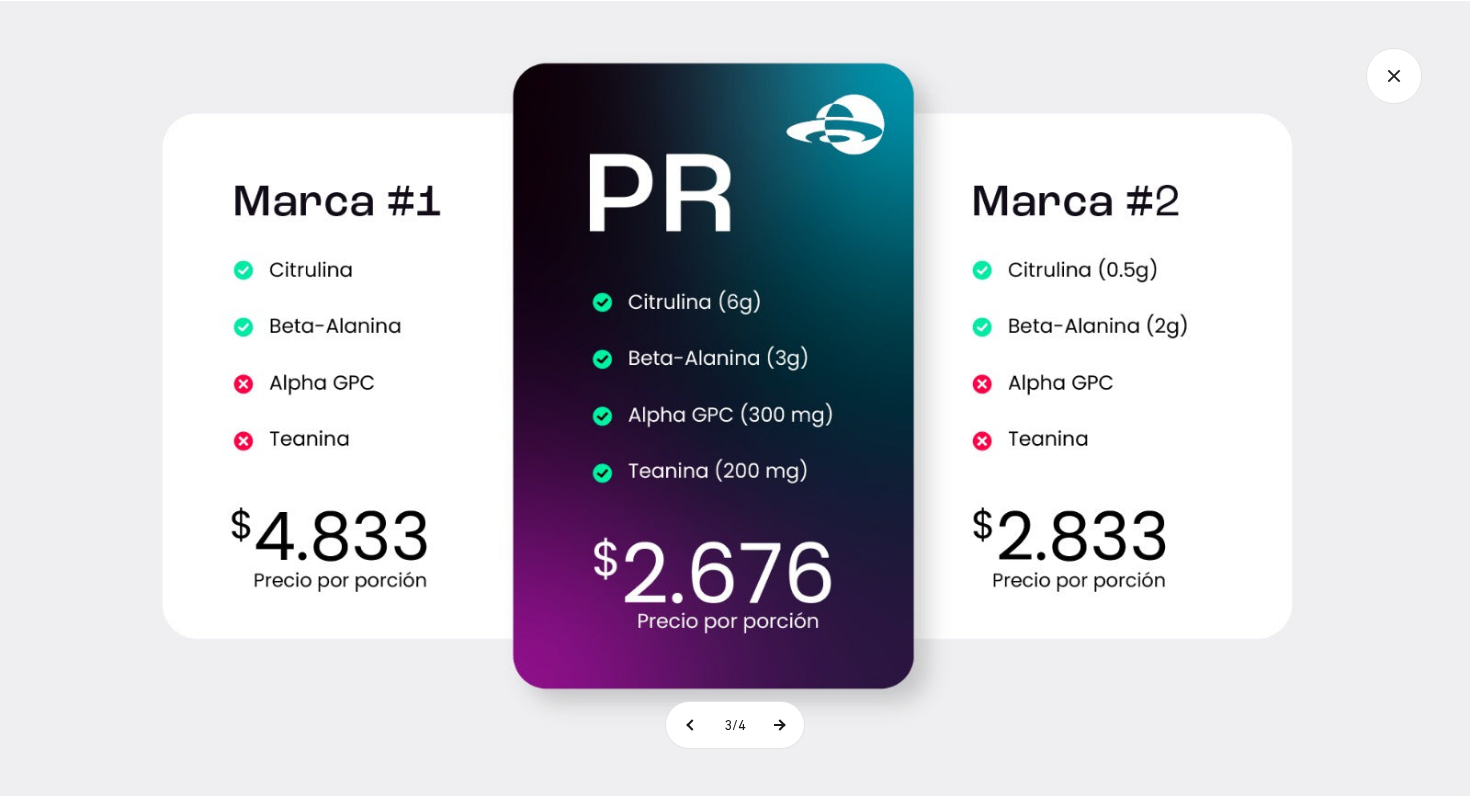 click at bounding box center [779, 725] 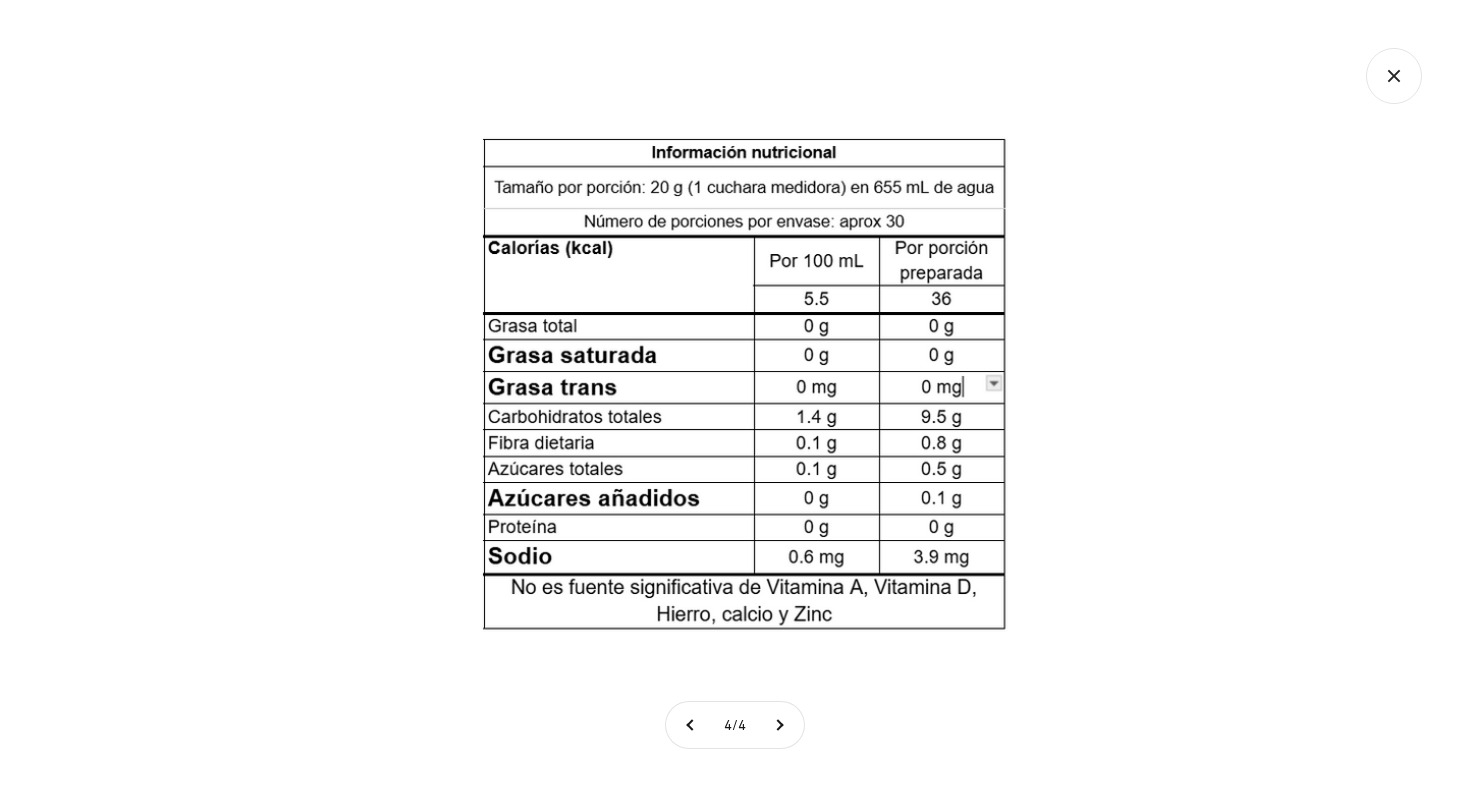 click 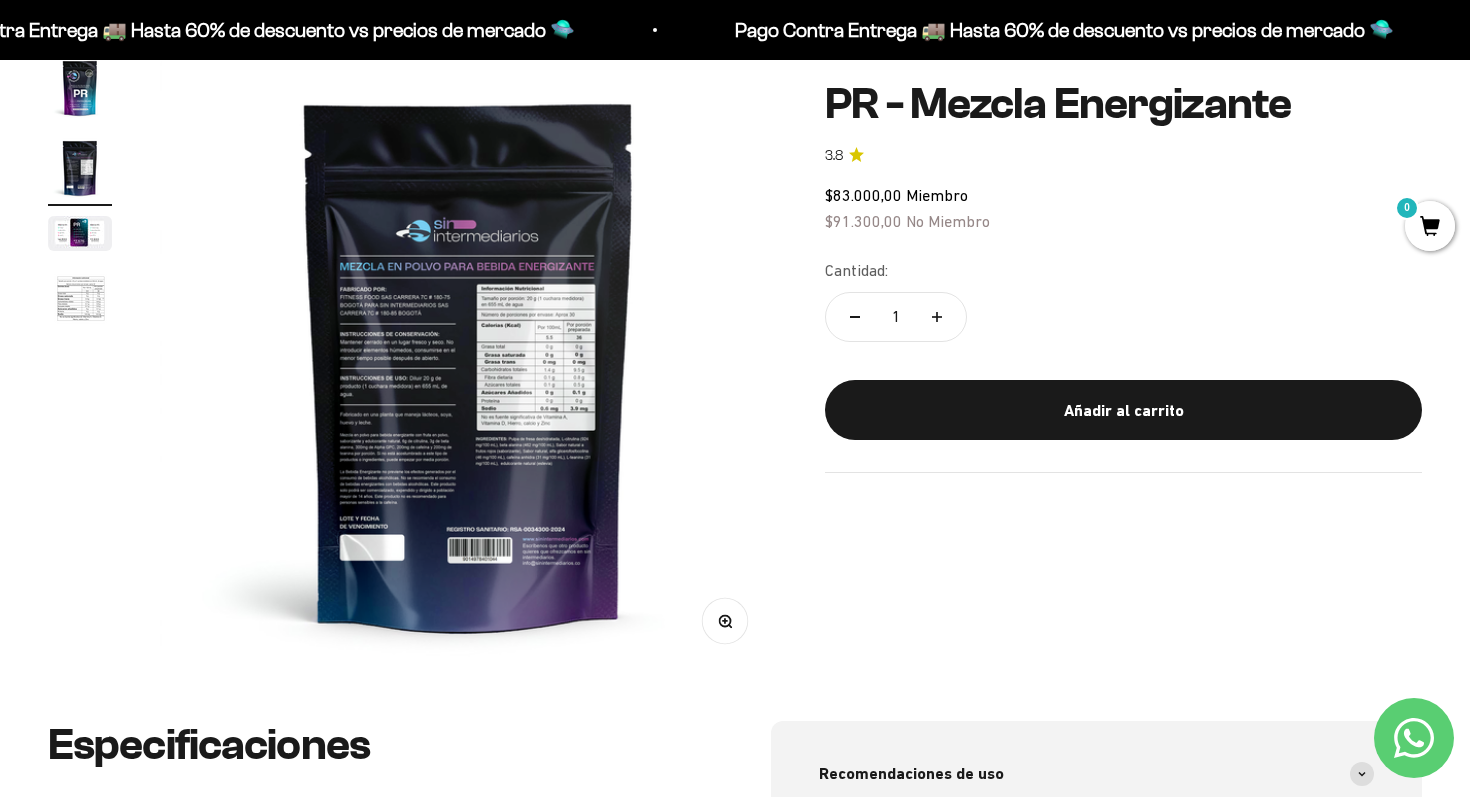 click at bounding box center (80, 233) 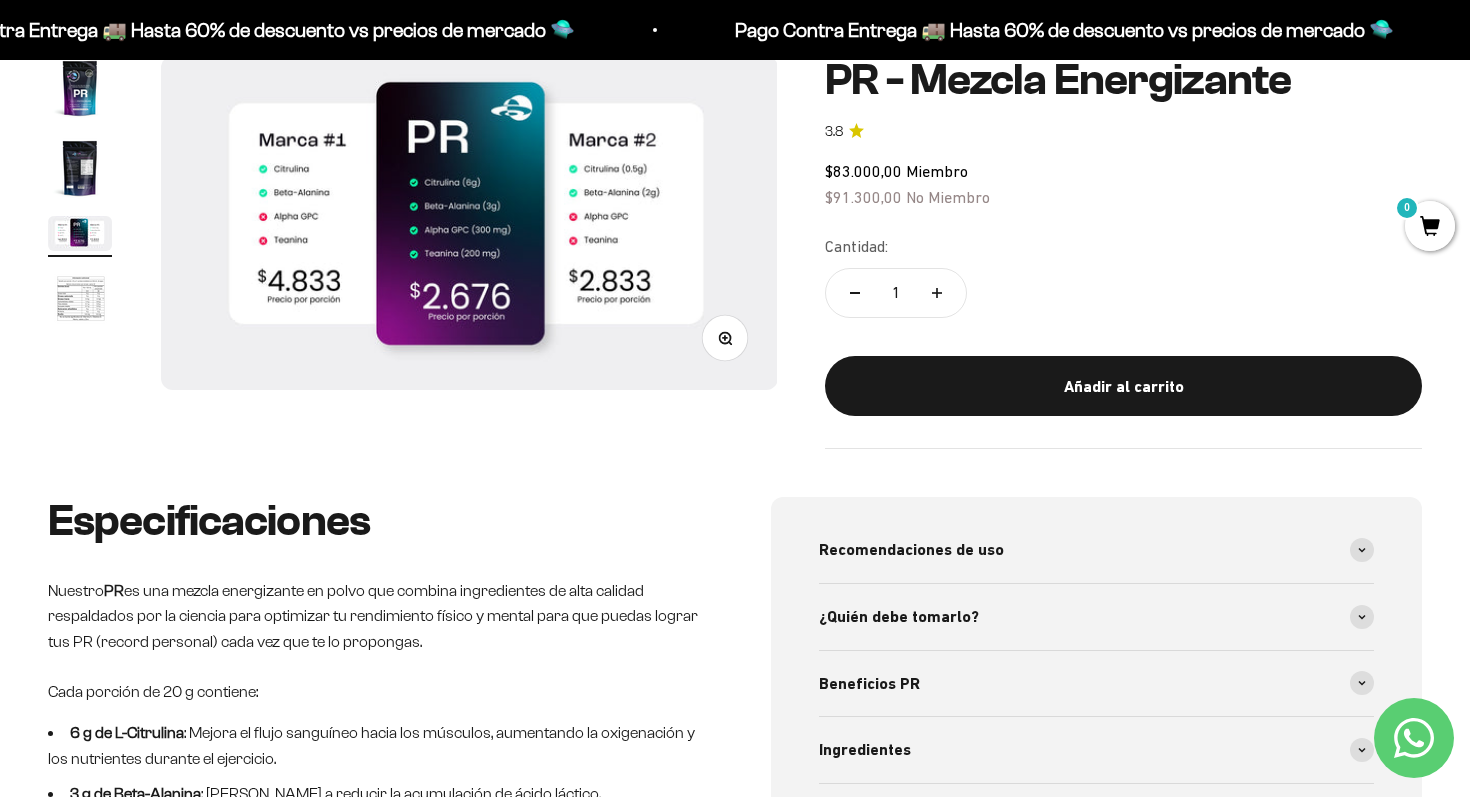 click at bounding box center [80, 168] 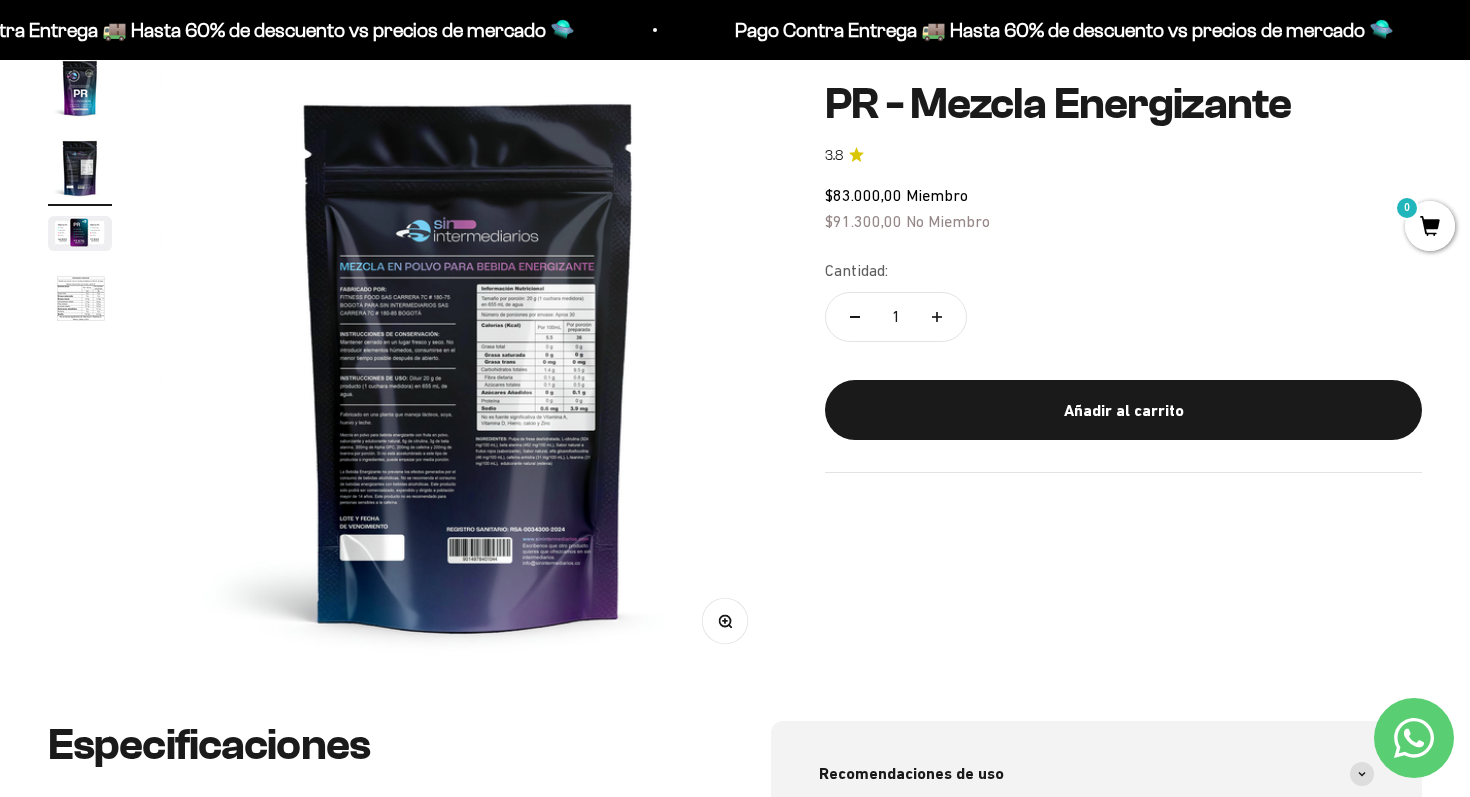 click at bounding box center (468, 364) 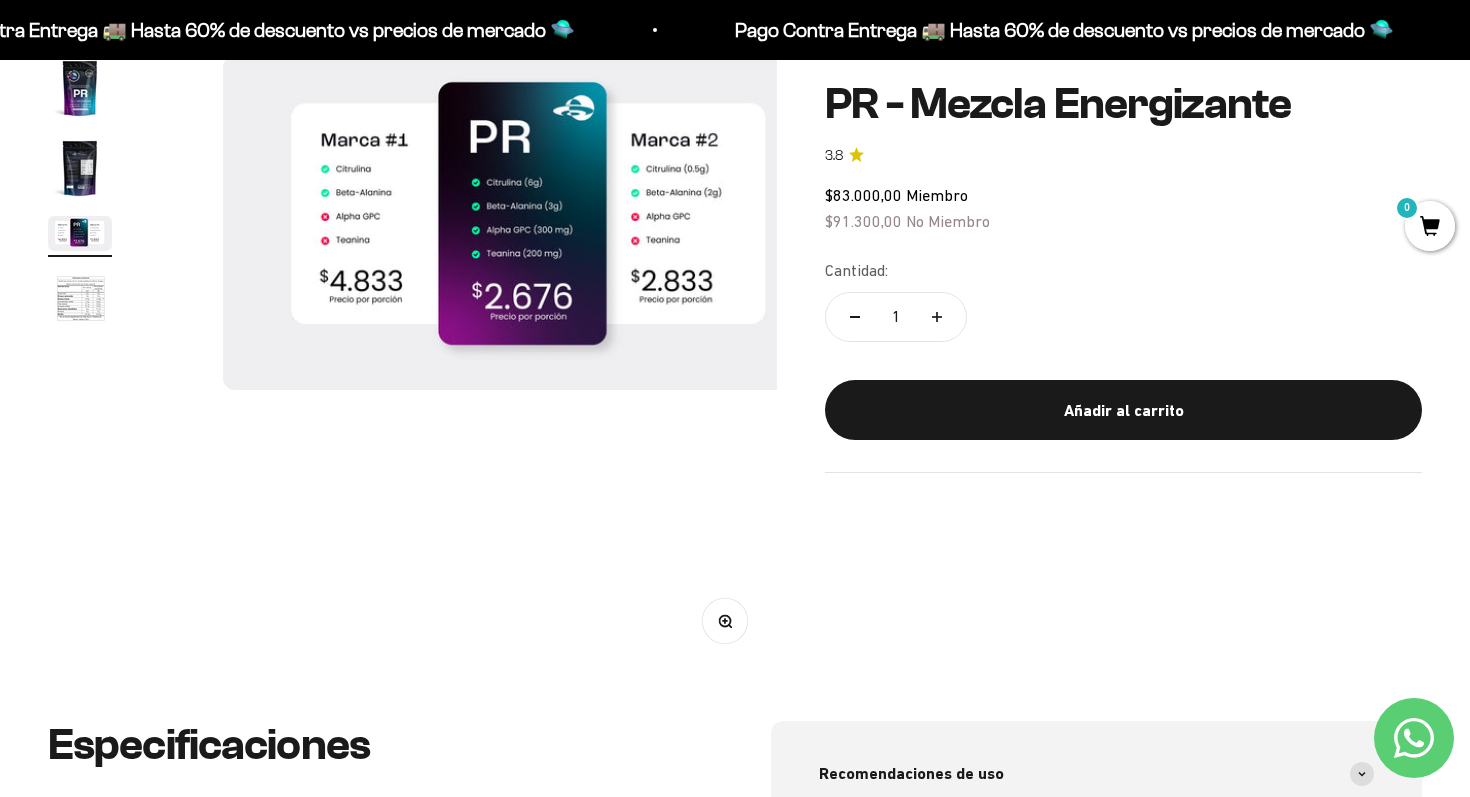 scroll, scrollTop: 0, scrollLeft: 1282, axis: horizontal 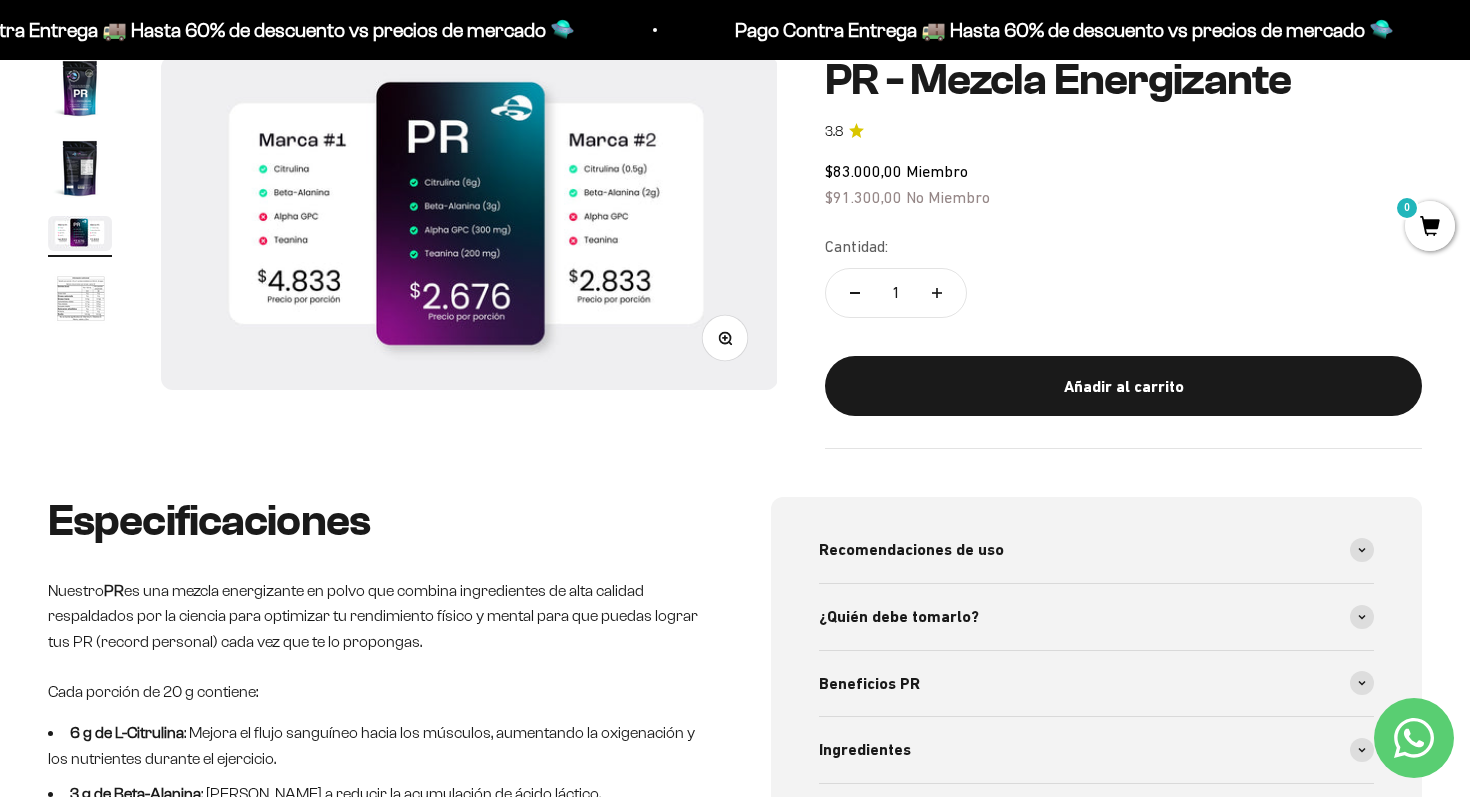 click at bounding box center (80, 233) 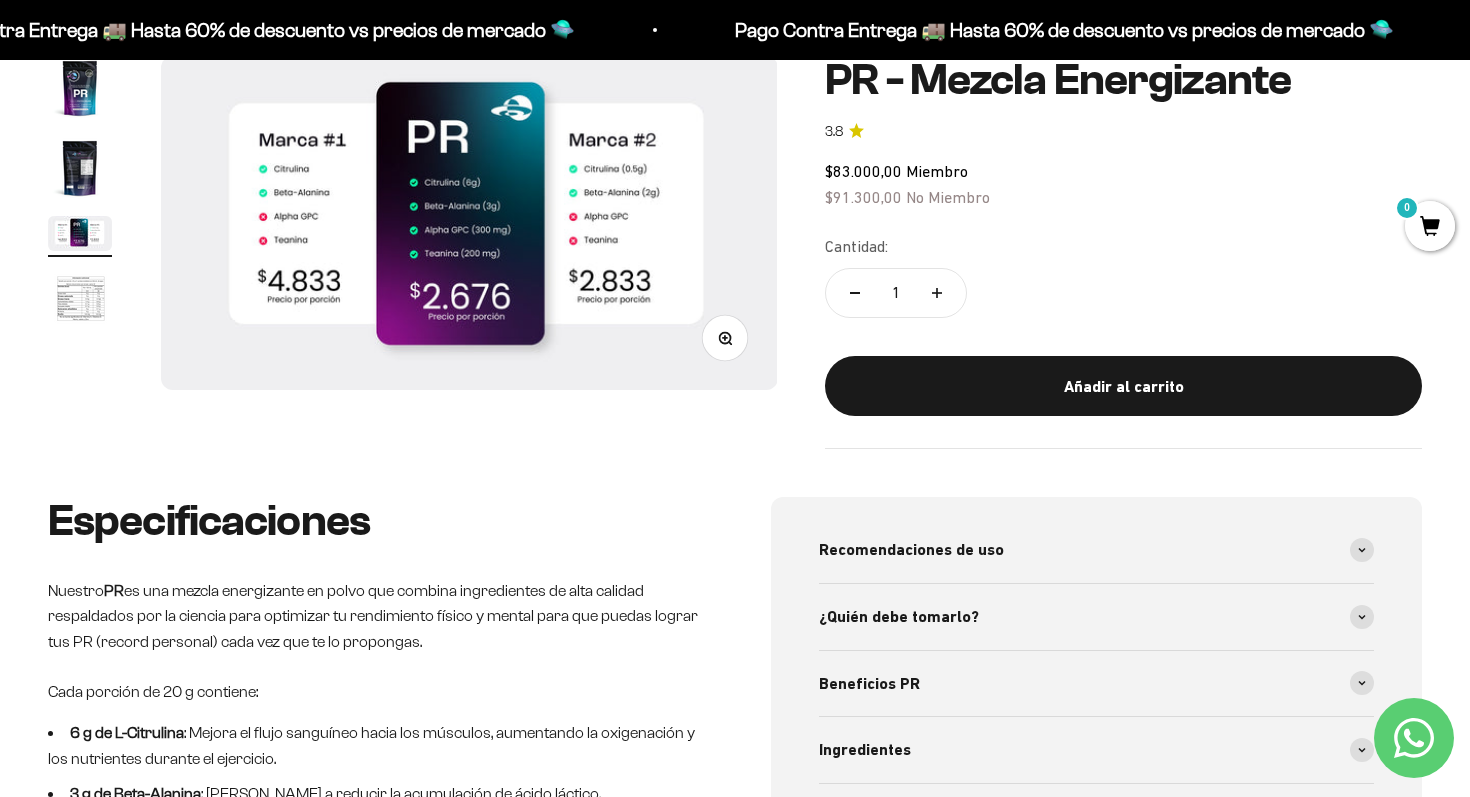 click at bounding box center (80, 168) 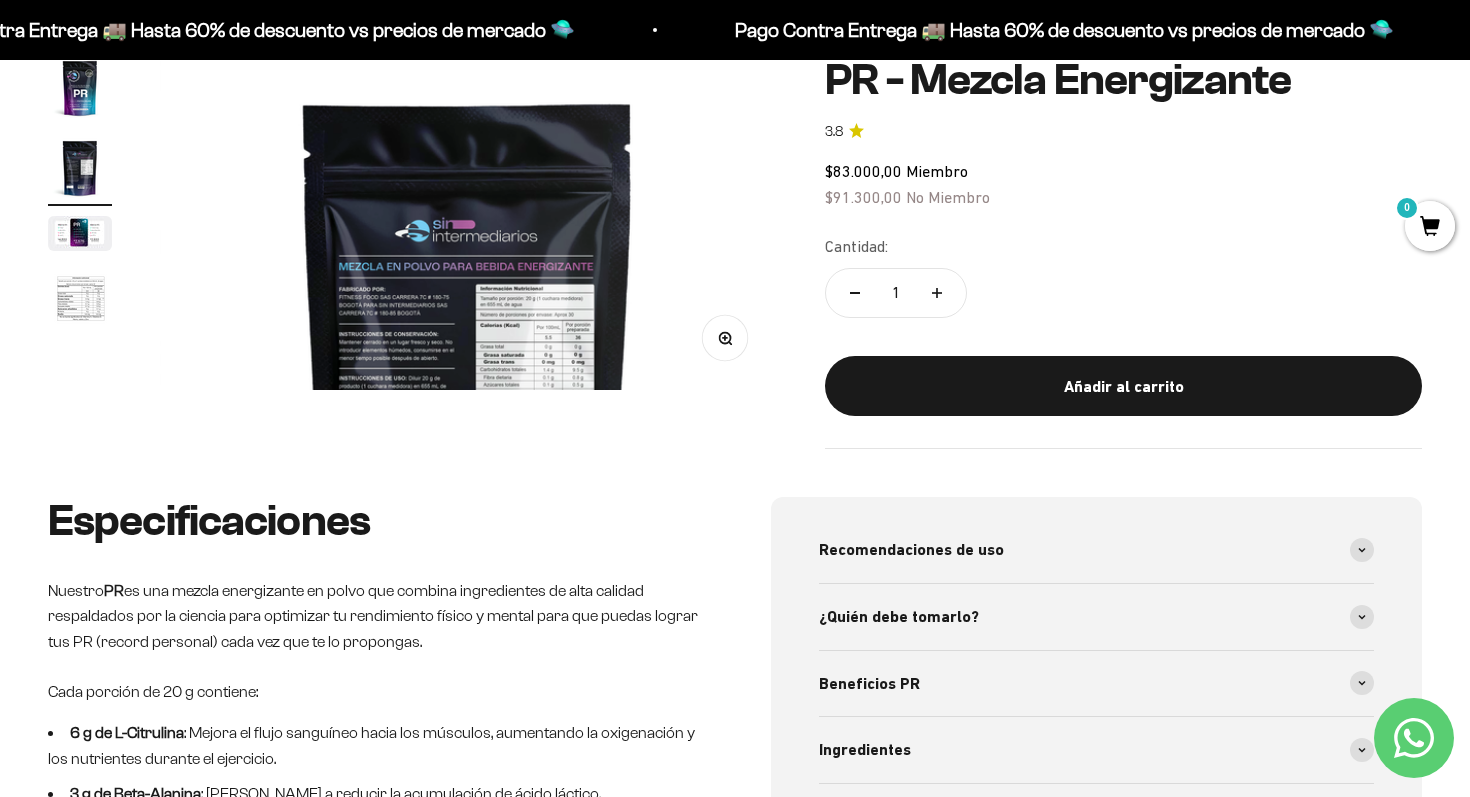 scroll, scrollTop: 0, scrollLeft: 641, axis: horizontal 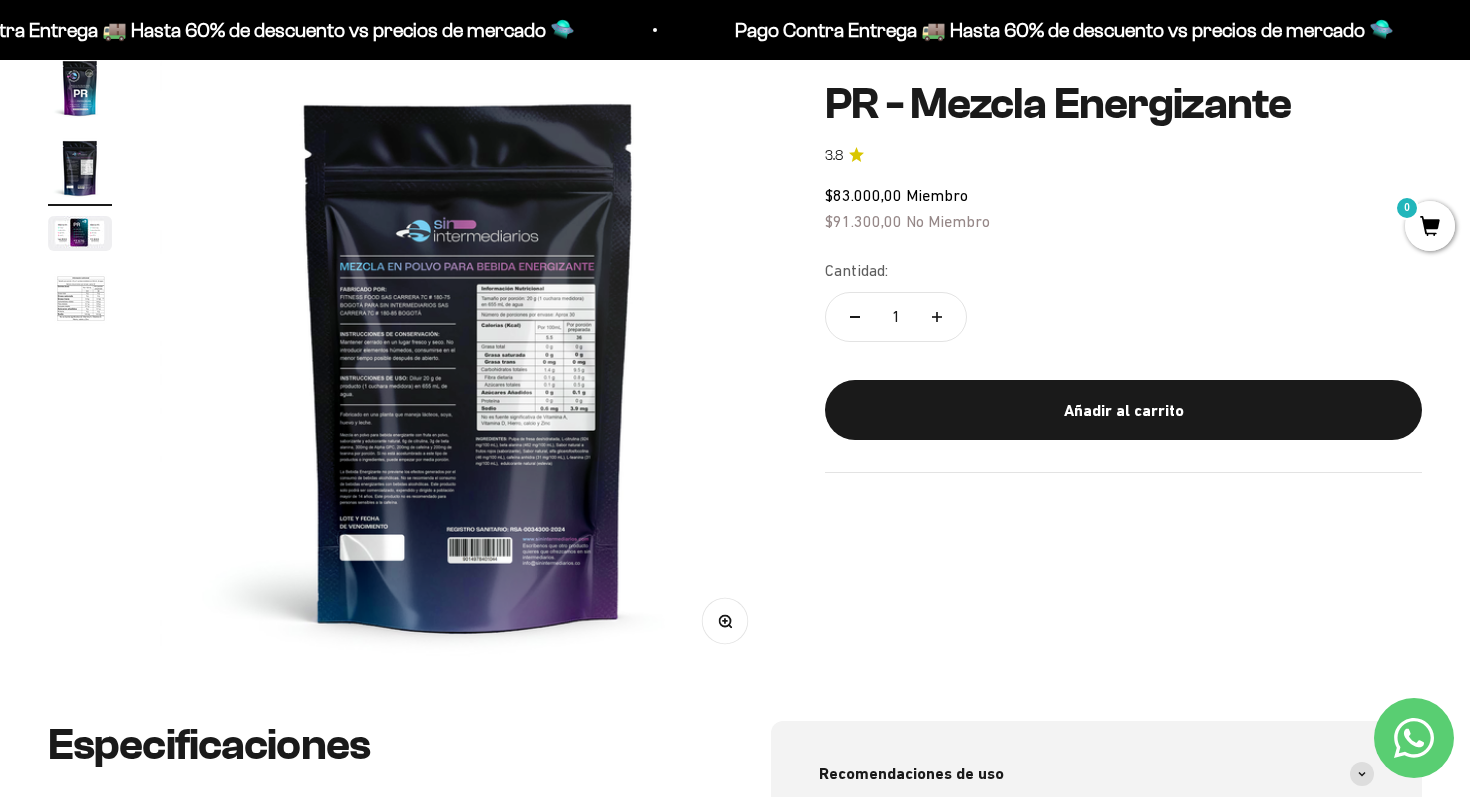 click at bounding box center (468, 364) 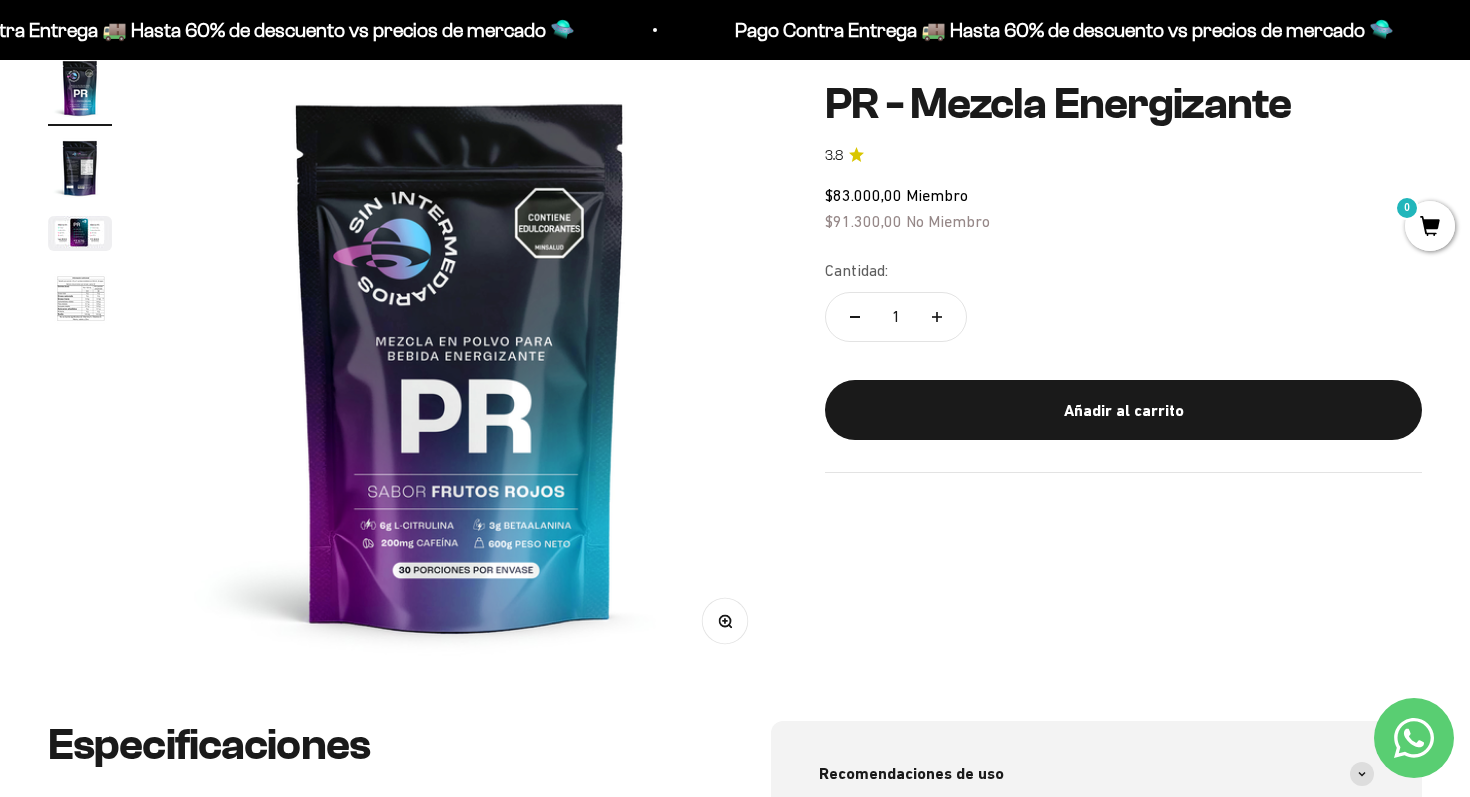 scroll, scrollTop: 0, scrollLeft: 0, axis: both 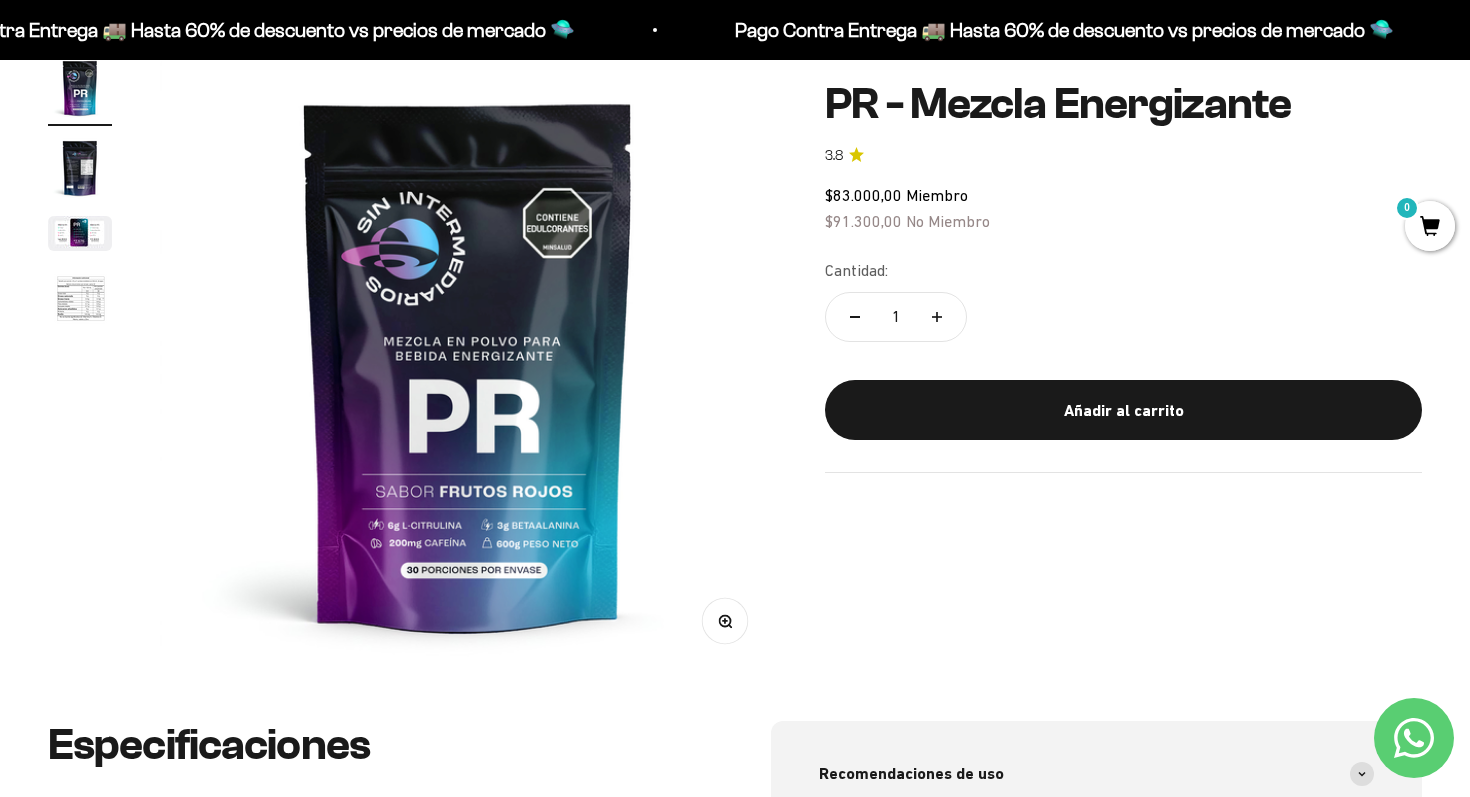 click at bounding box center [468, 364] 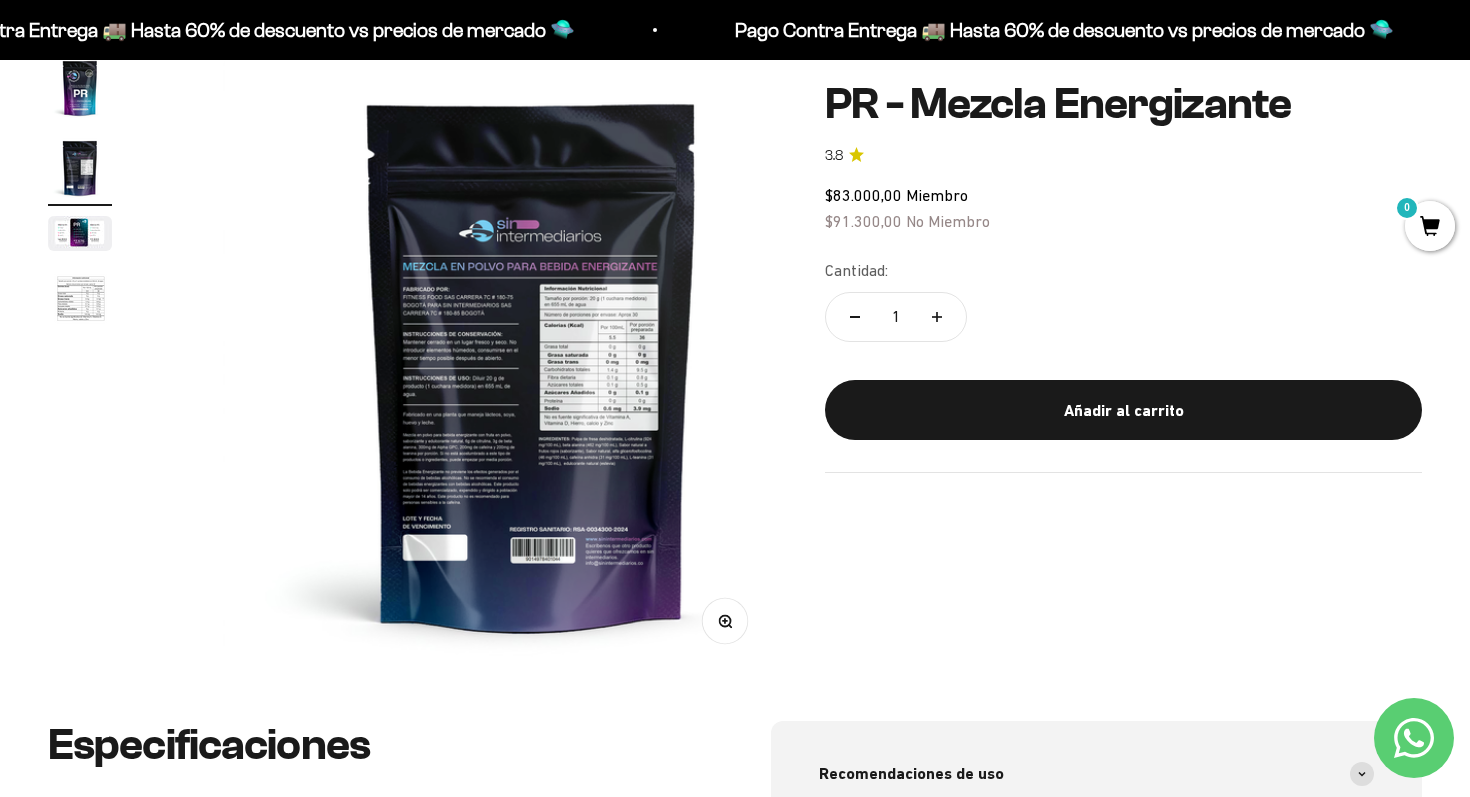 scroll, scrollTop: 0, scrollLeft: 641, axis: horizontal 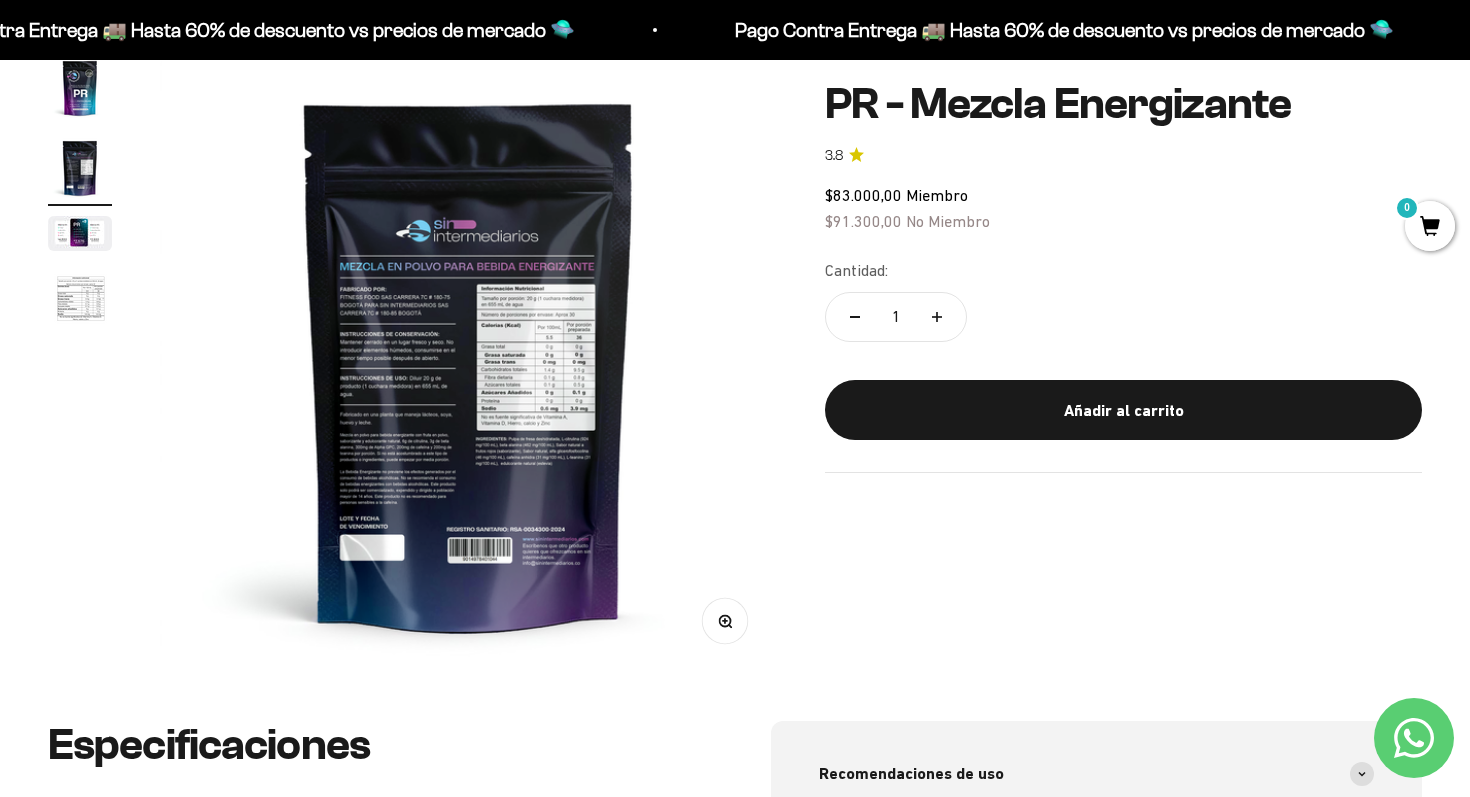 click 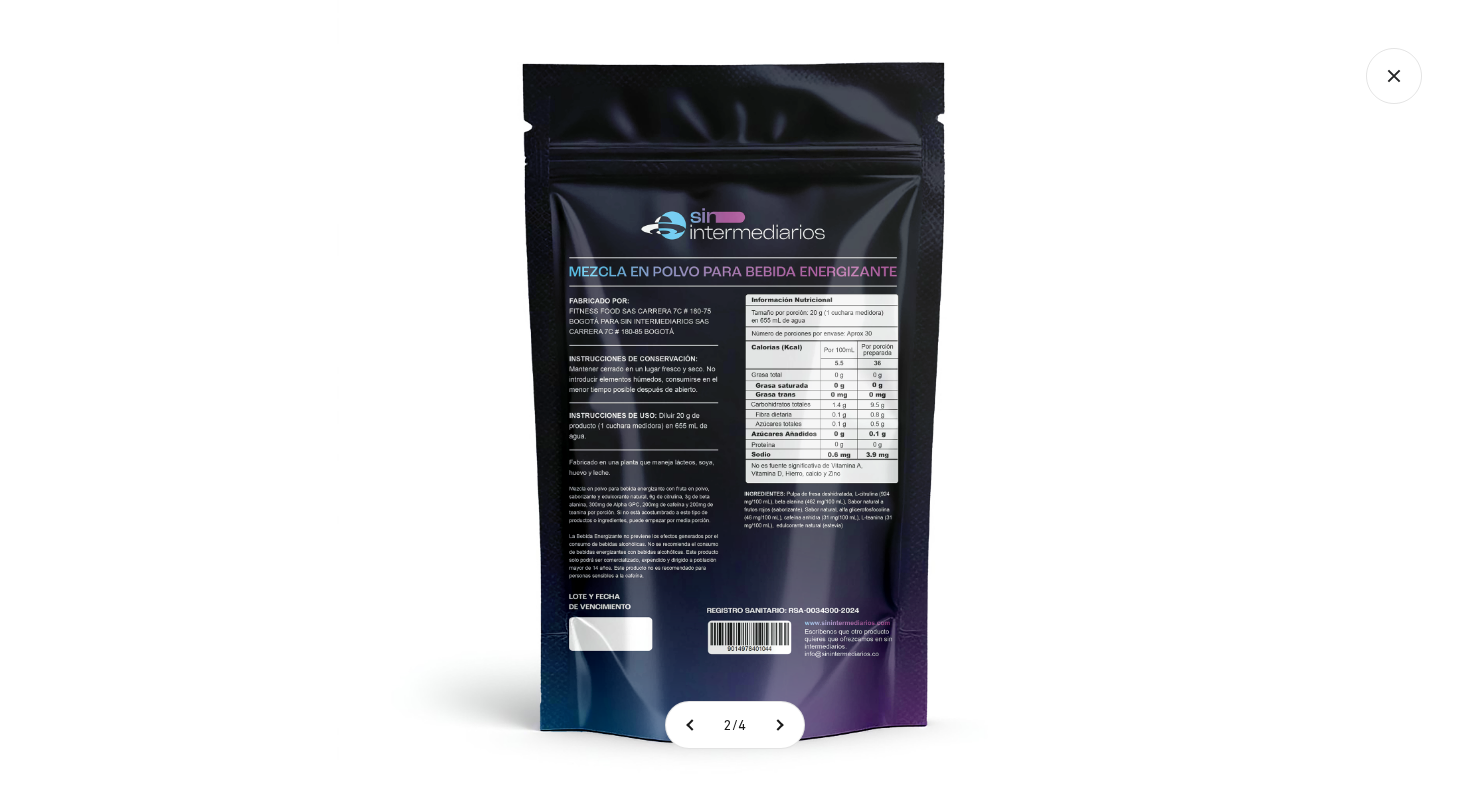 click at bounding box center [735, 398] 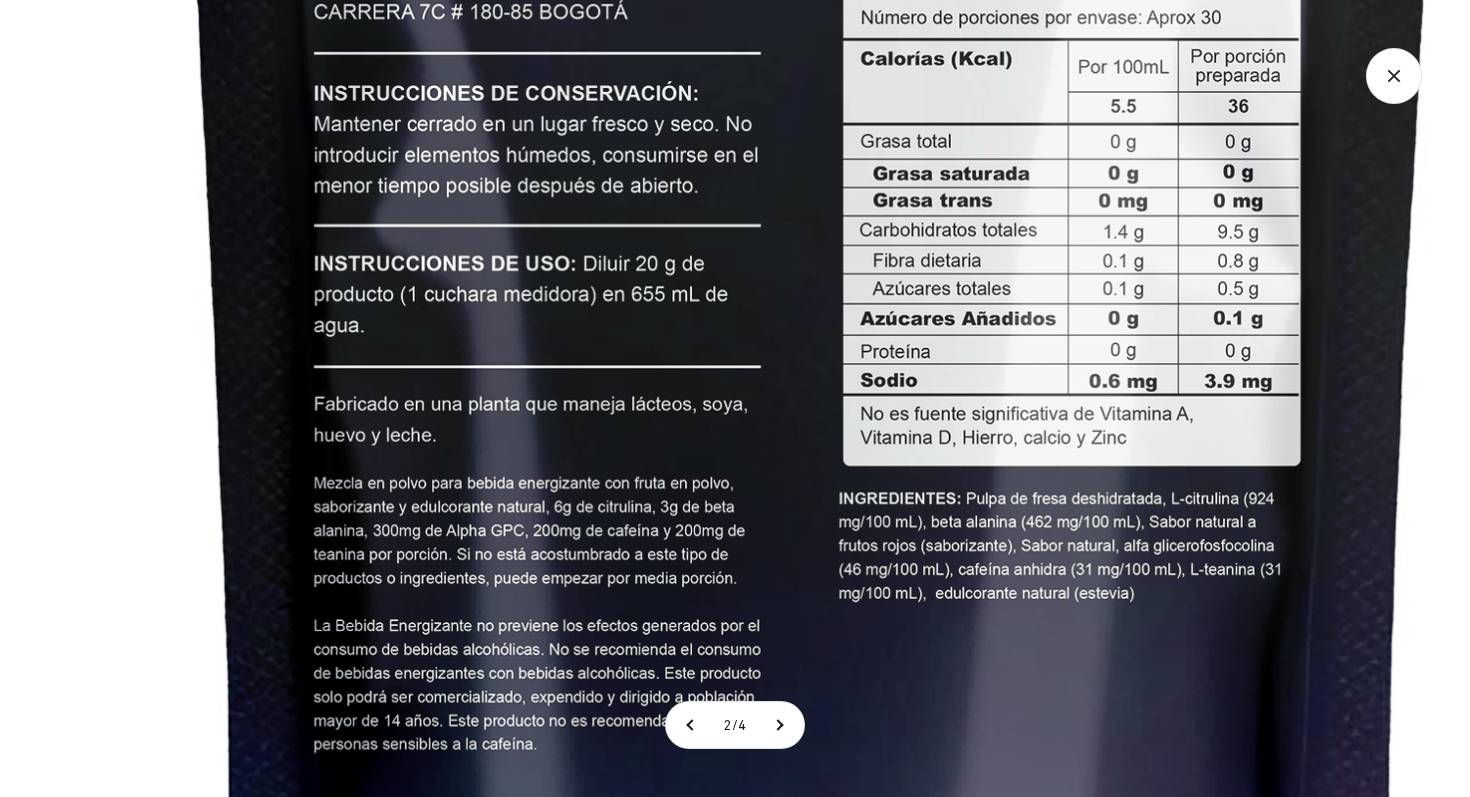 click at bounding box center (812, 212) 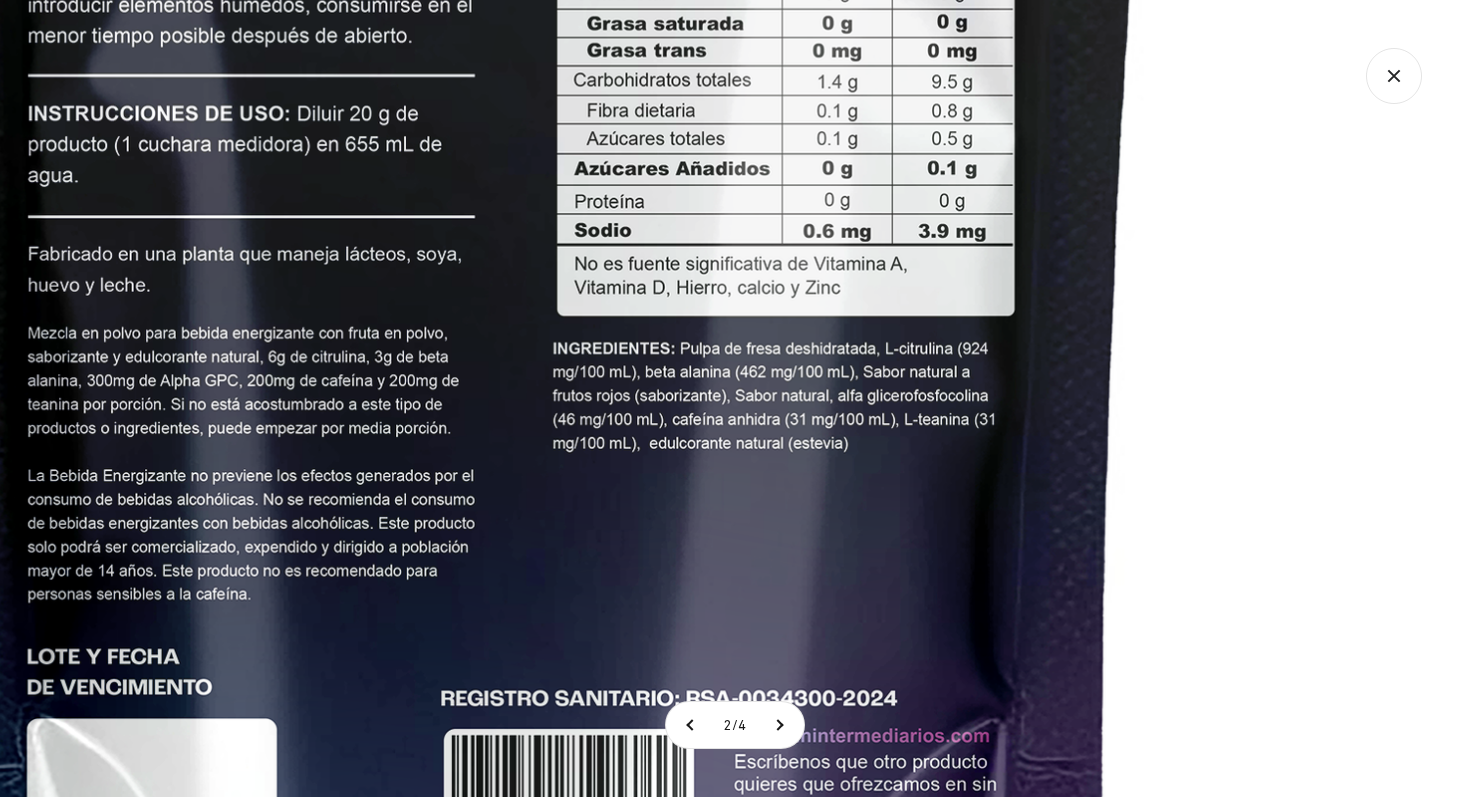 click at bounding box center [526, 62] 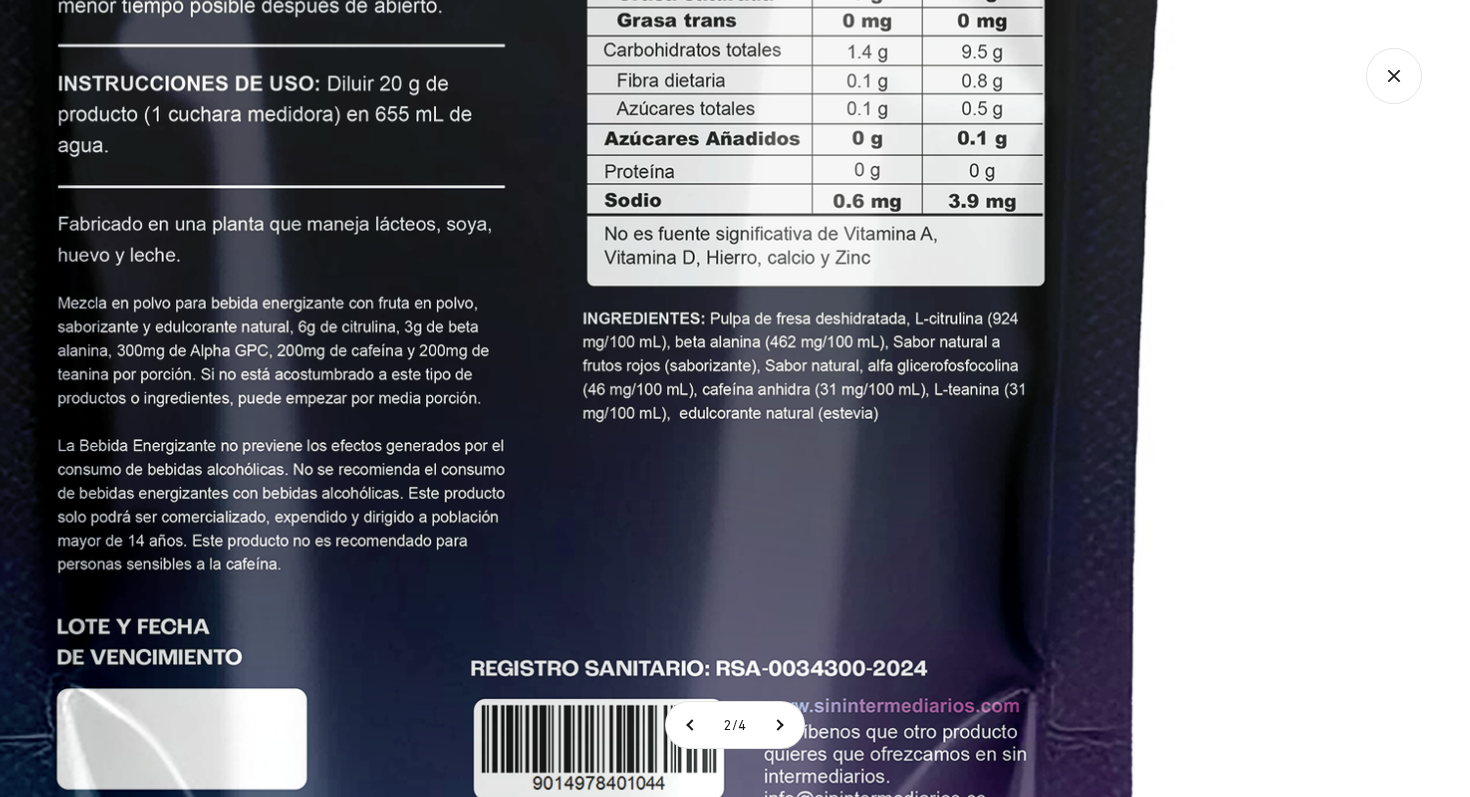 click at bounding box center [556, 32] 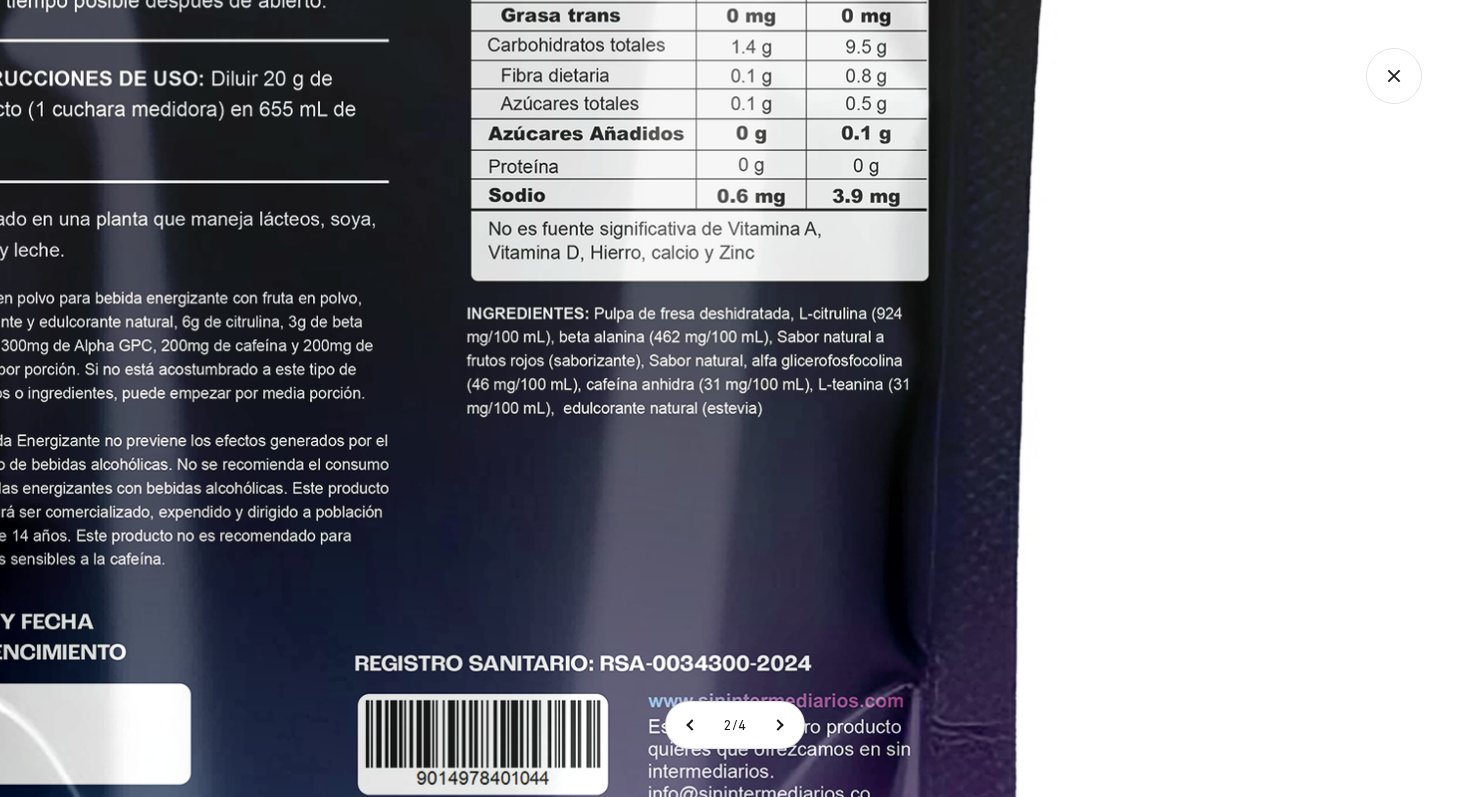 click at bounding box center [440, 27] 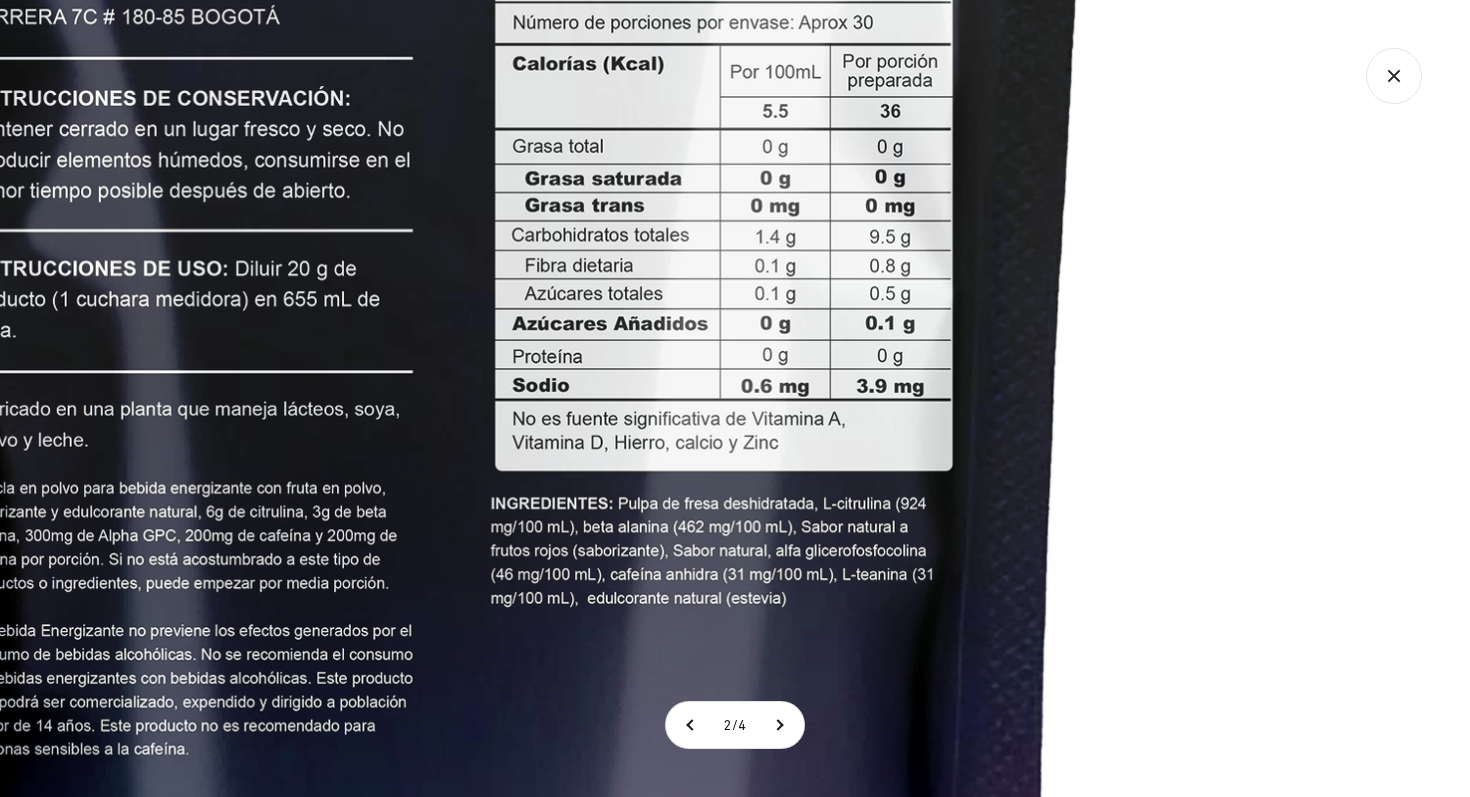 click at bounding box center (464, 217) 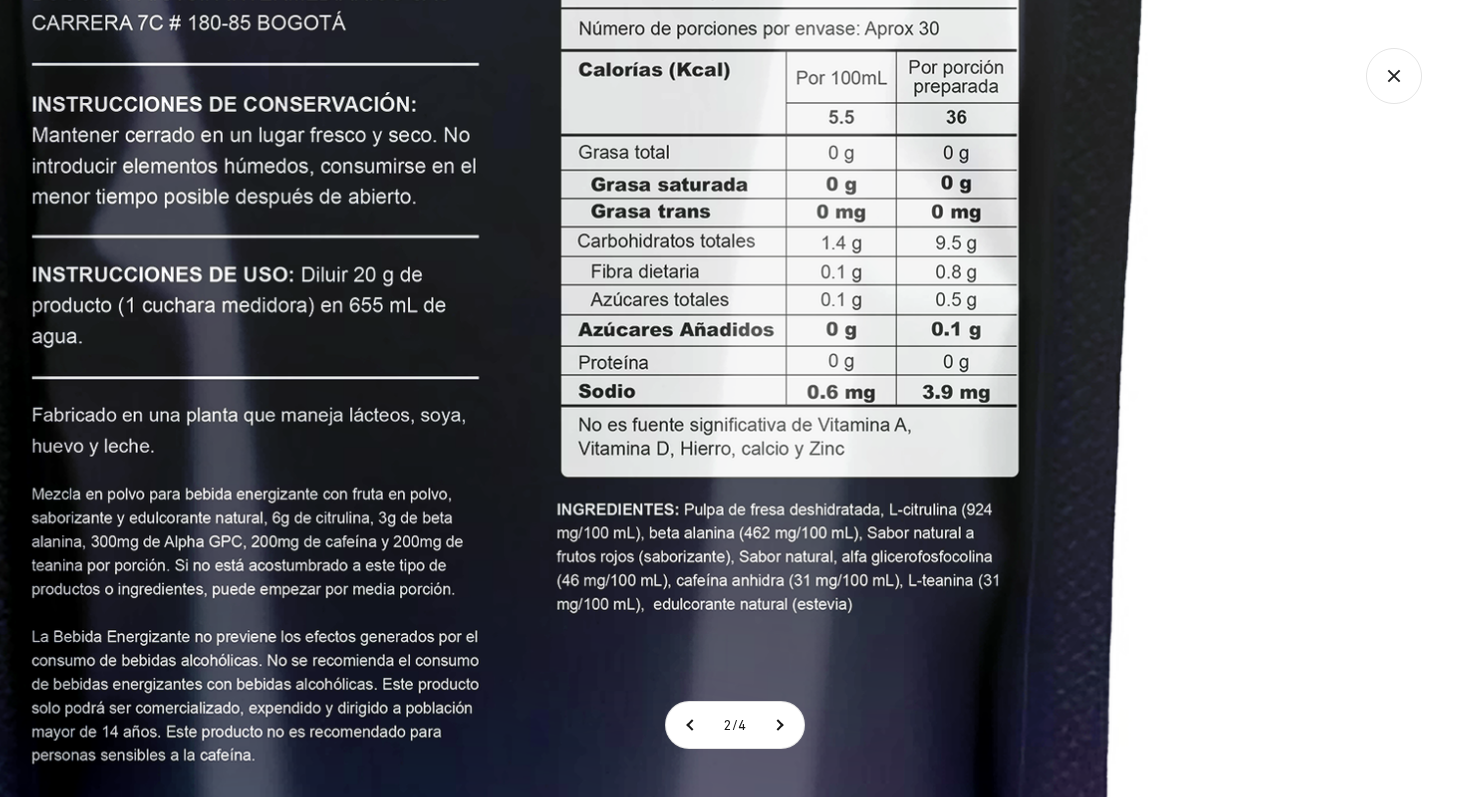 click at bounding box center (530, 223) 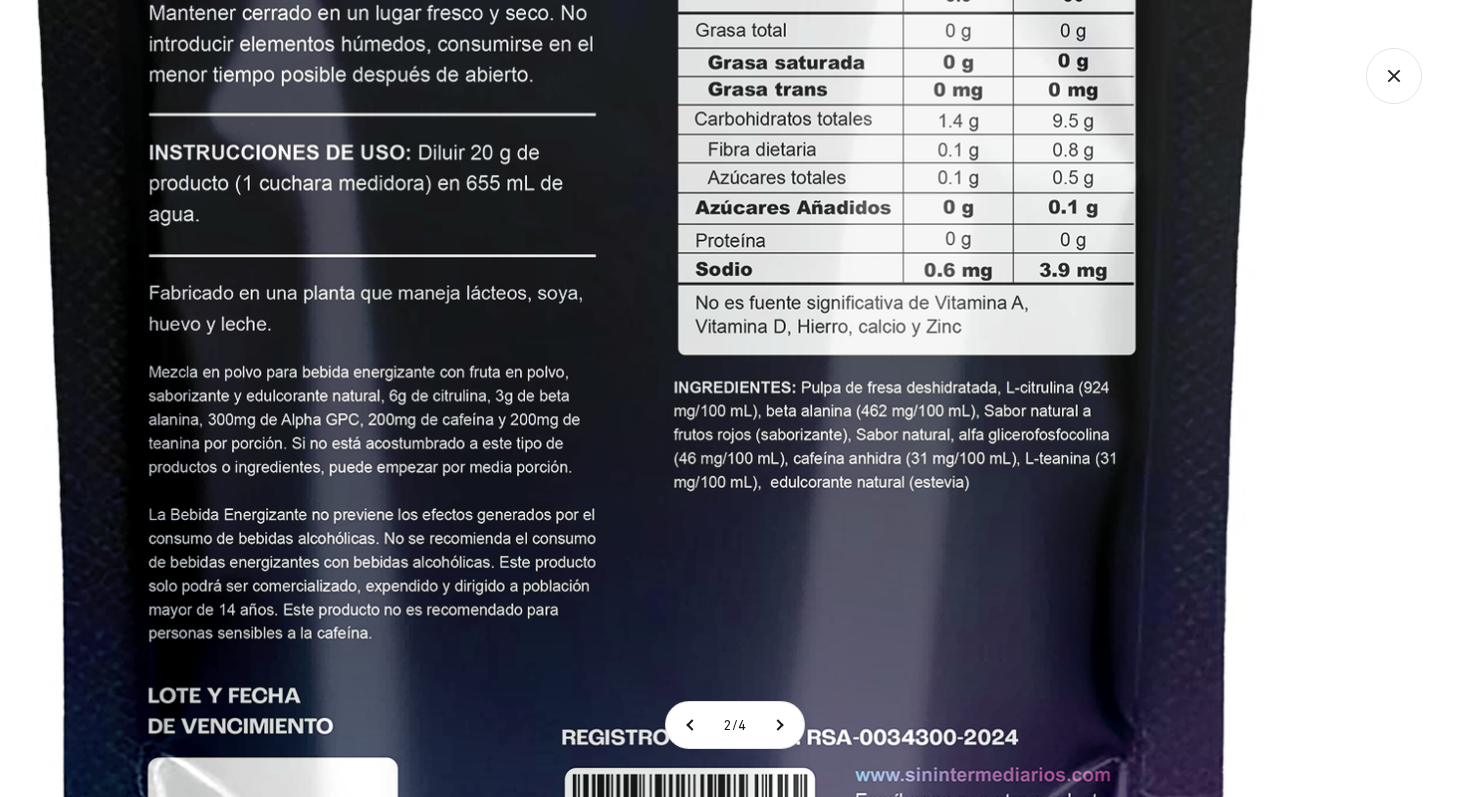 click at bounding box center (647, 101) 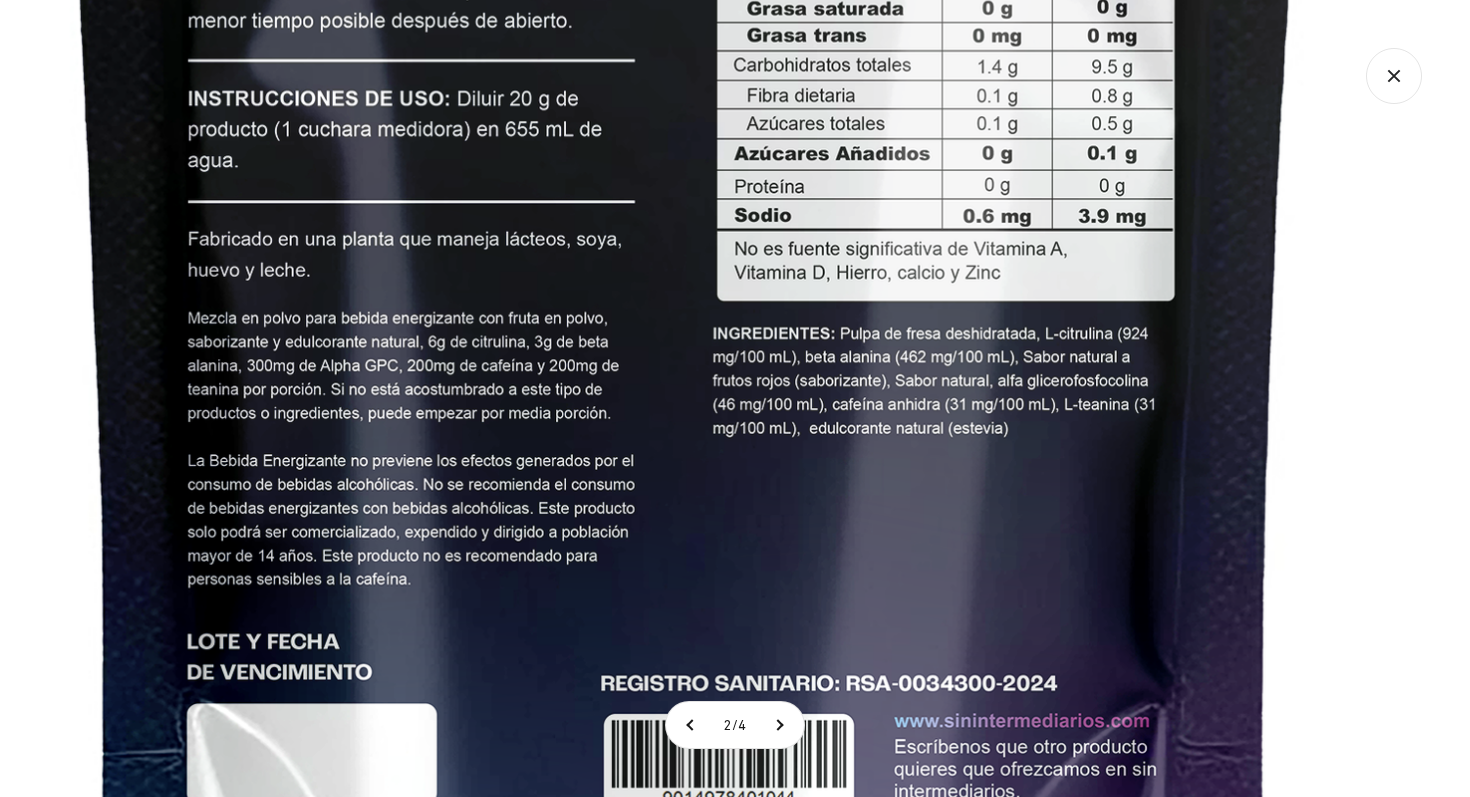 click at bounding box center [686, 47] 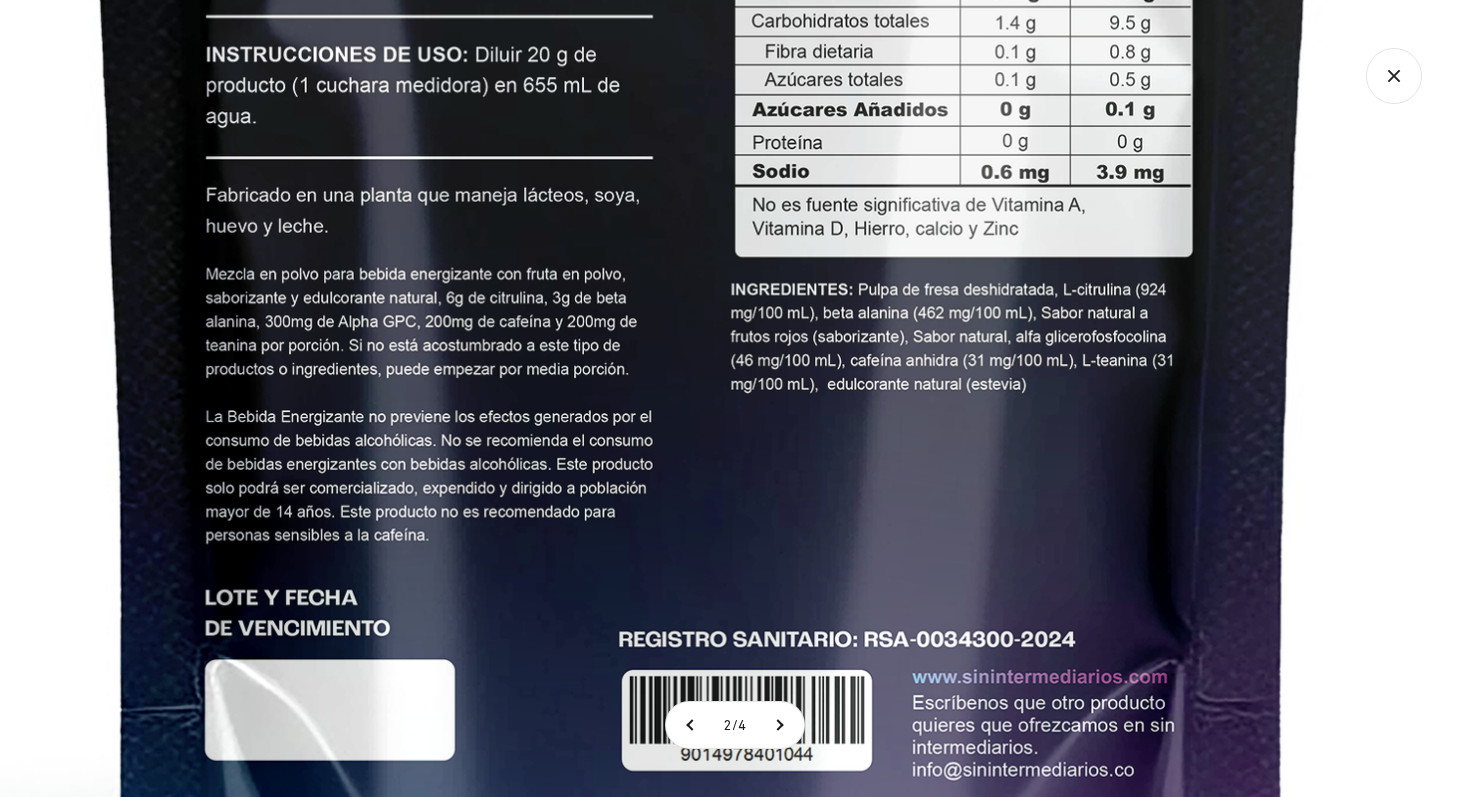 click 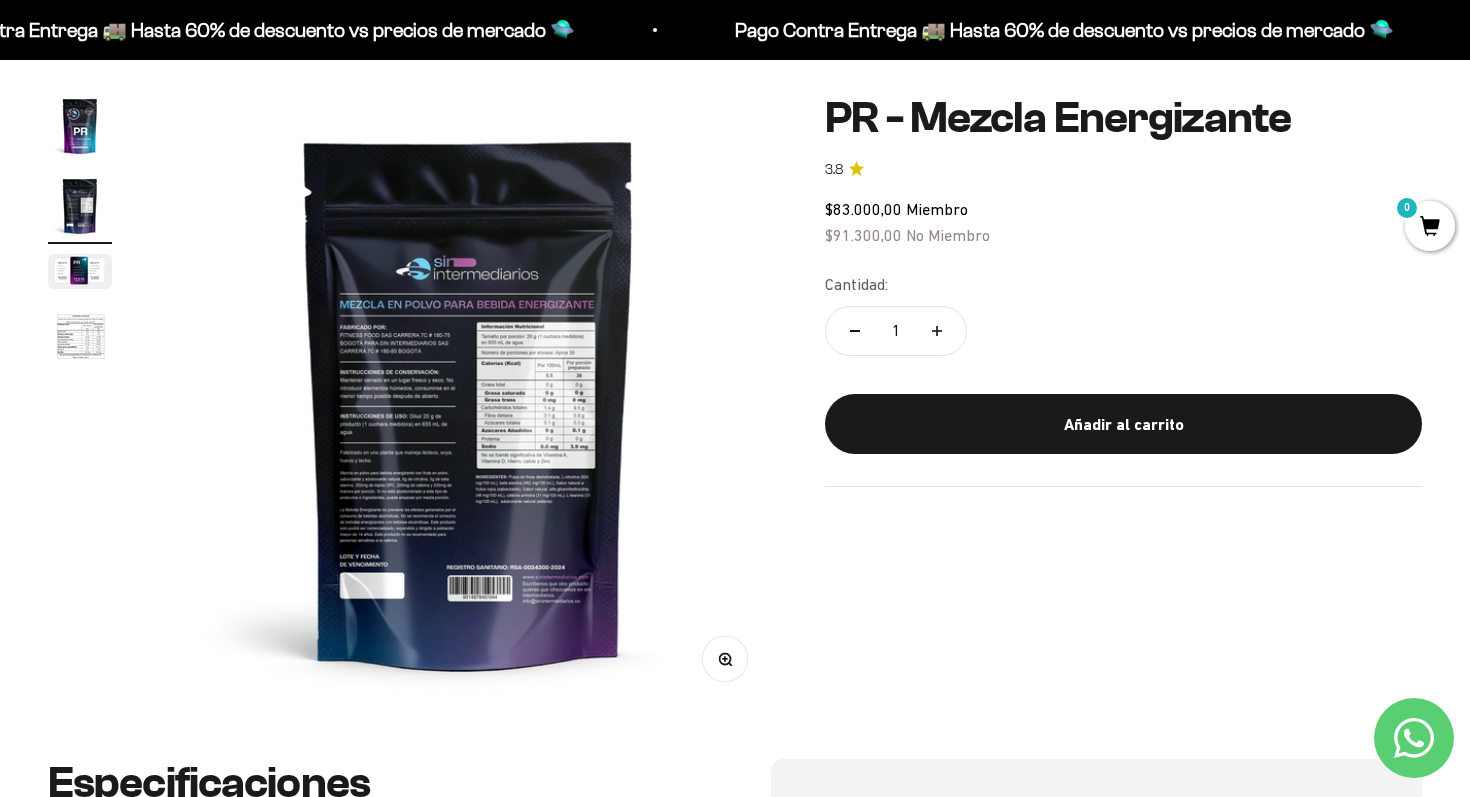 scroll, scrollTop: 132, scrollLeft: 0, axis: vertical 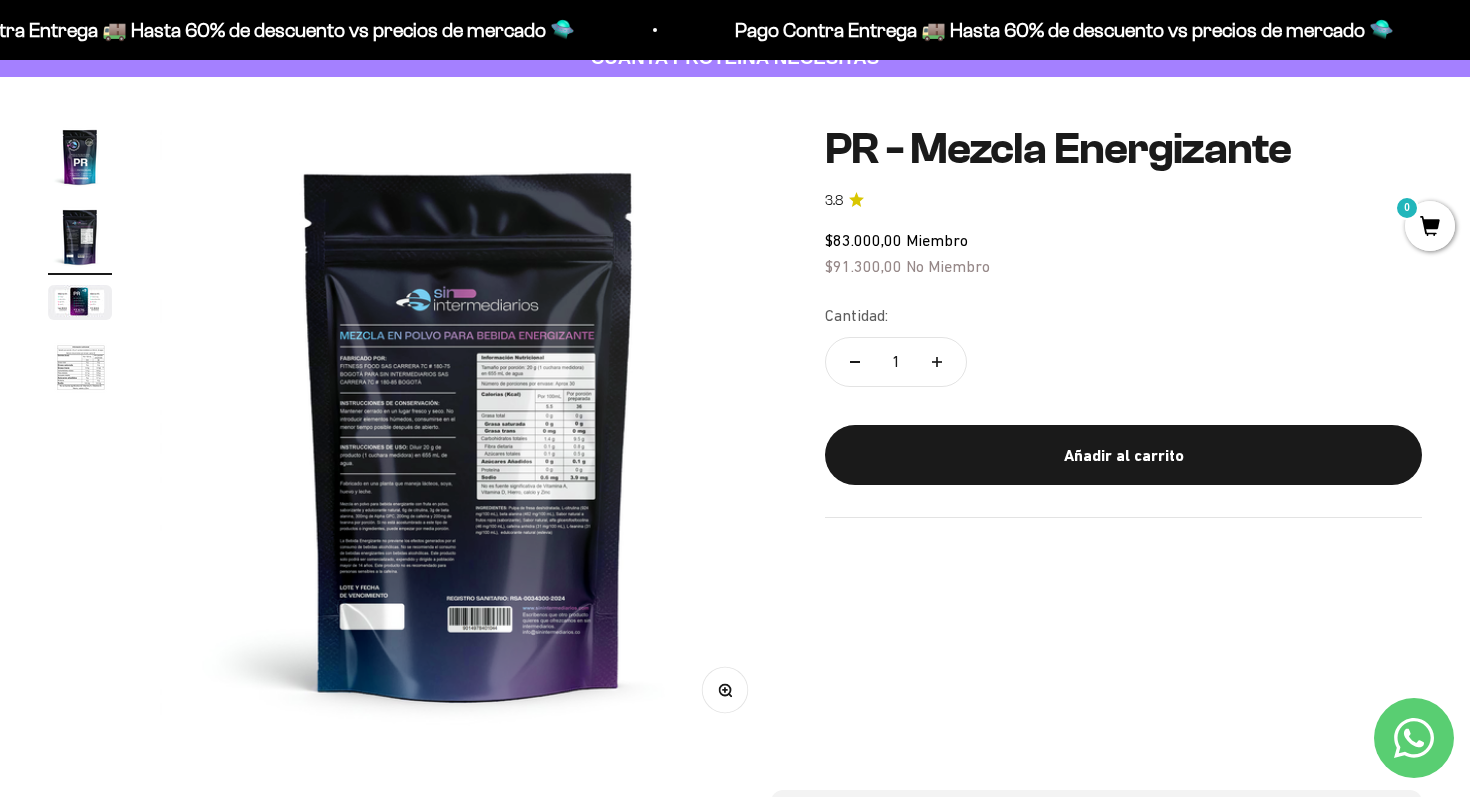 click at bounding box center (80, 157) 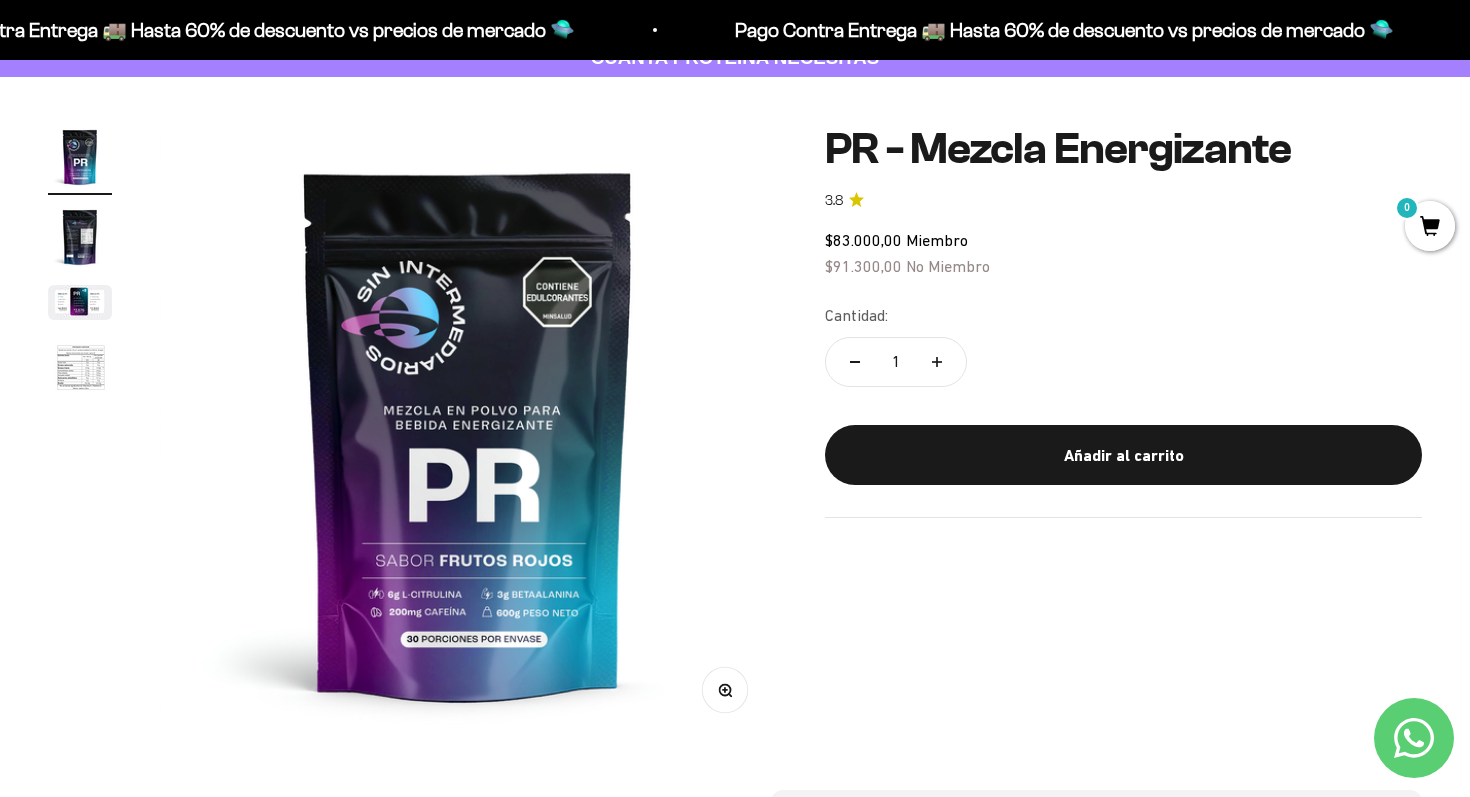 scroll, scrollTop: 0, scrollLeft: 0, axis: both 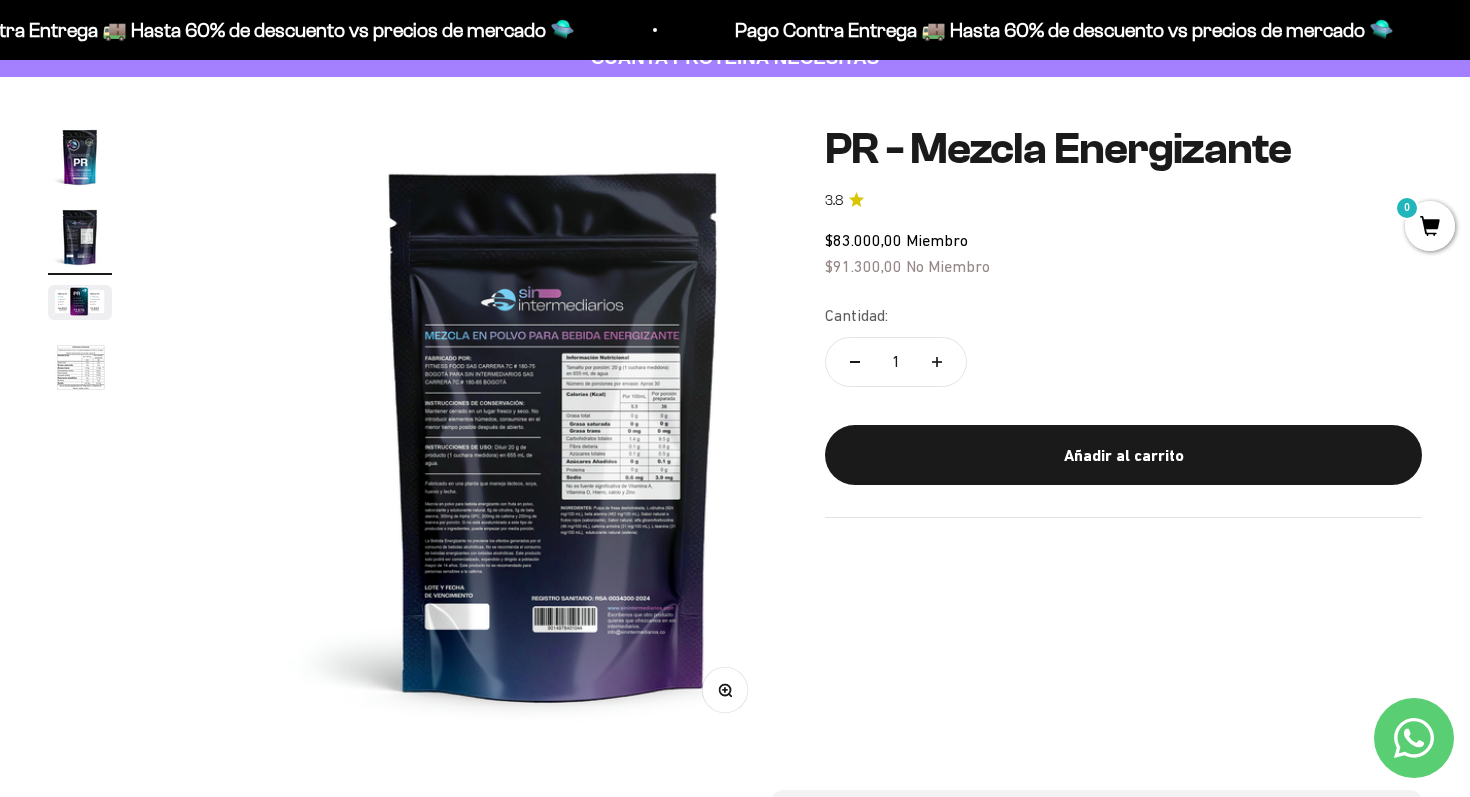 click at bounding box center [80, 302] 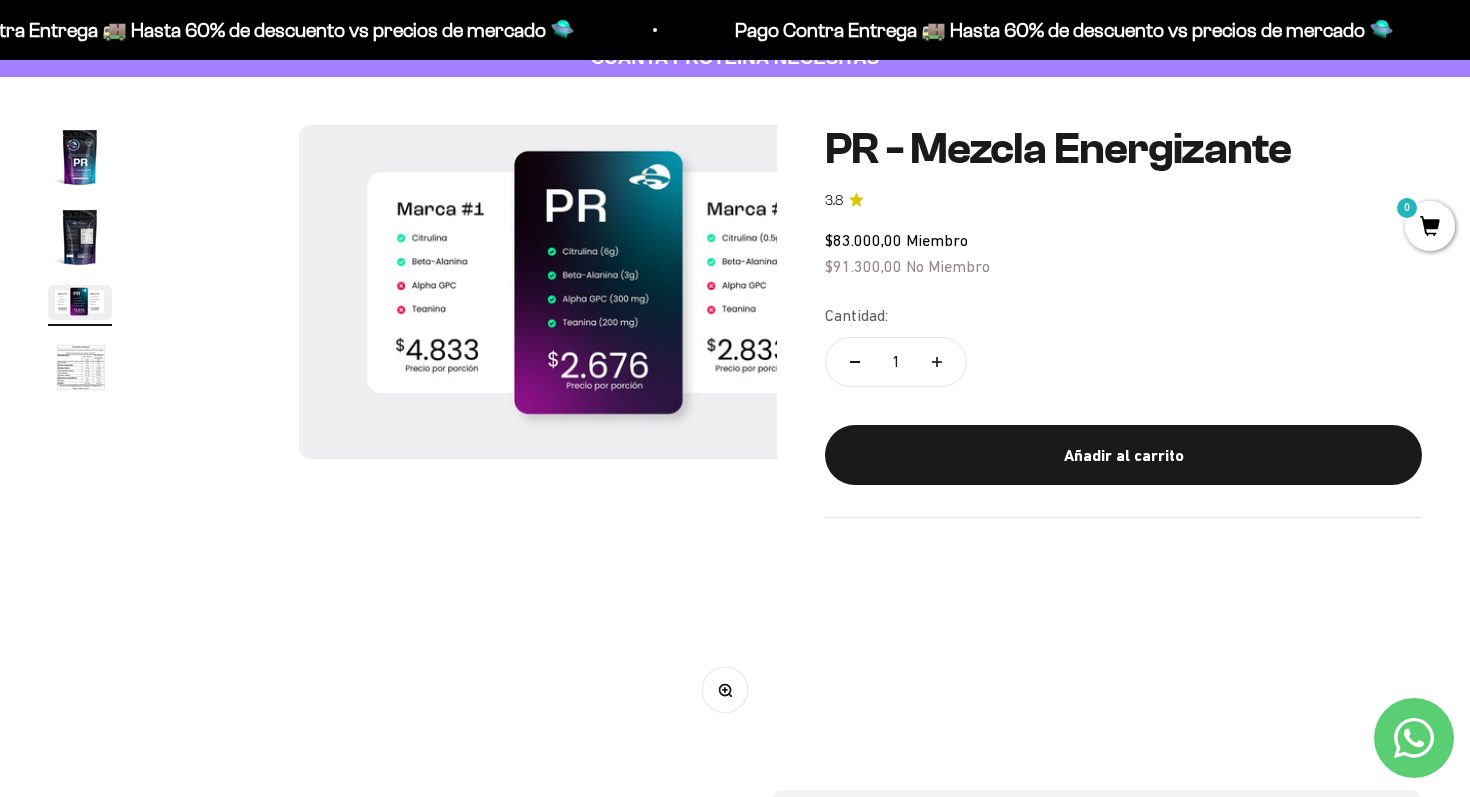 scroll, scrollTop: 0, scrollLeft: 1282, axis: horizontal 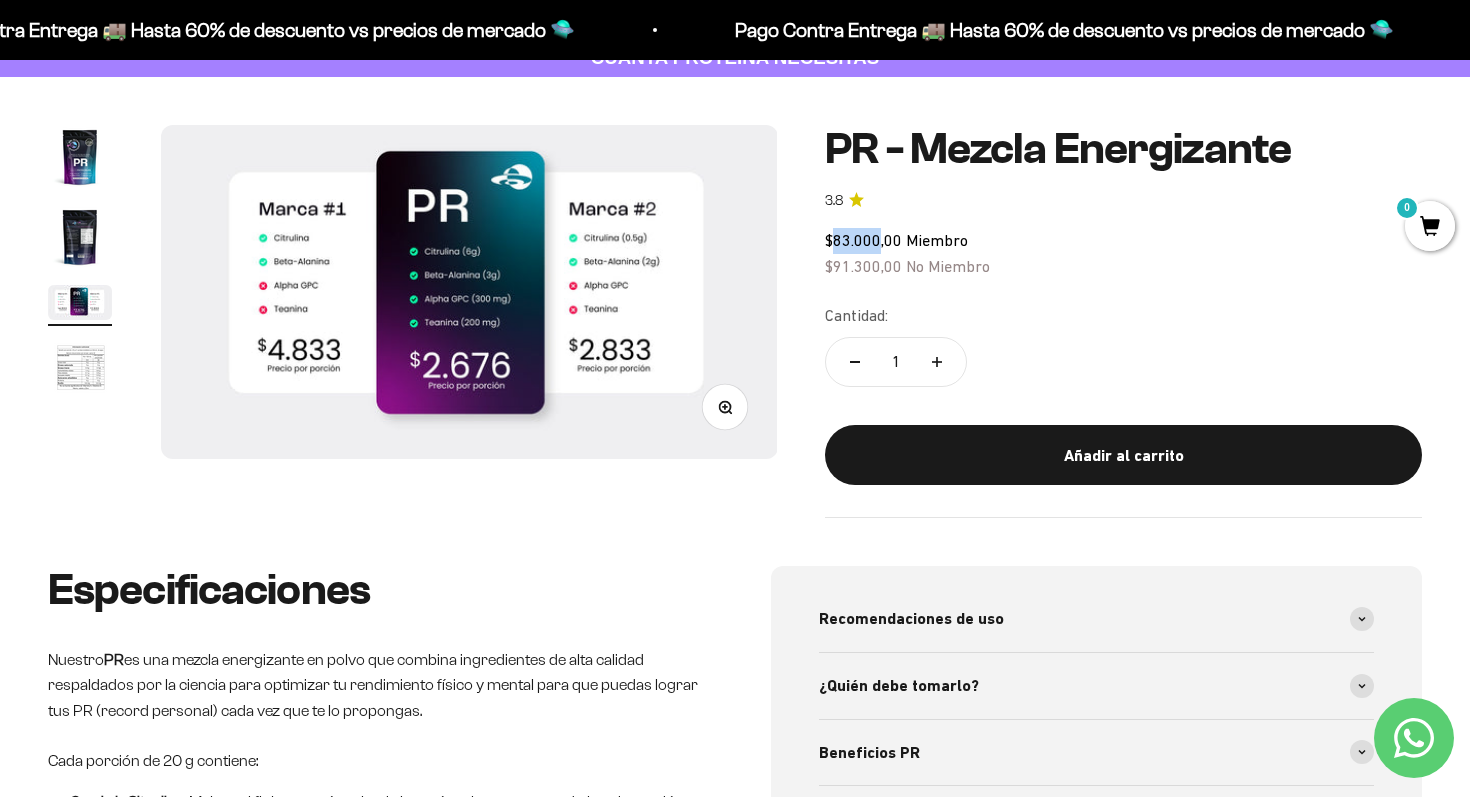 drag, startPoint x: 831, startPoint y: 237, endPoint x: 880, endPoint y: 235, distance: 49.0408 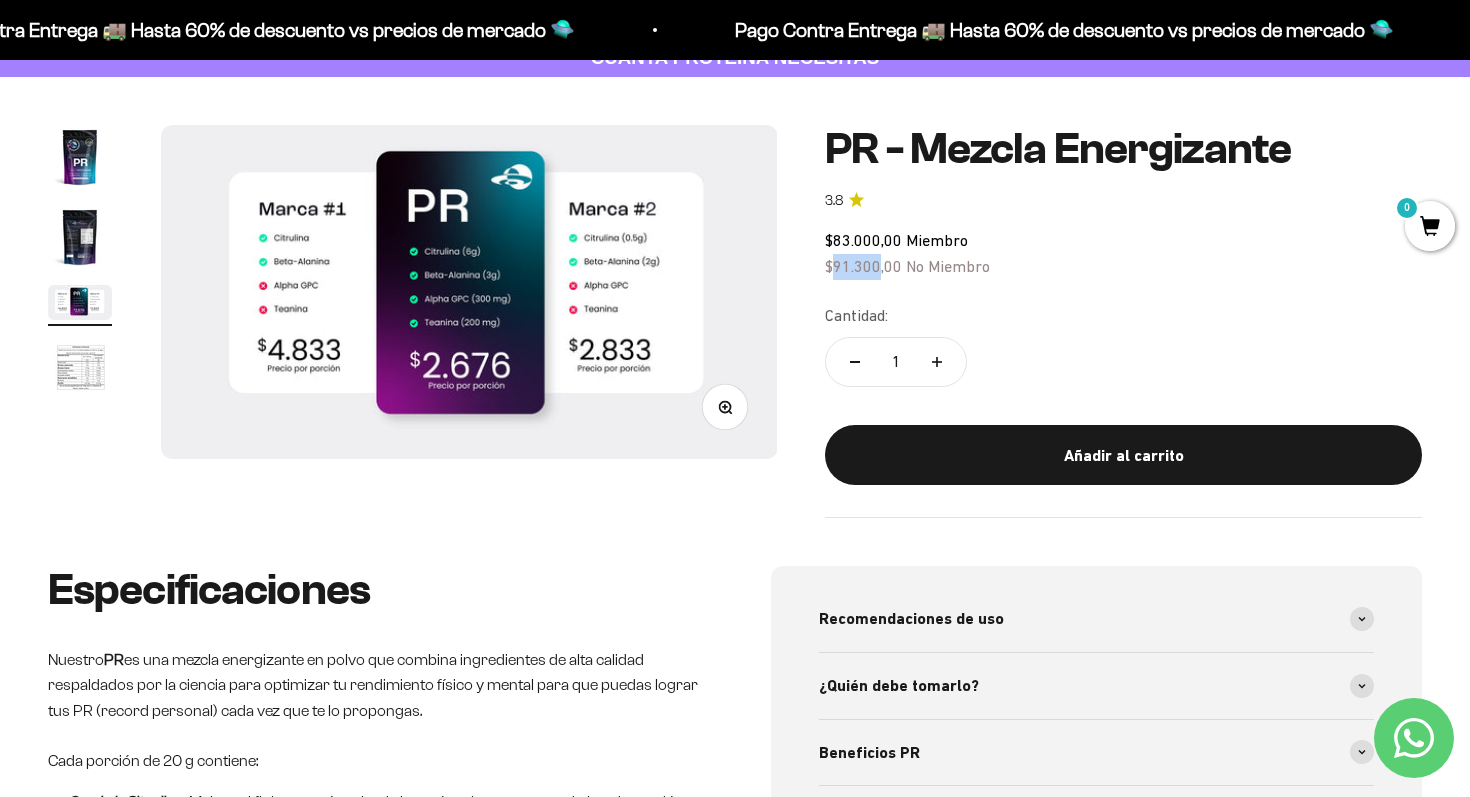 drag, startPoint x: 881, startPoint y: 264, endPoint x: 834, endPoint y: 263, distance: 47.010635 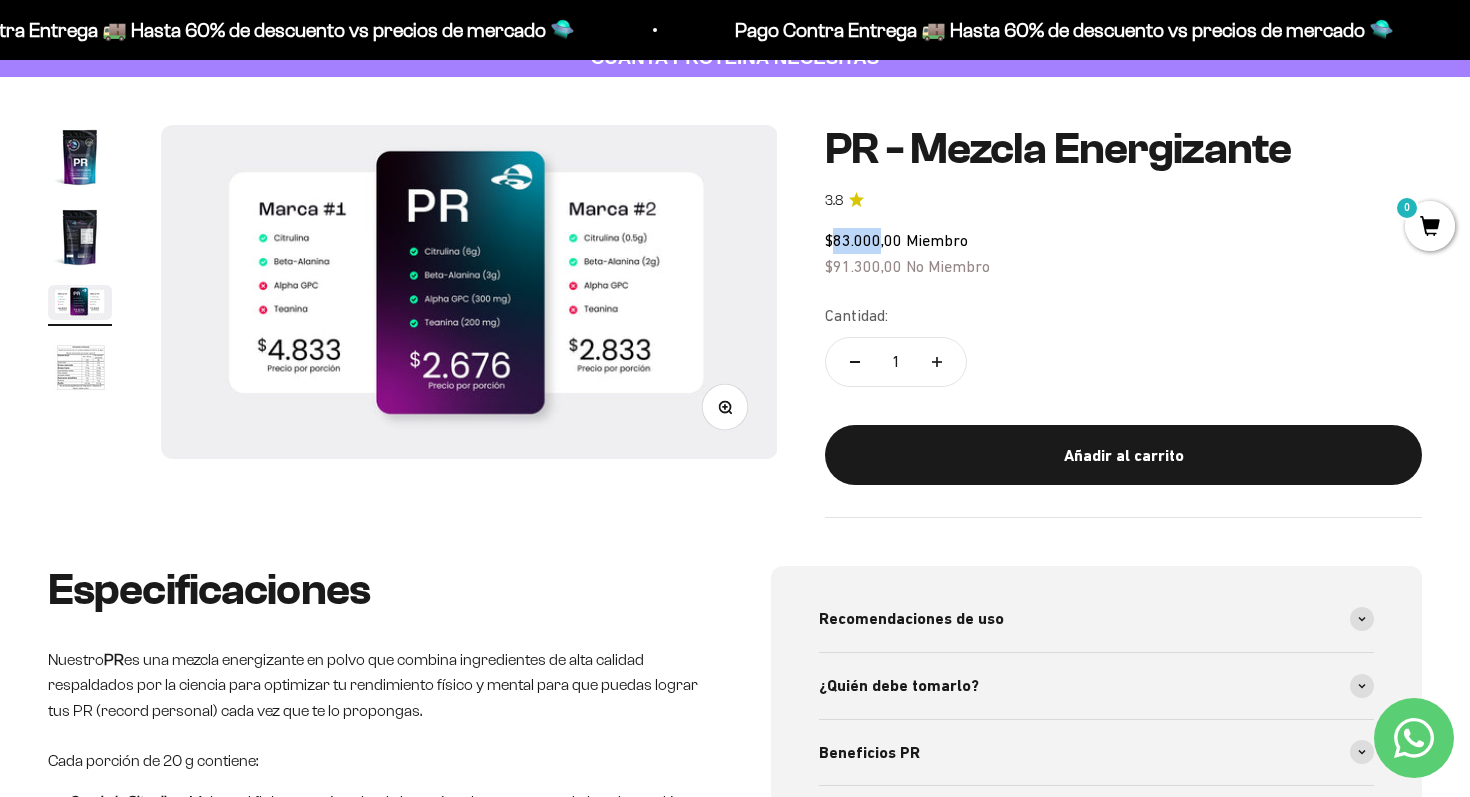 drag, startPoint x: 836, startPoint y: 232, endPoint x: 880, endPoint y: 229, distance: 44.102154 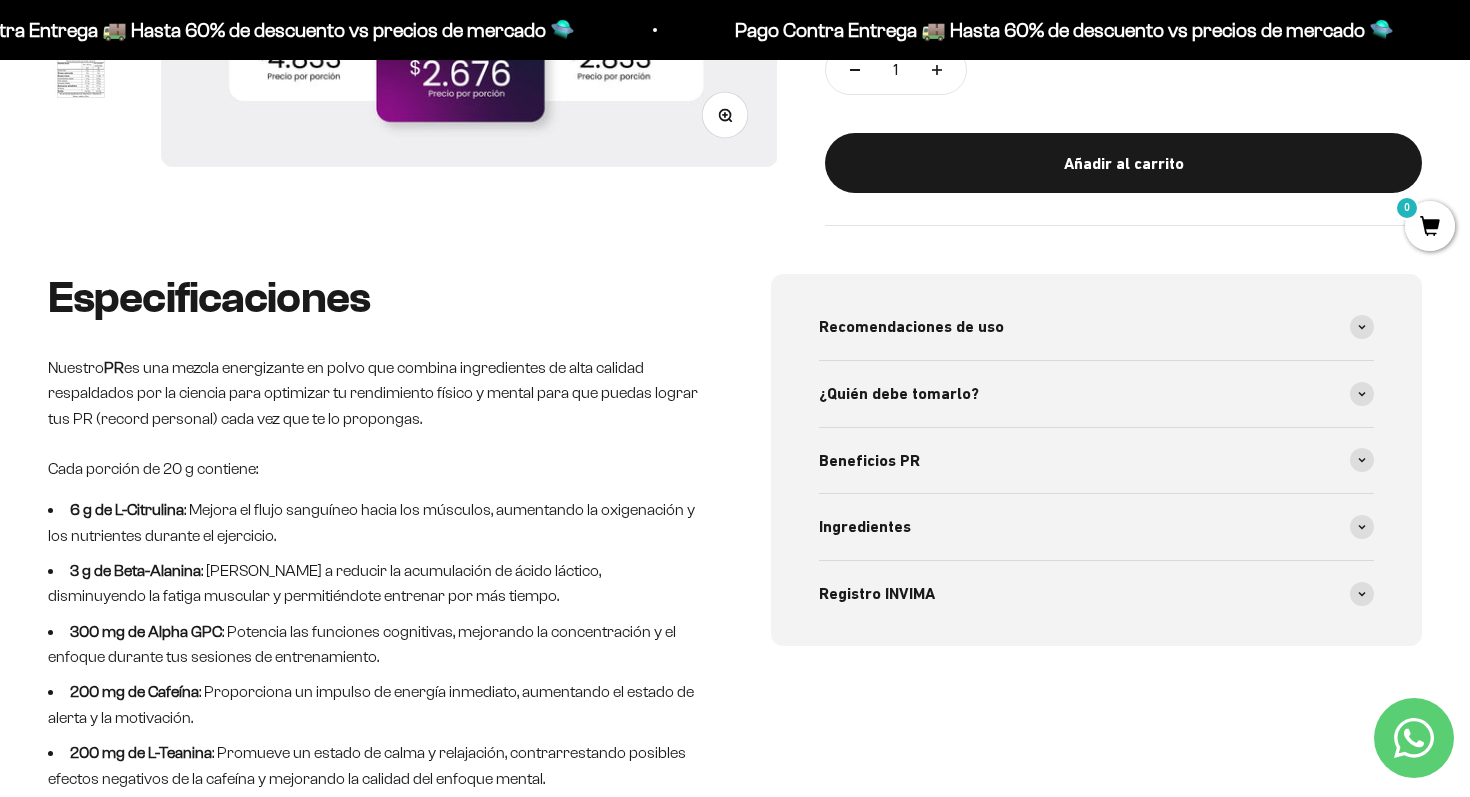 scroll, scrollTop: 442, scrollLeft: 0, axis: vertical 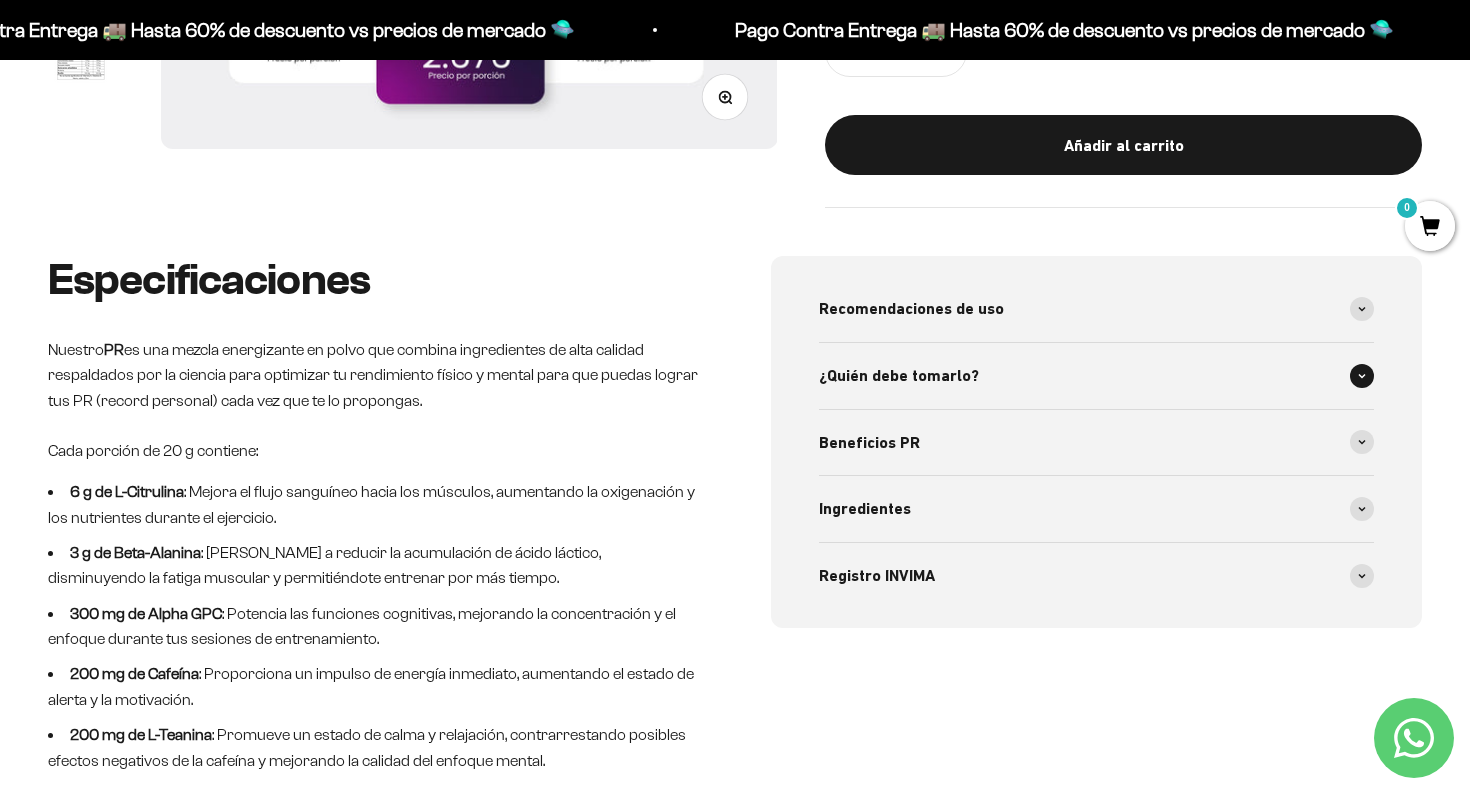 click at bounding box center [1362, 376] 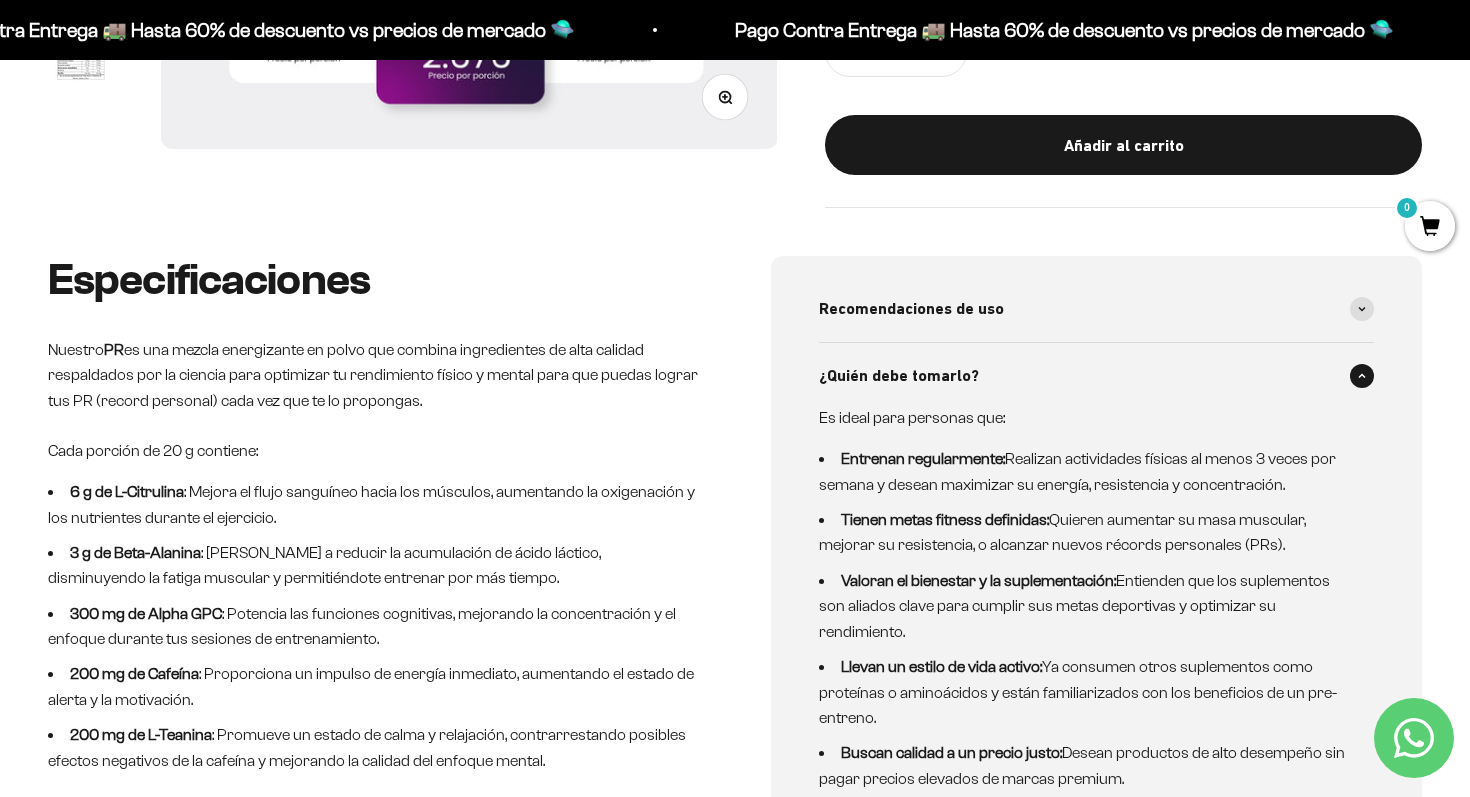 click at bounding box center [1362, 376] 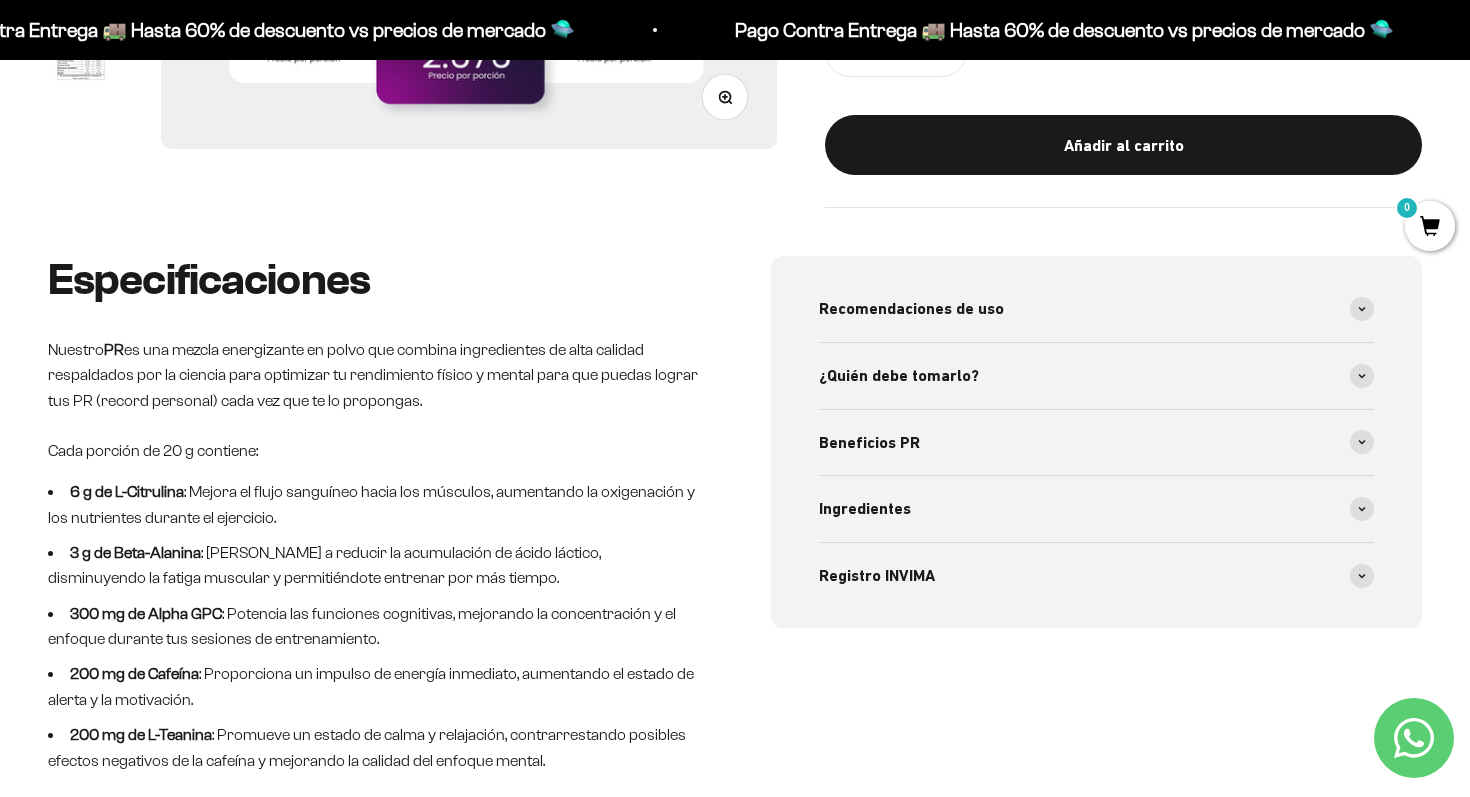 click on "Recomendaciones de uso
Dosis Recomendada:  20 g de producto (1 cuchara medidora). Sabor:  Frutos Rojos Uso:  Diluir 20 g de producto (1 cuchara medidora) en 655 mL de agua. Si no está acostumbrado a consumir este tipo de productos, empieza con media dosis (1/2 cuchara medidora en 328 mL de agua) Canitdad de porciones por empaque:  Aprox 30 porciones de 20 gr
¿Quién debe tomarlo?
Es ideal para personas que: Entrenan regularmente:  Realizan actividades físicas al menos 3 veces por semana y desean maximizar su energía, resistencia y concentración. Tienen metas fitness definidas:  Quieren aumentar su masa muscular, mejorar su resistencia, o alcanzar nuevos récords personales (PRs). Valoran el bienestar y la suplementación:  Entienden que los suplementos son aliados clave para cumplir sus metas deportivas y optimizar su rendimiento. Llevan un estilo de vida activo: Buscan calidad a un precio justo:" at bounding box center [1096, 442] 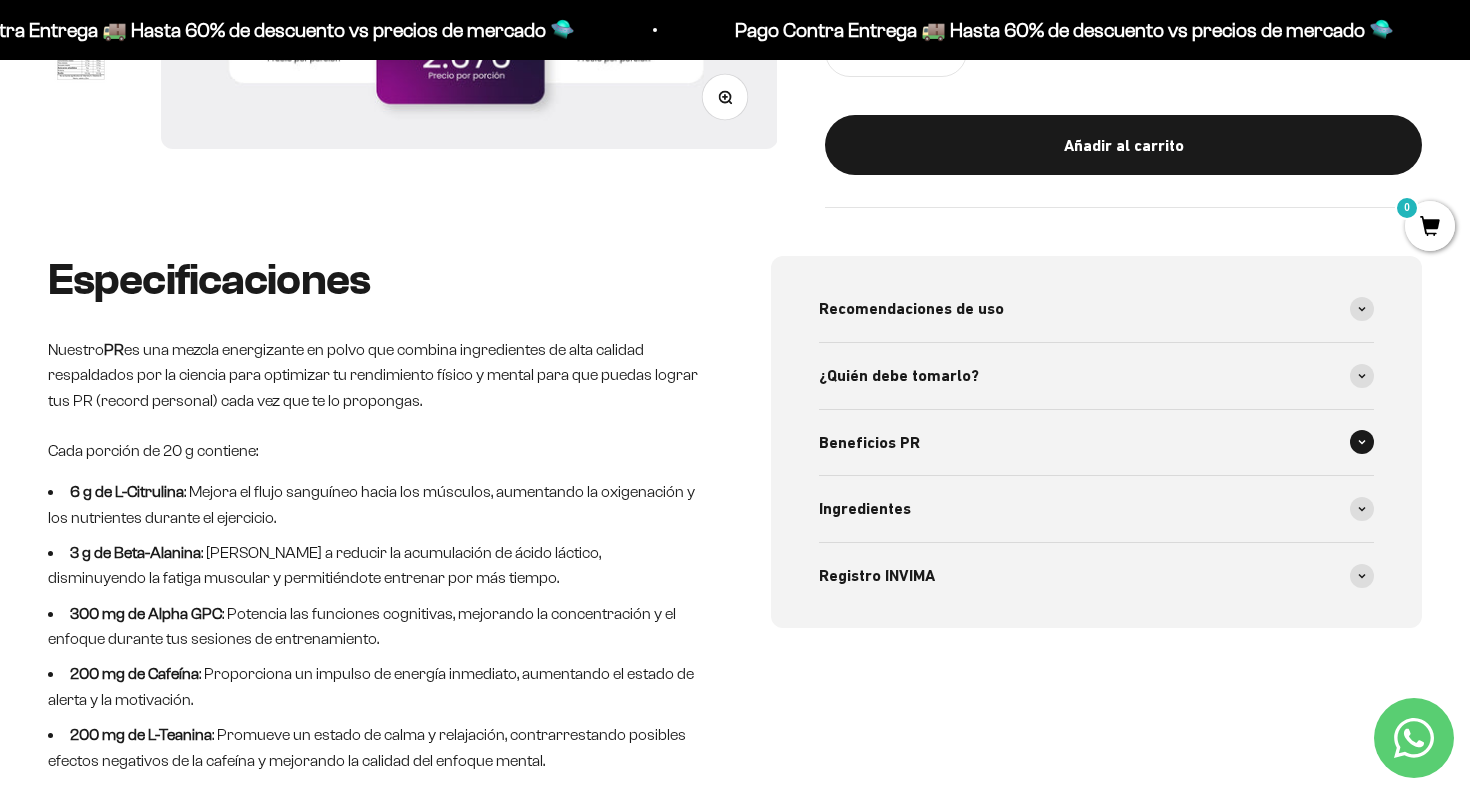 click at bounding box center (1362, 442) 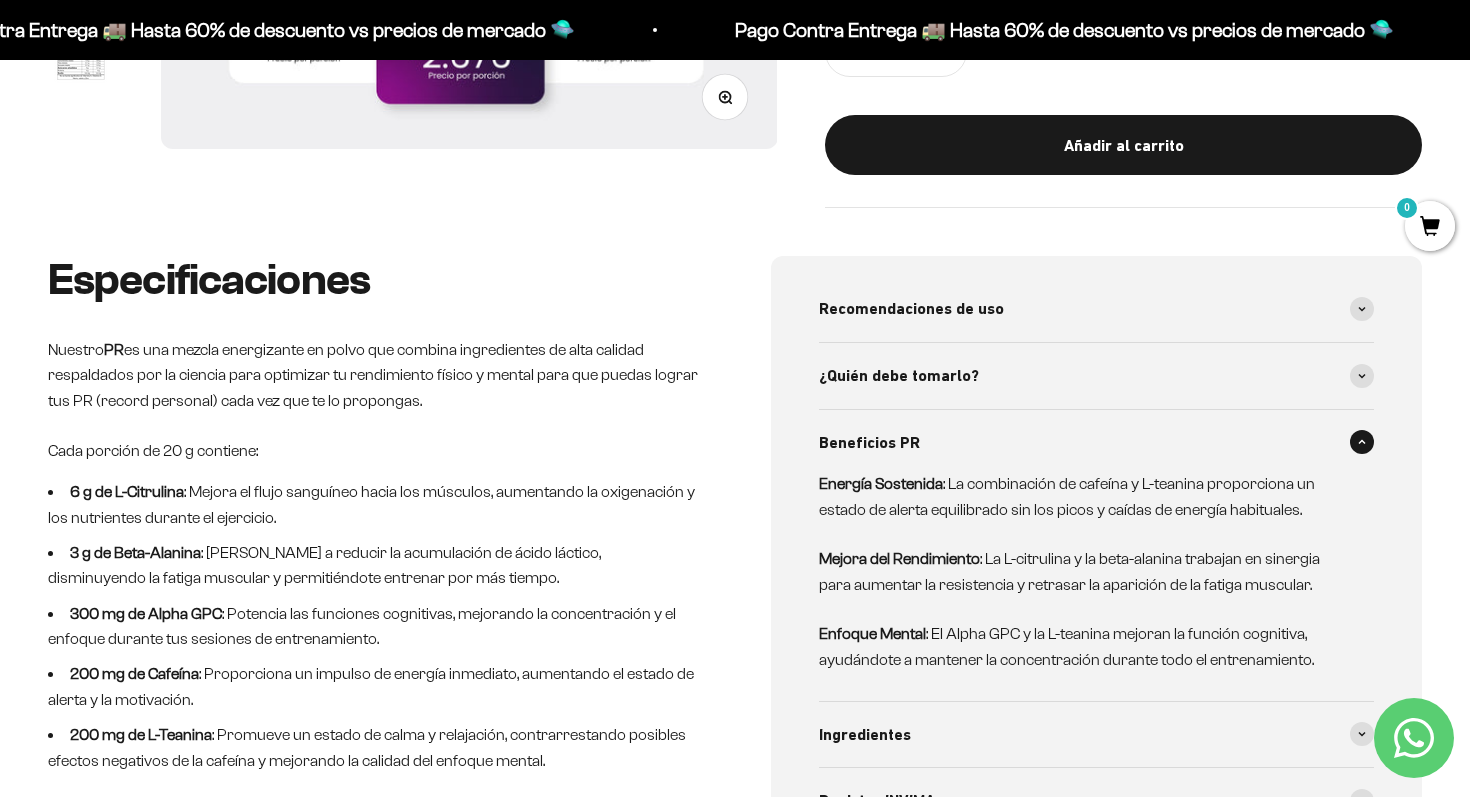 click at bounding box center (1362, 442) 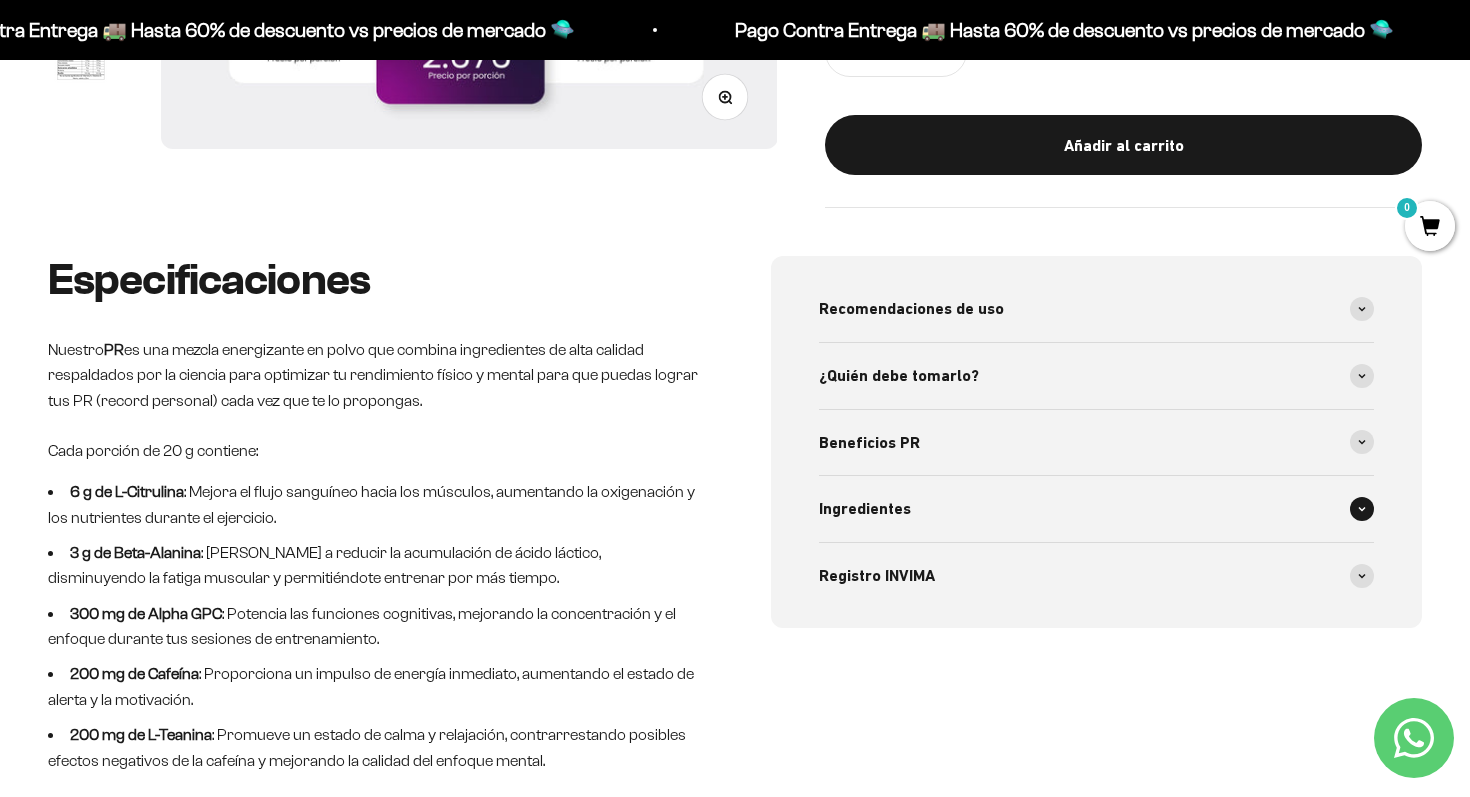click at bounding box center (1362, 509) 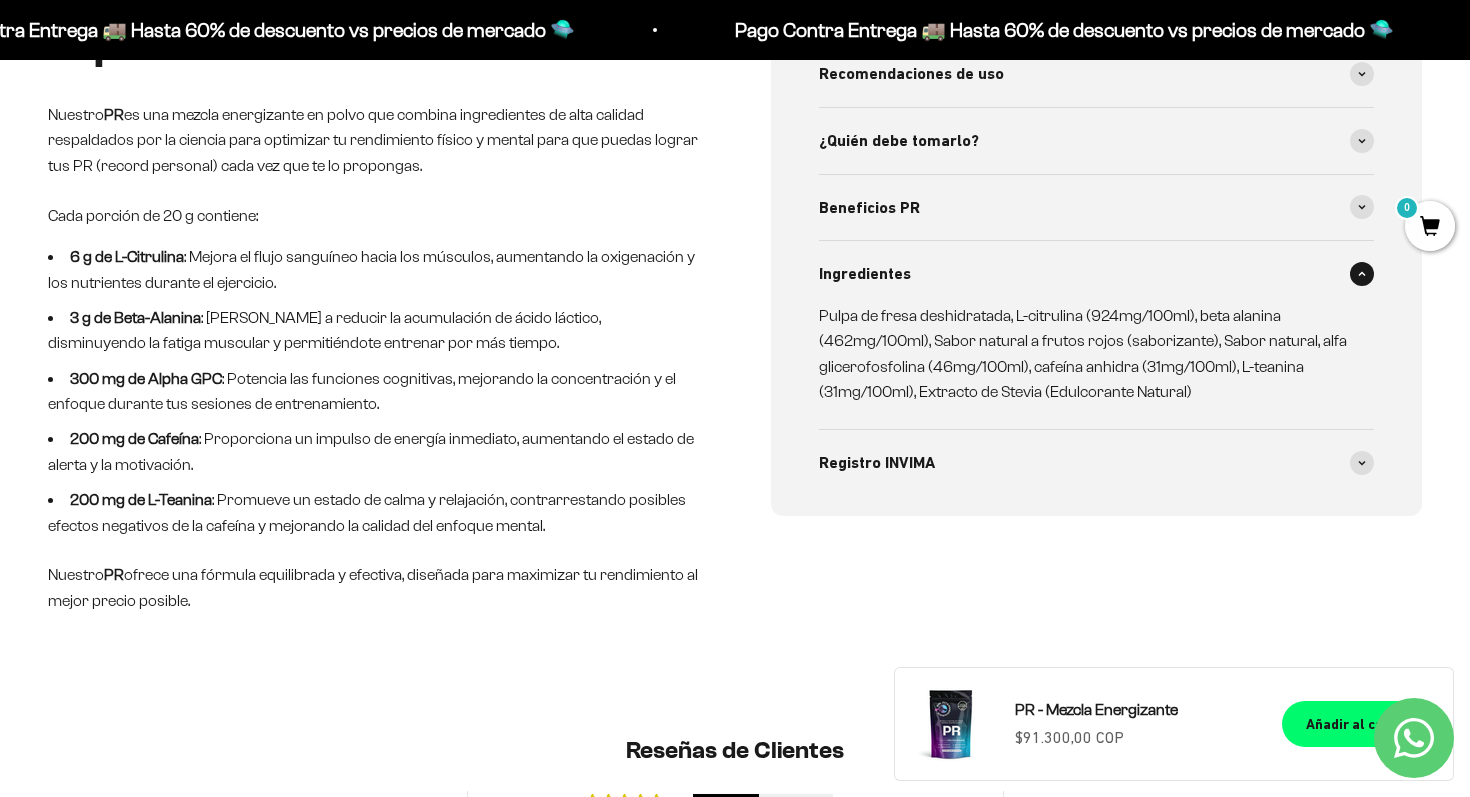 scroll, scrollTop: 704, scrollLeft: 0, axis: vertical 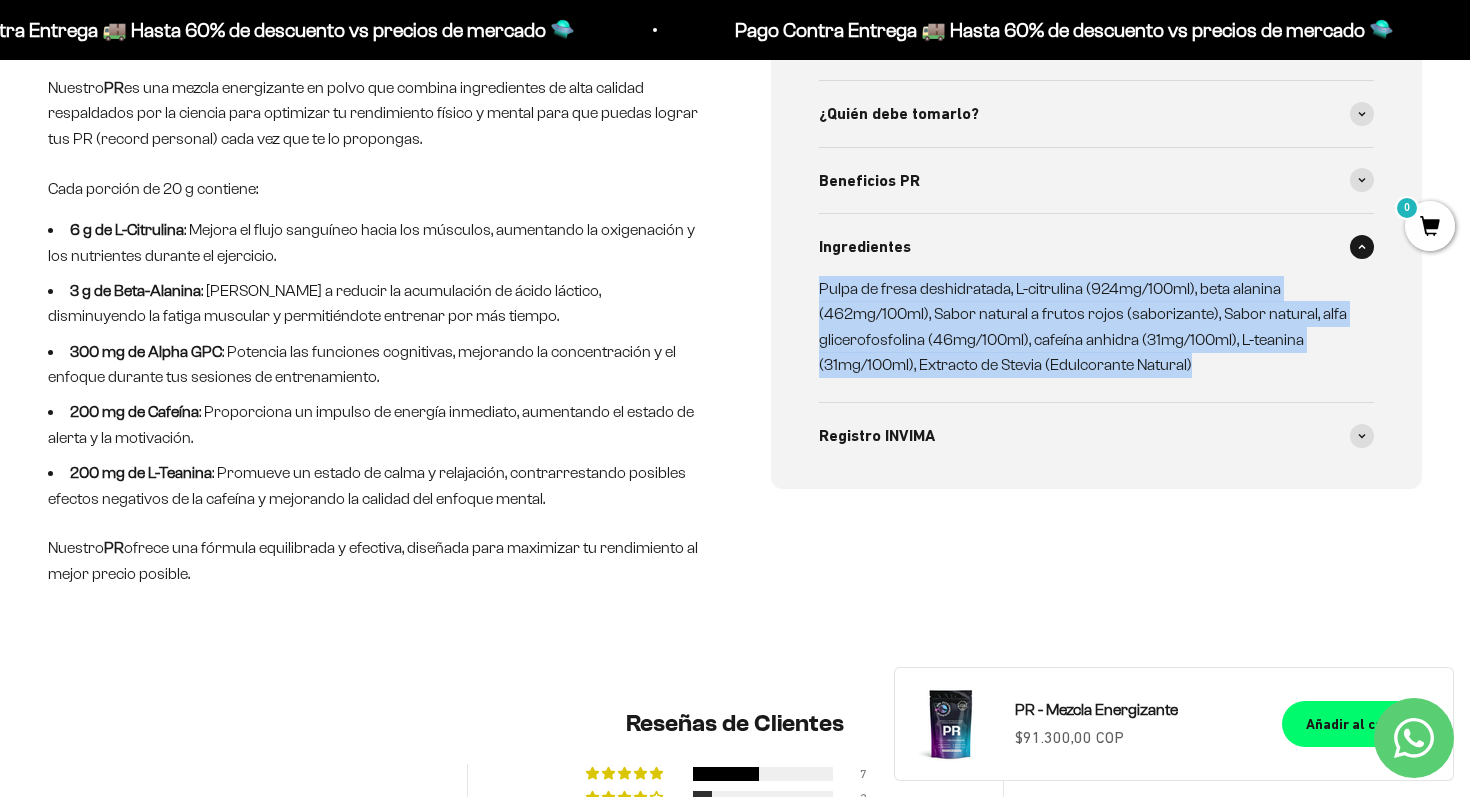 drag, startPoint x: 817, startPoint y: 296, endPoint x: 1208, endPoint y: 375, distance: 398.901 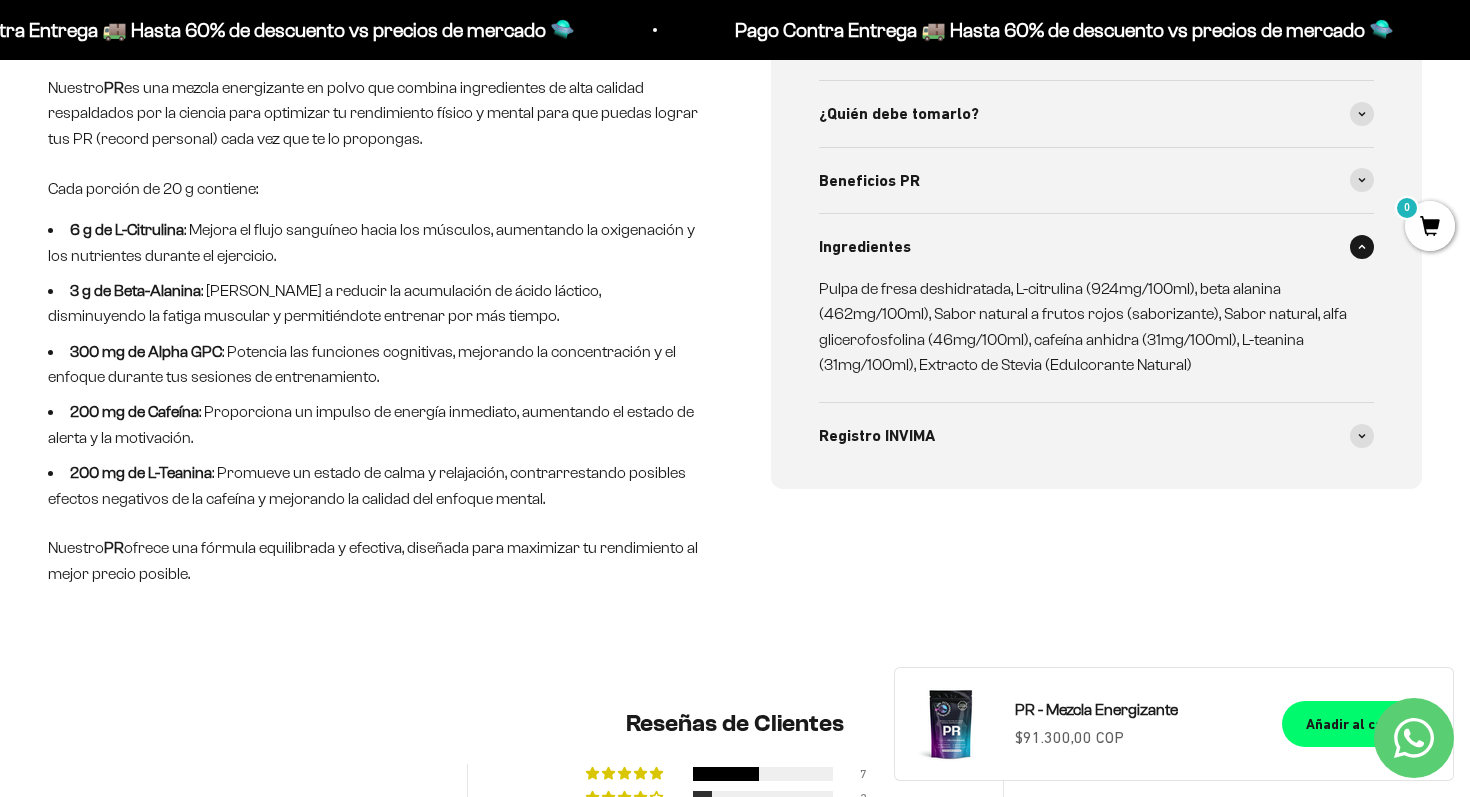 click on "Pulpa de fresa deshidratada, L-citrulina (924mg/100ml), beta alanina (462mg/100ml), Sabor natural a frutos rojos (saborizante), Sabor natural, alfa glicerofosfolina (46mg/100ml), cafeína anhidra (31mg/100ml), L-teanina (31mg/100ml), Extracto de Stevia (Edulcorante Natural)" at bounding box center (1084, 327) 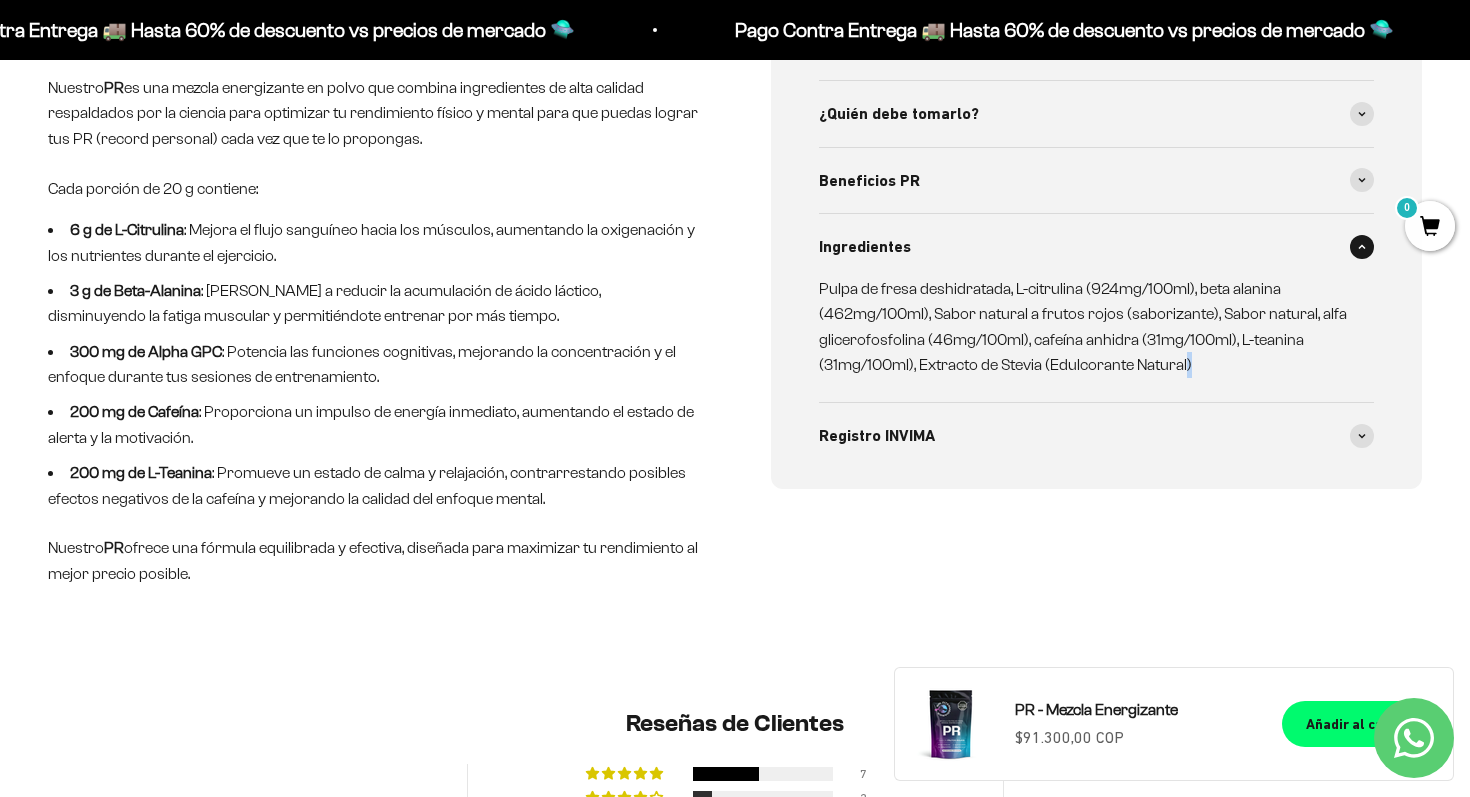 click on "Pulpa de fresa deshidratada, L-citrulina (924mg/100ml), beta alanina (462mg/100ml), Sabor natural a frutos rojos (saborizante), Sabor natural, alfa glicerofosfolina (46mg/100ml), cafeína anhidra (31mg/100ml), L-teanina (31mg/100ml), Extracto de Stevia (Edulcorante Natural)" at bounding box center (1084, 327) 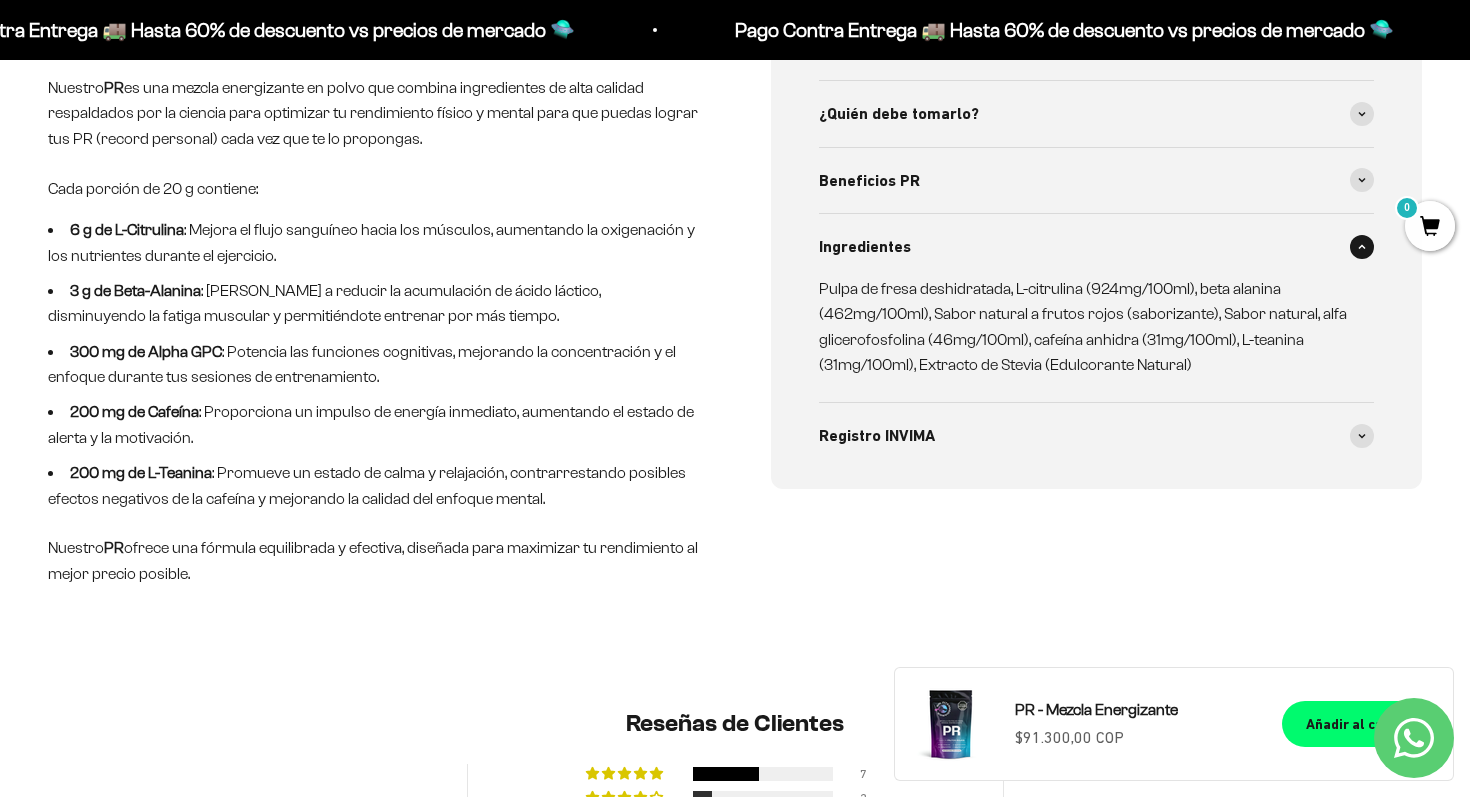 click on "Pulpa de fresa deshidratada, L-citrulina (924mg/100ml), beta alanina (462mg/100ml), Sabor natural a frutos rojos (saborizante), Sabor natural, alfa glicerofosfolina (46mg/100ml), cafeína anhidra (31mg/100ml), L-teanina (31mg/100ml), Extracto de Stevia (Edulcorante Natural)" at bounding box center [1084, 327] 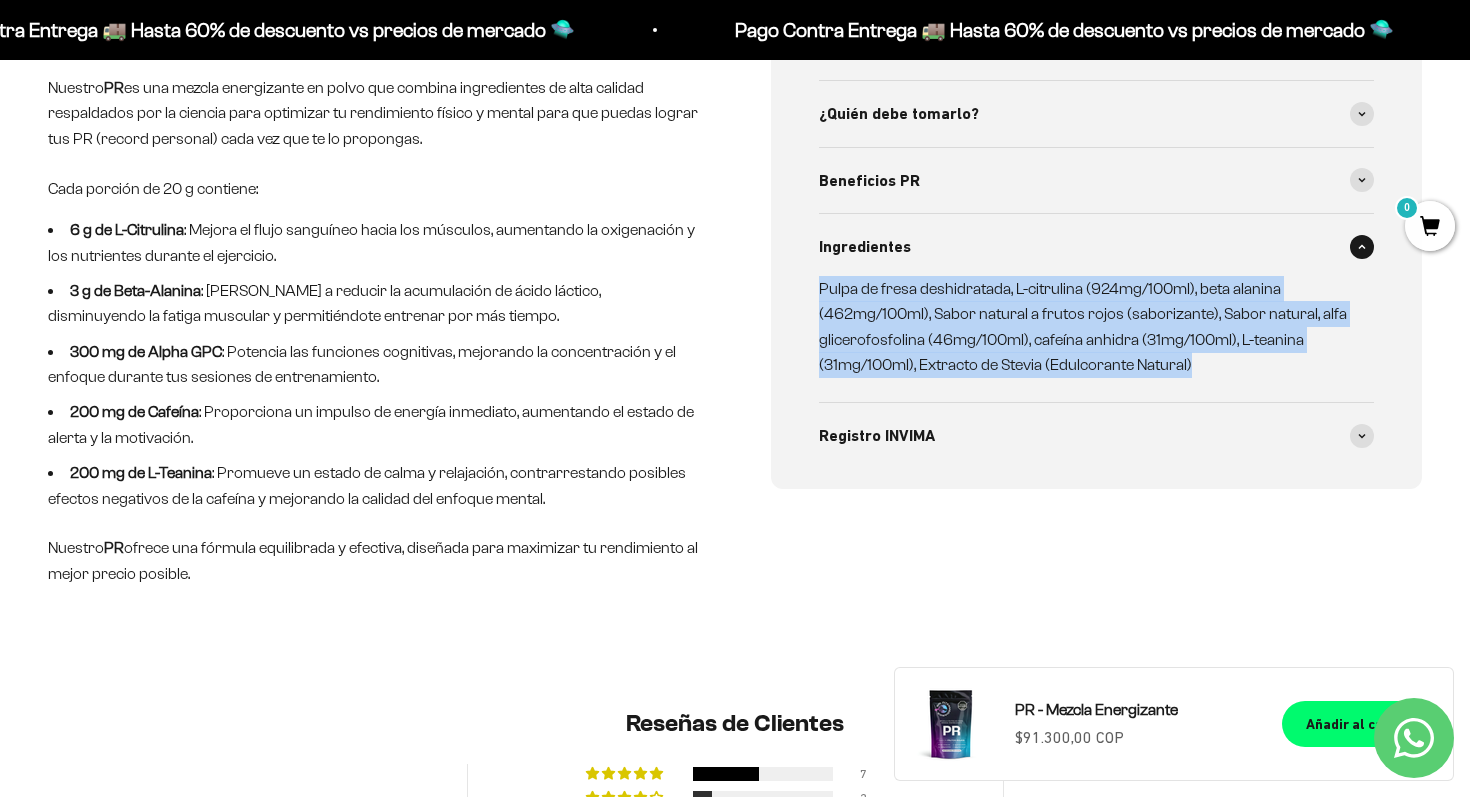 drag, startPoint x: 1198, startPoint y: 369, endPoint x: 798, endPoint y: 288, distance: 408.11887 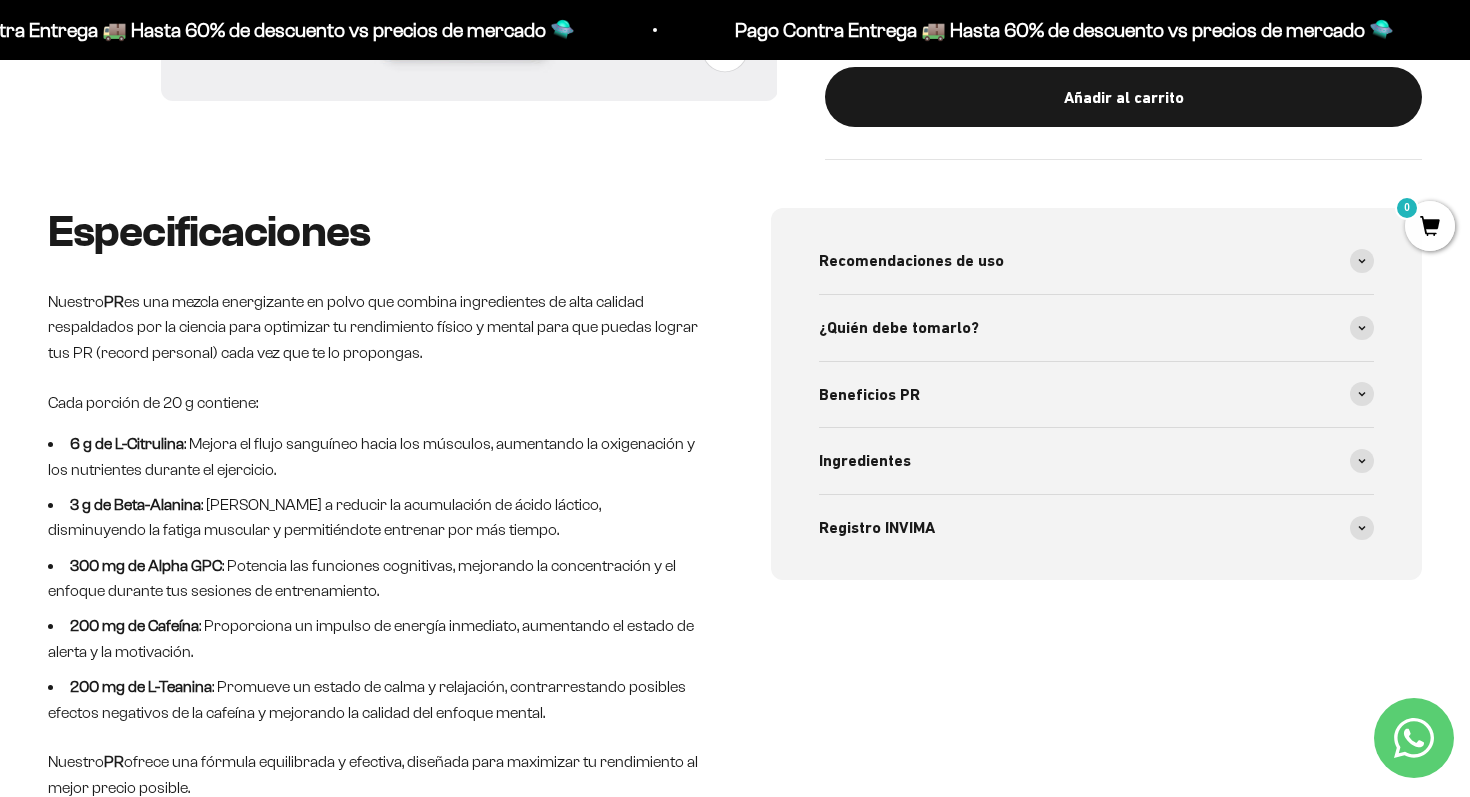scroll, scrollTop: 483, scrollLeft: 0, axis: vertical 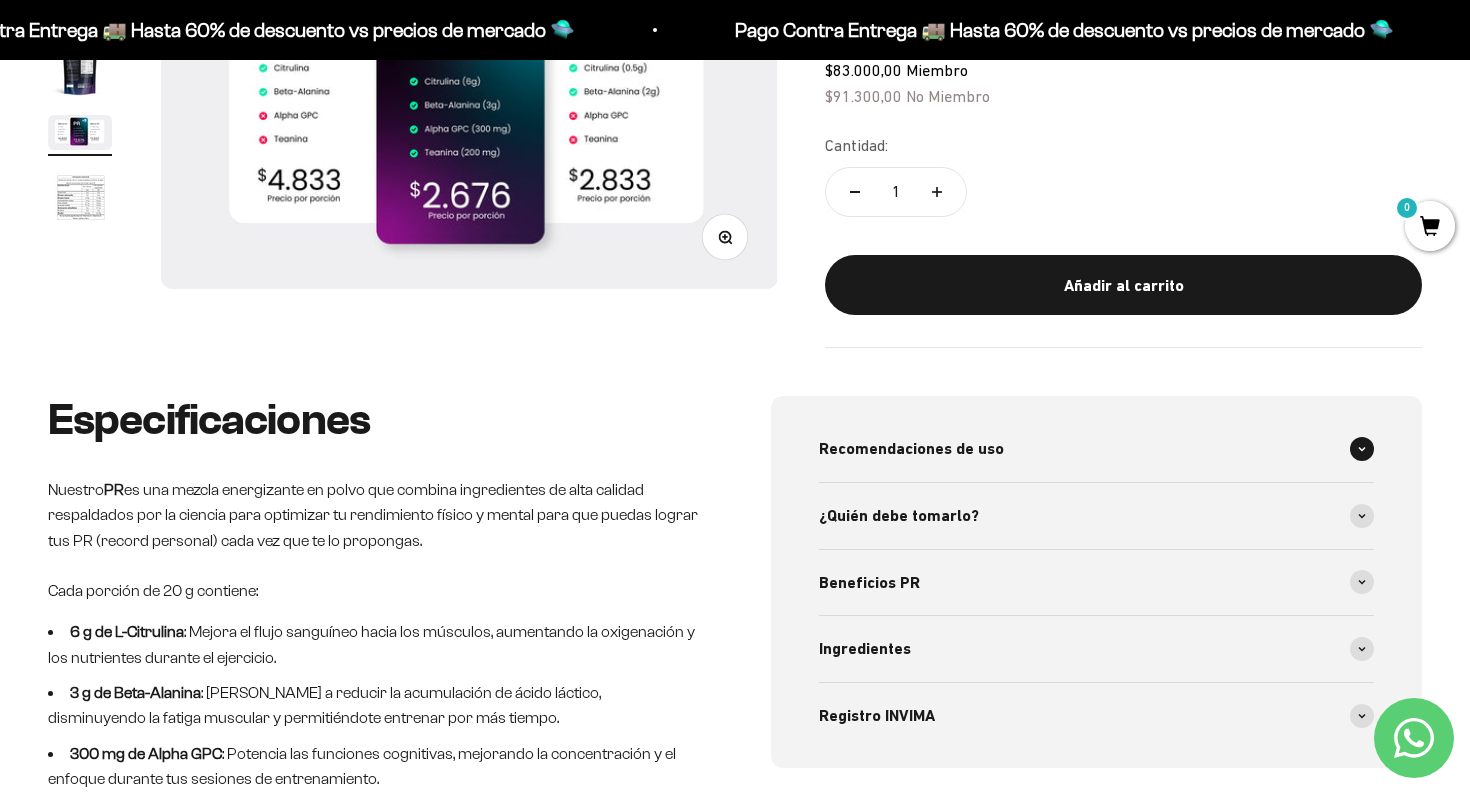 click on "Recomendaciones de uso" at bounding box center (1096, 449) 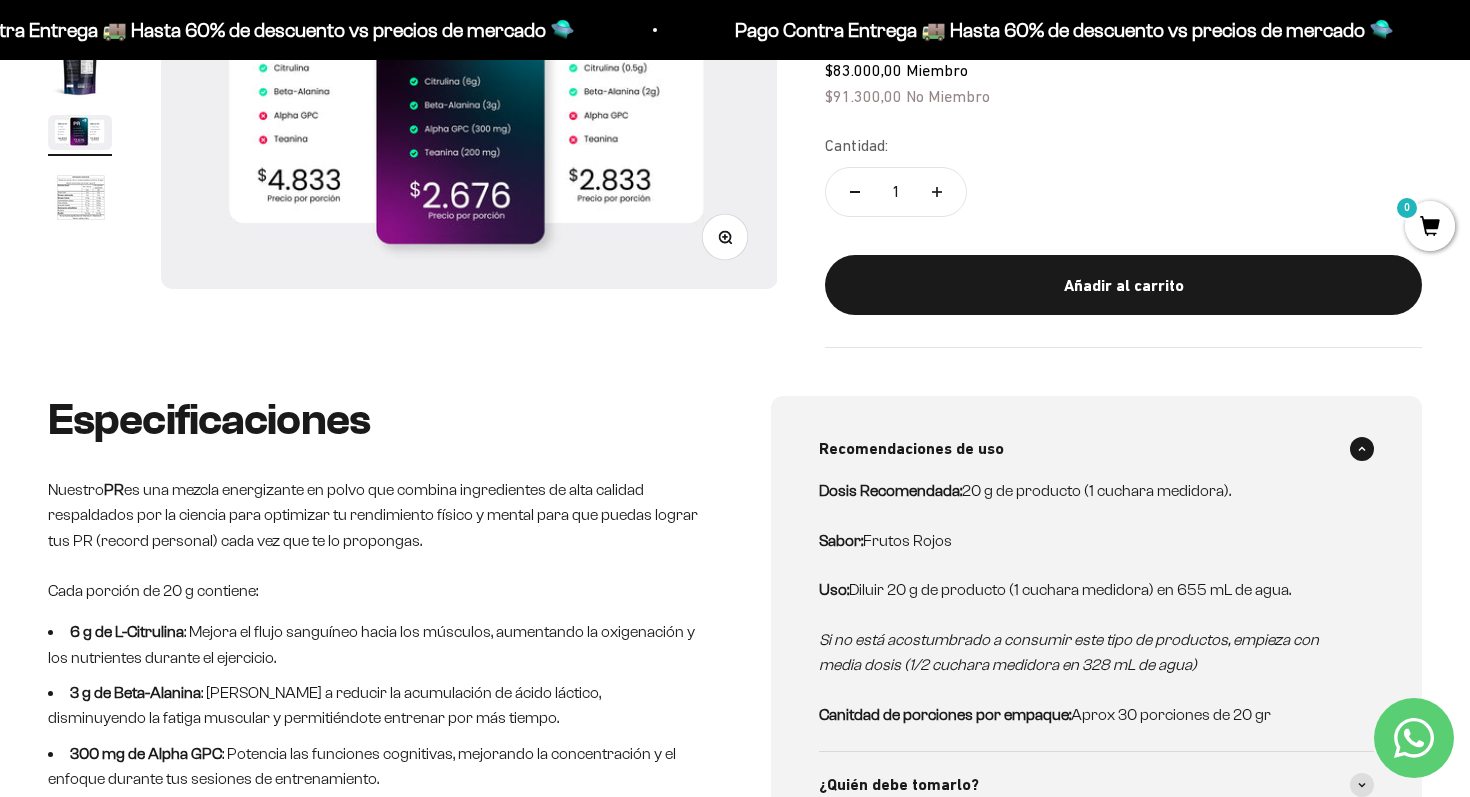 click 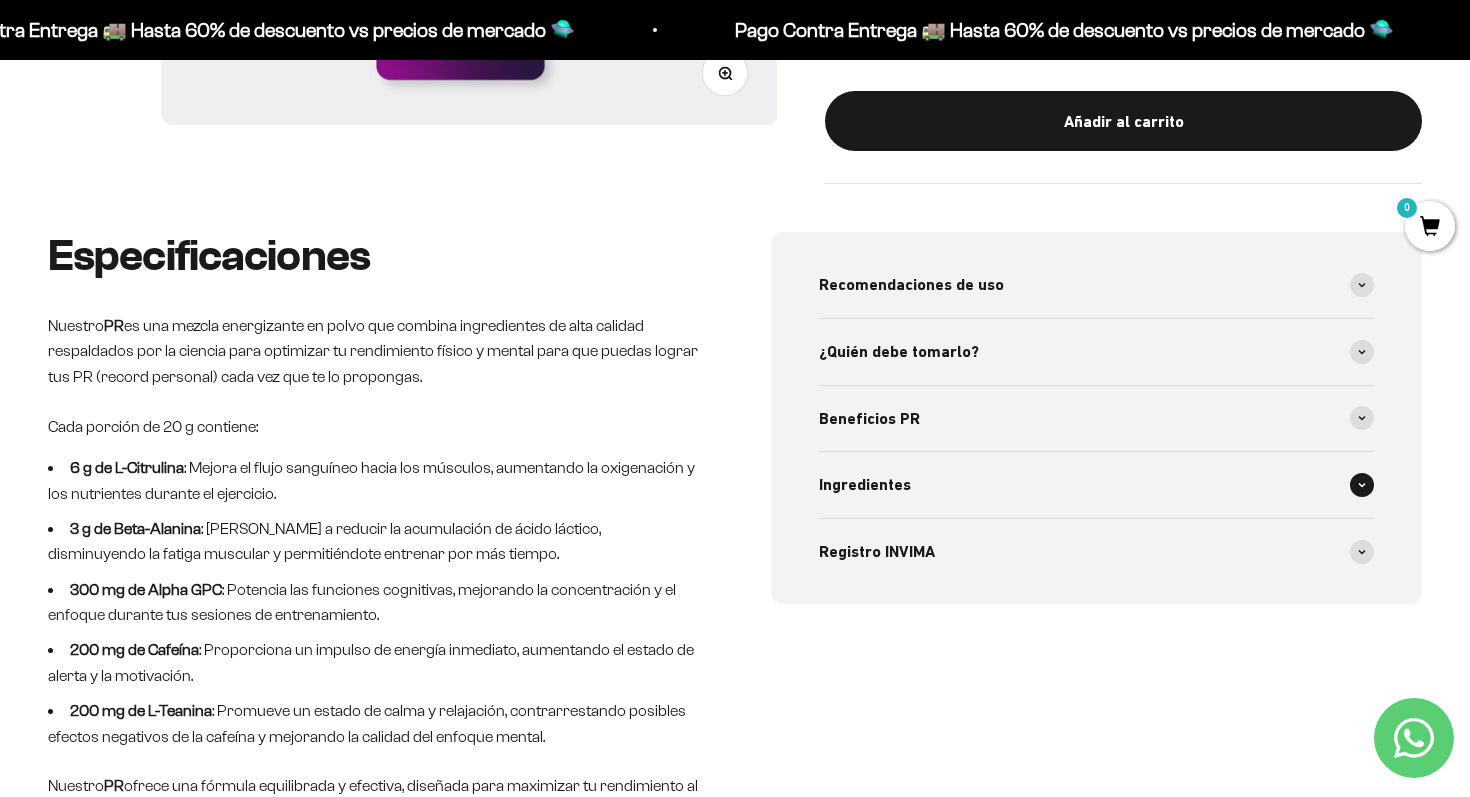 scroll, scrollTop: 474, scrollLeft: 0, axis: vertical 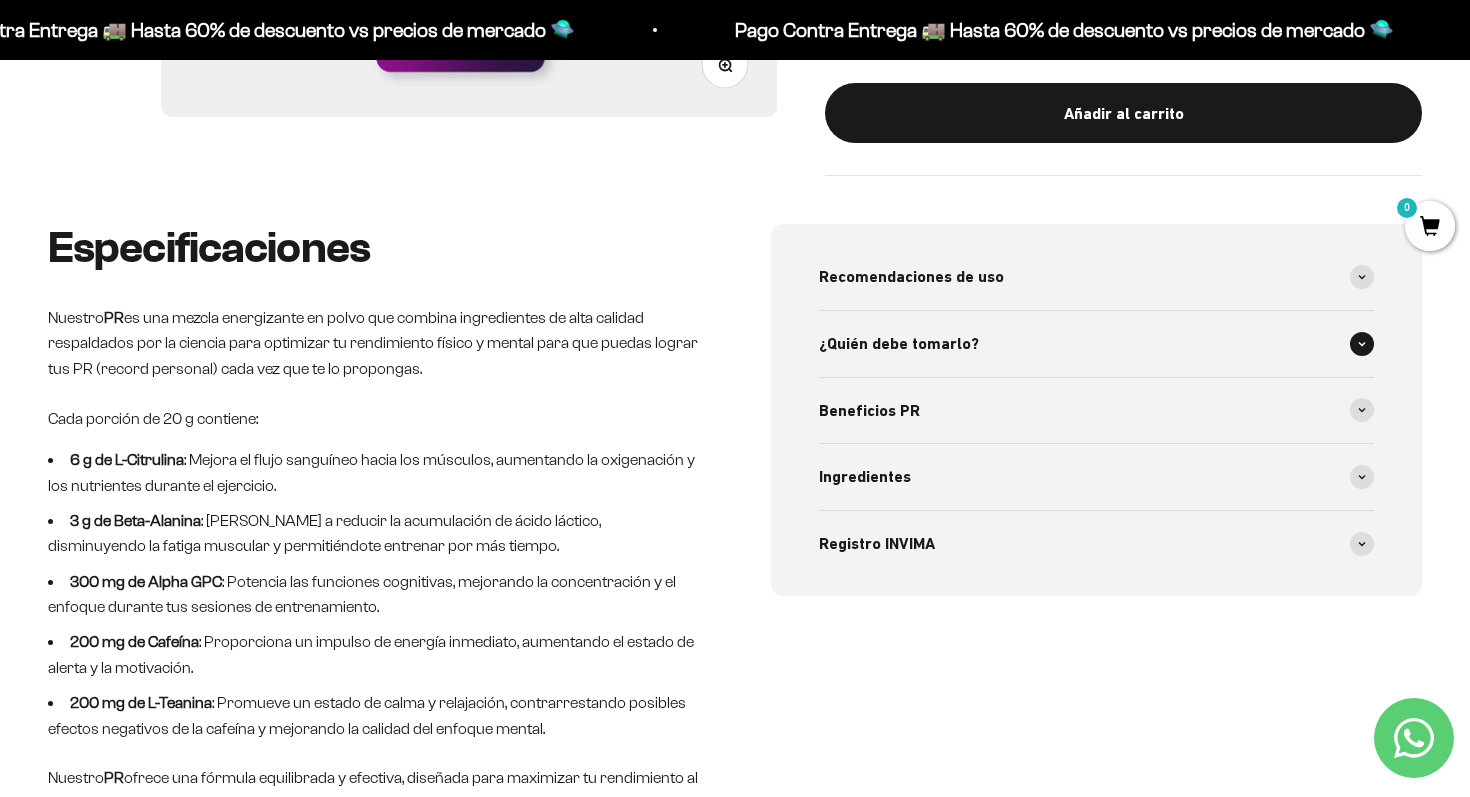click on "¿Quién debe tomarlo?" at bounding box center [1096, 344] 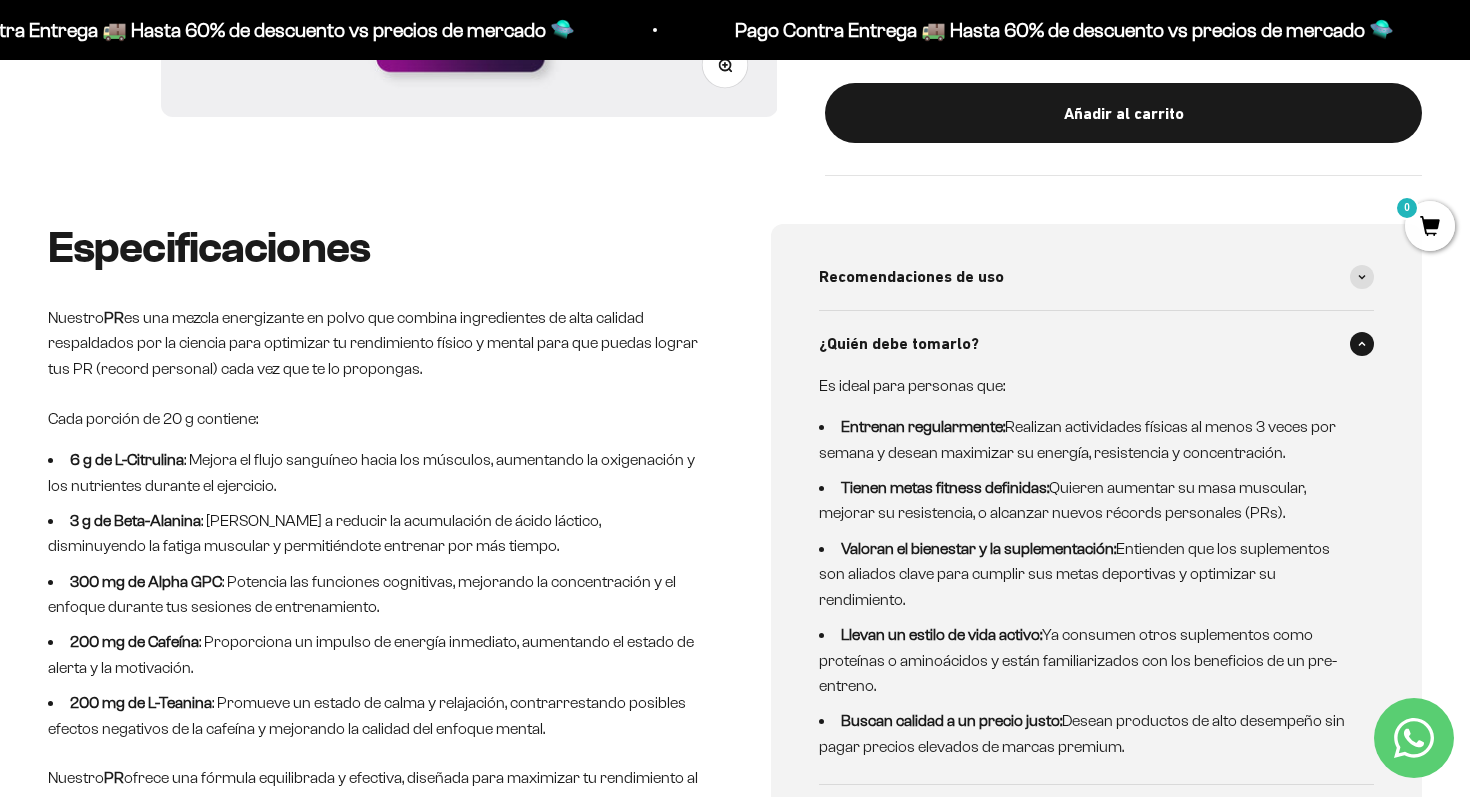 click on "Recomendaciones de uso
Dosis Recomendada:  20 g de producto (1 cuchara medidora). Sabor:  Frutos Rojos Uso:  Diluir 20 g de producto (1 cuchara medidora) en 655 mL de agua. Si no está acostumbrado a consumir este tipo de productos, empieza con media dosis (1/2 cuchara medidora en 328 mL de agua) Canitdad de porciones por empaque:  Aprox 30 porciones de 20 gr
¿Quién debe tomarlo?
Es ideal para personas que: Entrenan regularmente:  Realizan actividades físicas al menos 3 veces por semana y desean maximizar su energía, resistencia y concentración. Tienen metas fitness definidas:  Quieren aumentar su masa muscular, mejorar su resistencia, o alcanzar nuevos récords personales (PRs). Valoran el bienestar y la suplementación:  Entienden que los suplementos son aliados clave para cumplir sus metas deportivas y optimizar su rendimiento. Llevan un estilo de vida activo: Buscan calidad a un precio justo:" at bounding box center [1096, 613] 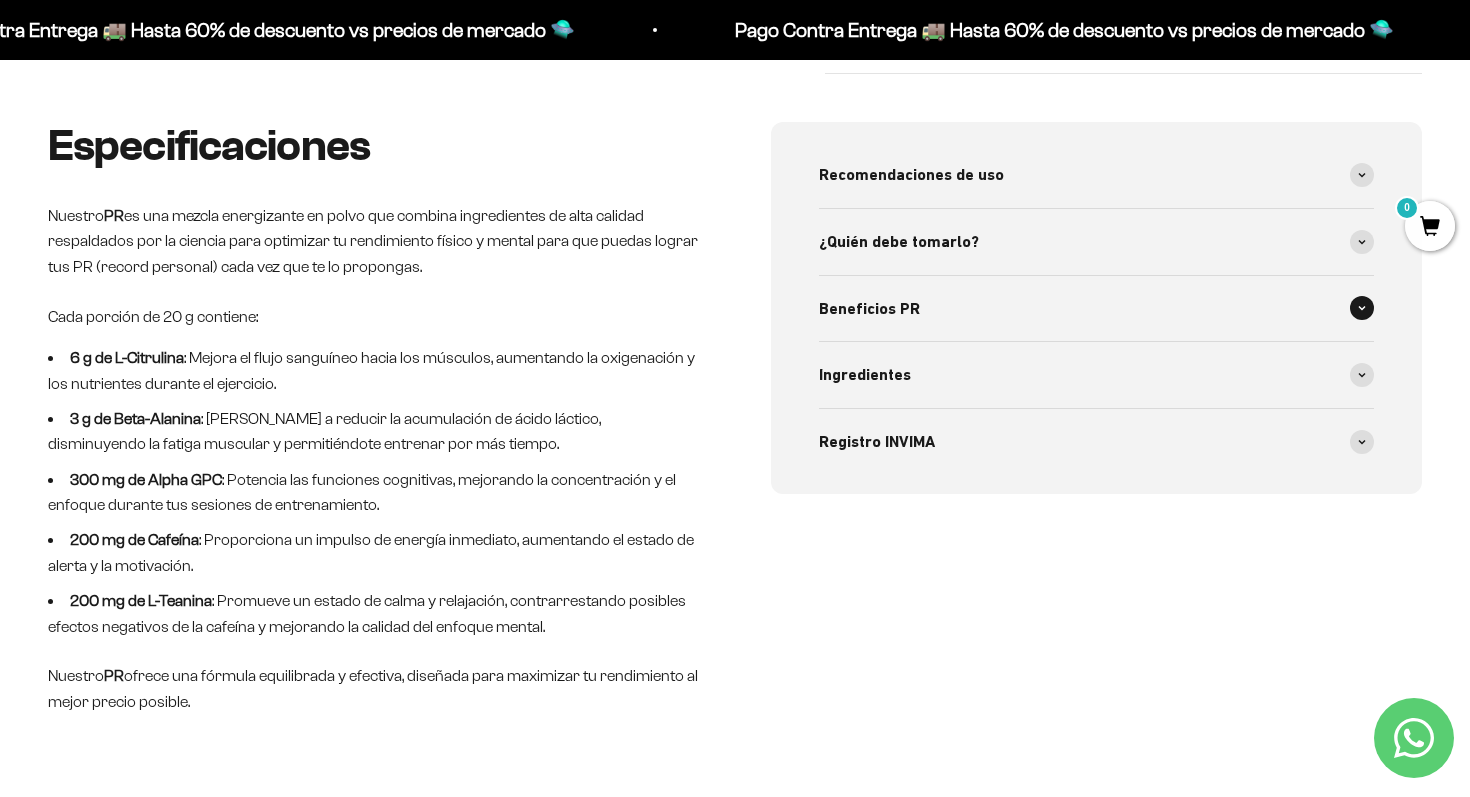 scroll, scrollTop: 577, scrollLeft: 0, axis: vertical 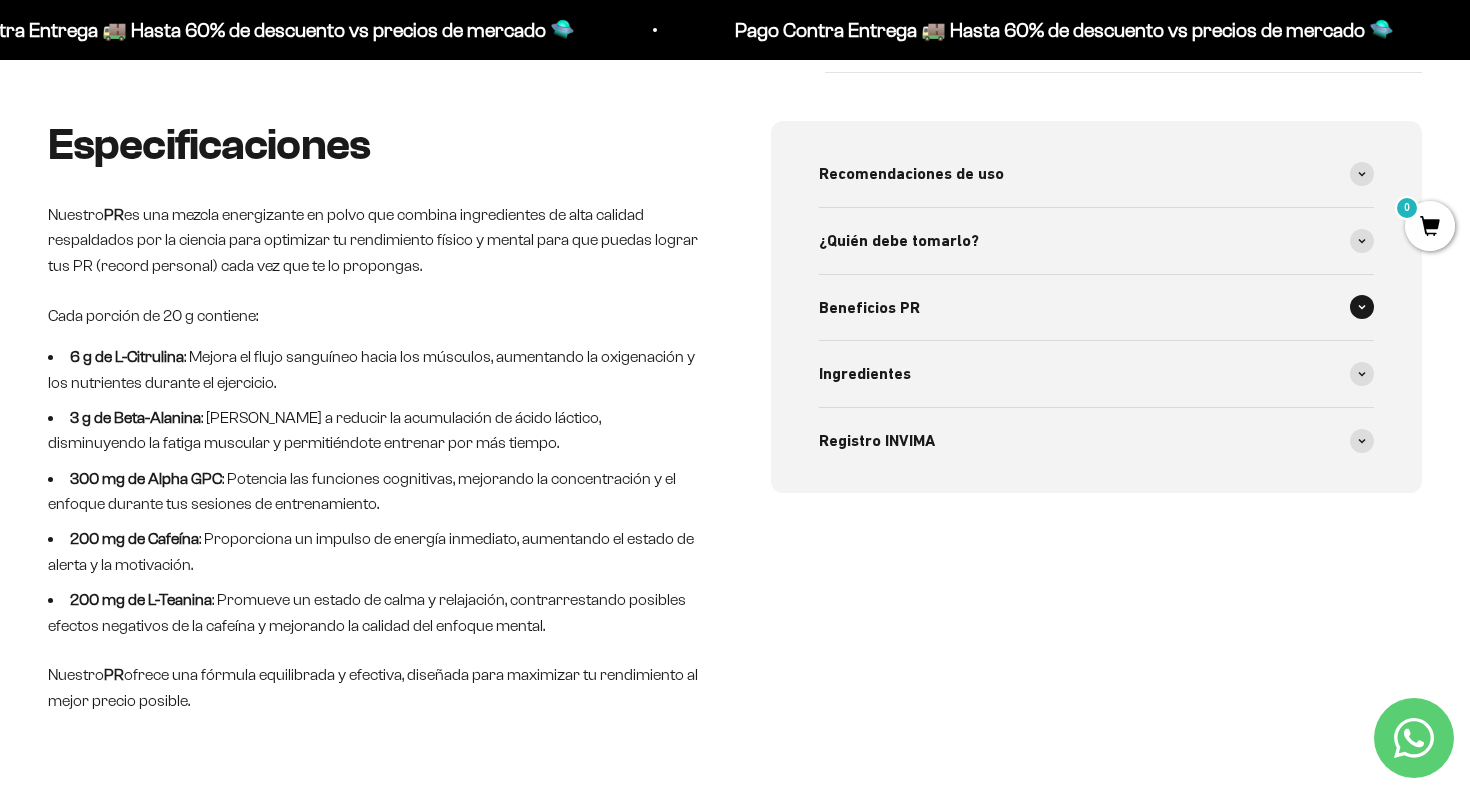 click at bounding box center [1362, 307] 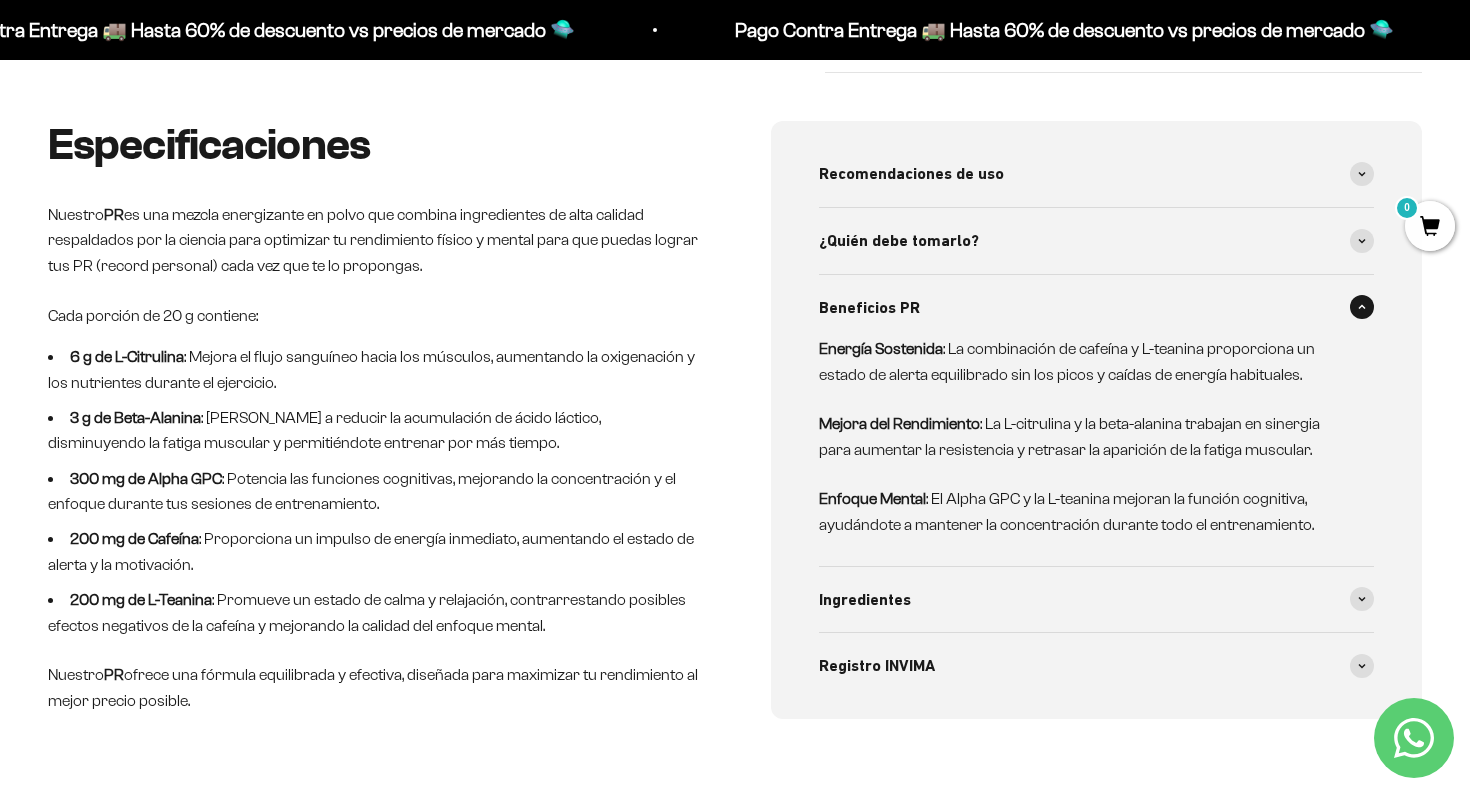 click 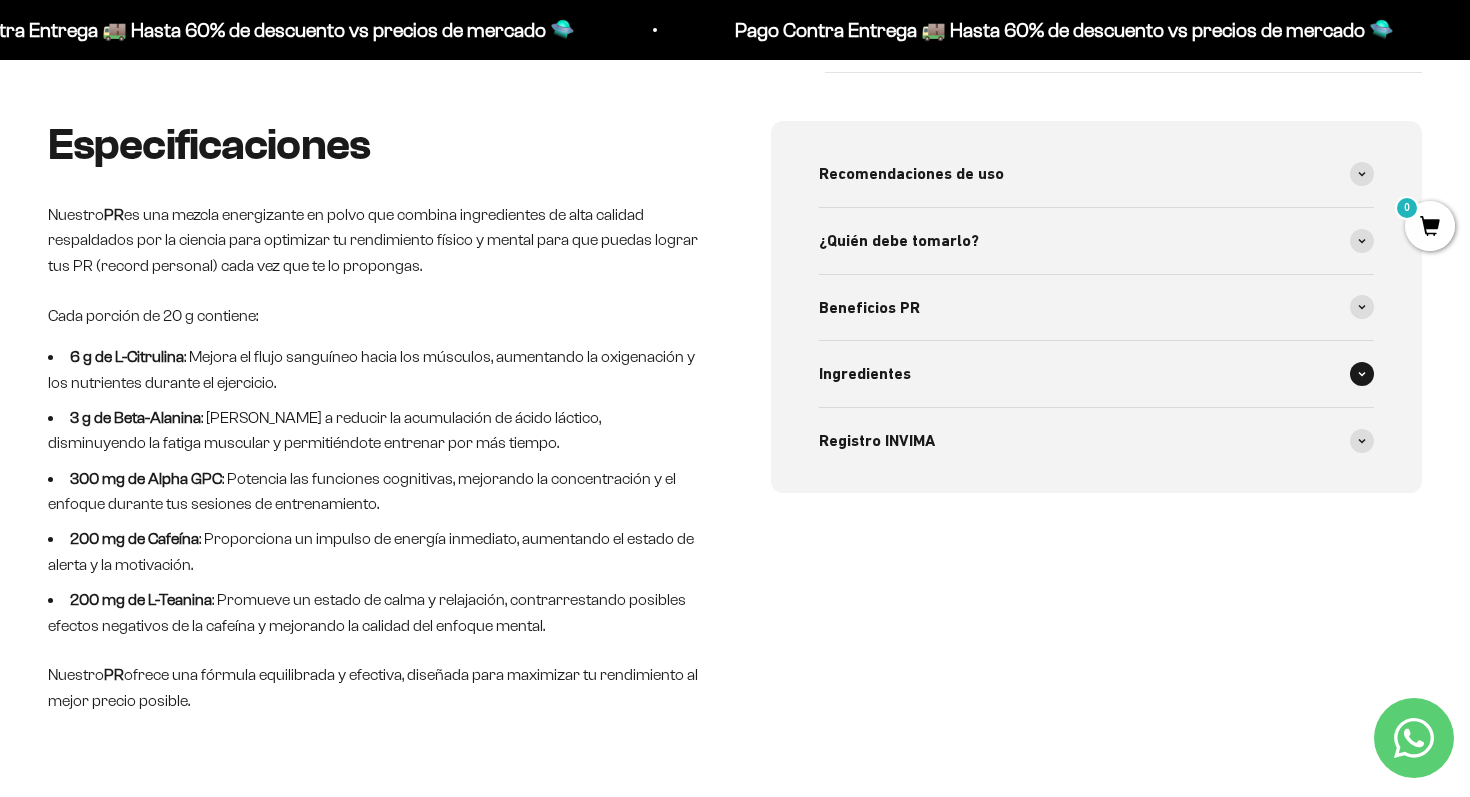 click on "Ingredientes" at bounding box center (1096, 374) 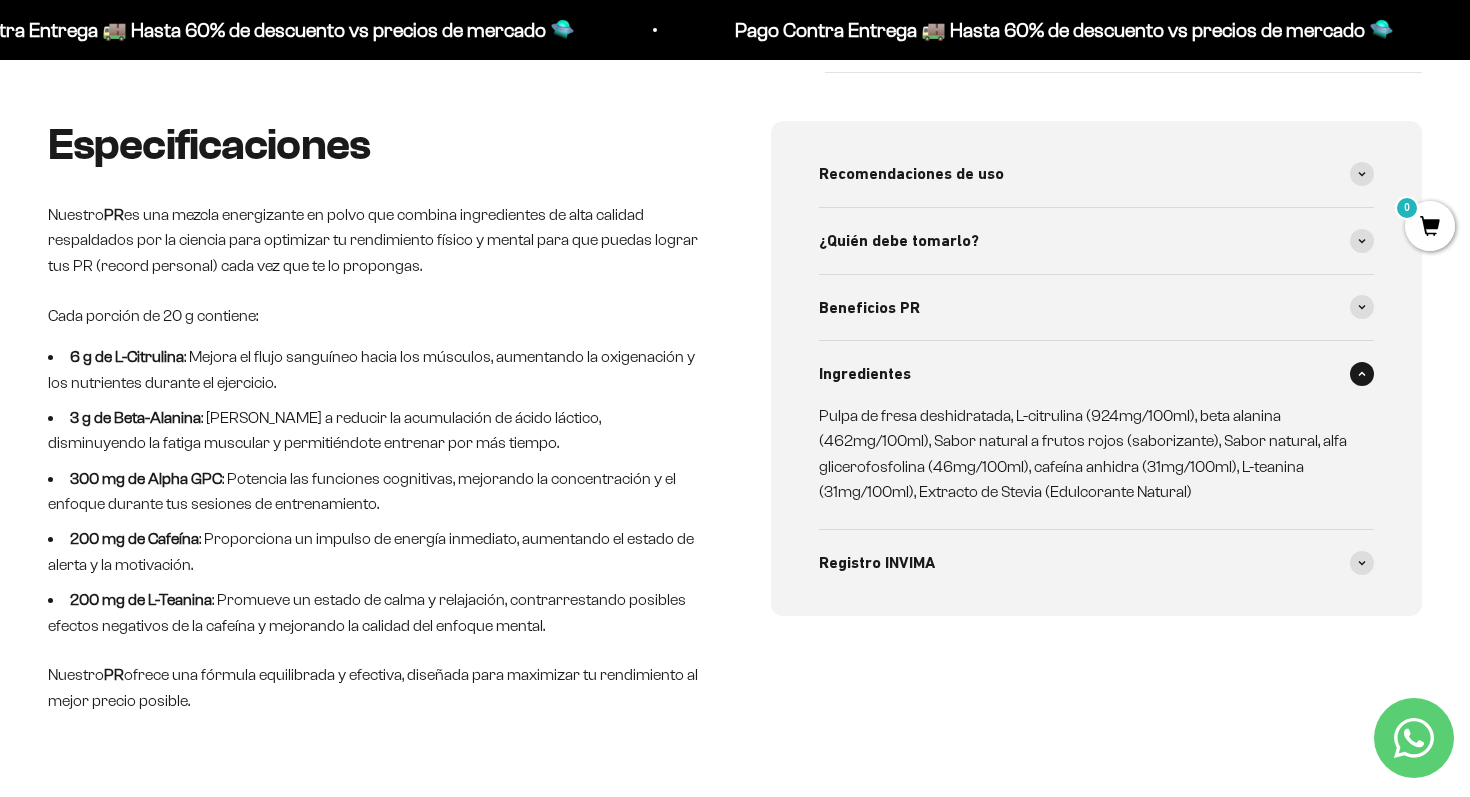 click at bounding box center [1362, 374] 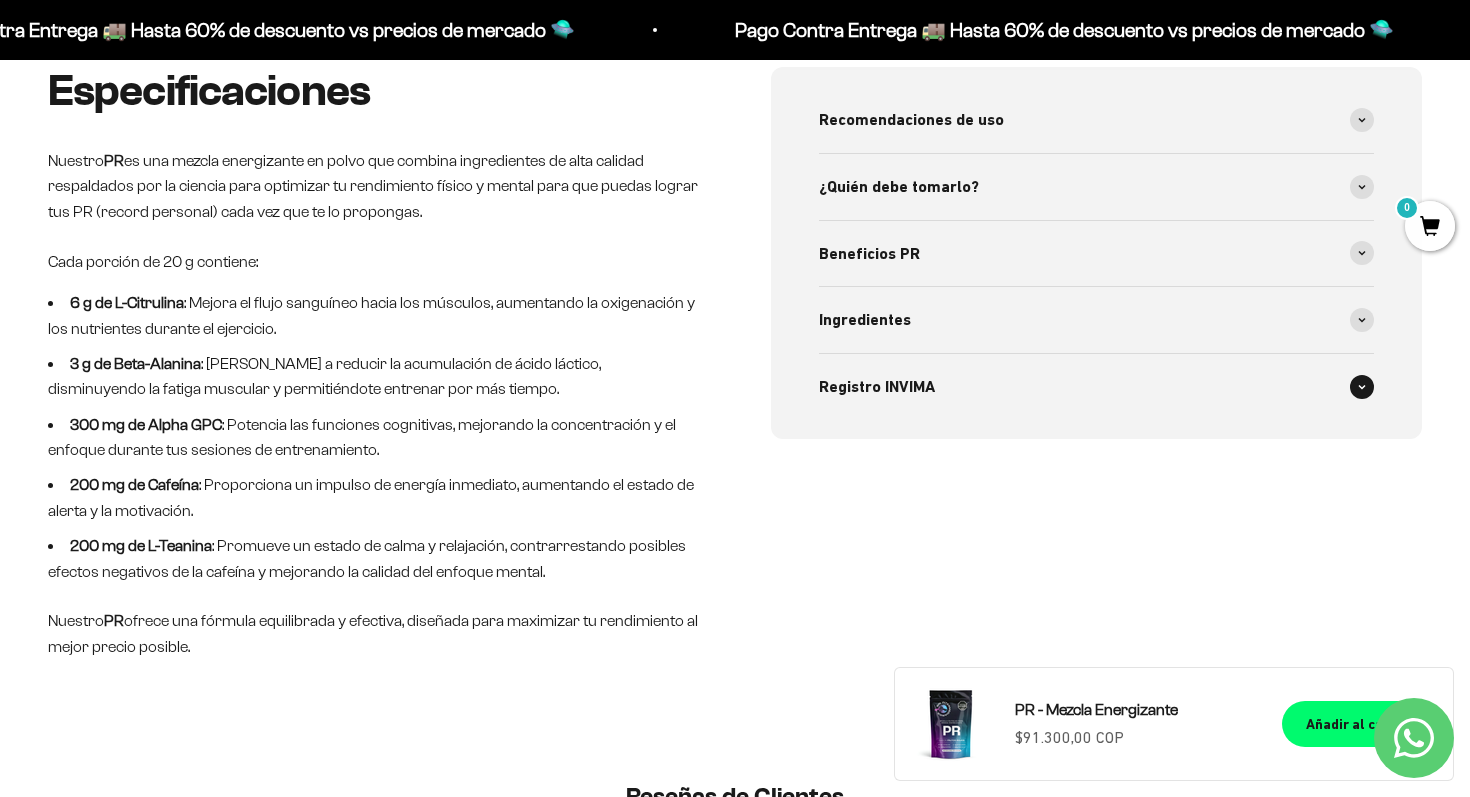 scroll, scrollTop: 639, scrollLeft: 0, axis: vertical 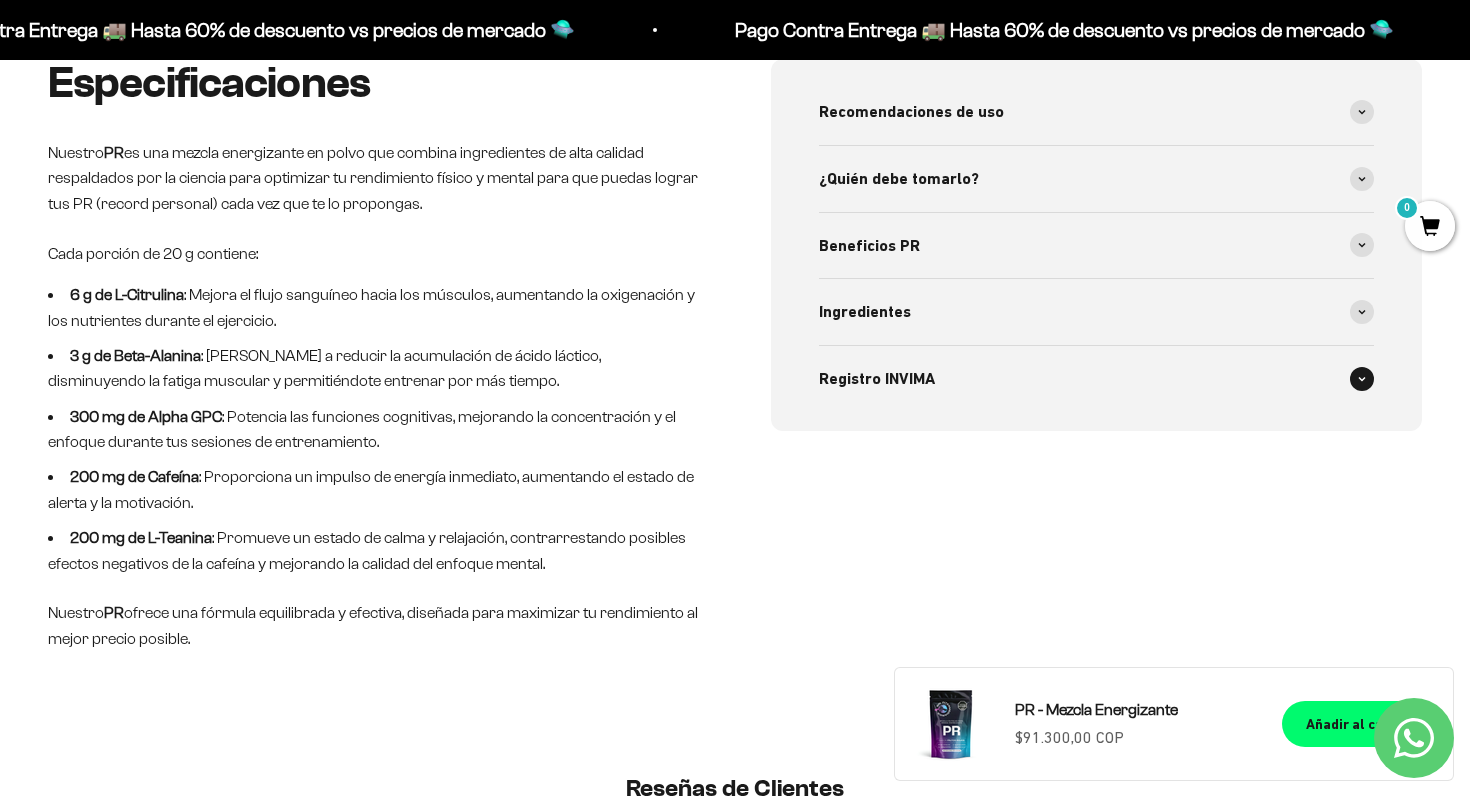 click on "Registro INVIMA" at bounding box center (1096, 379) 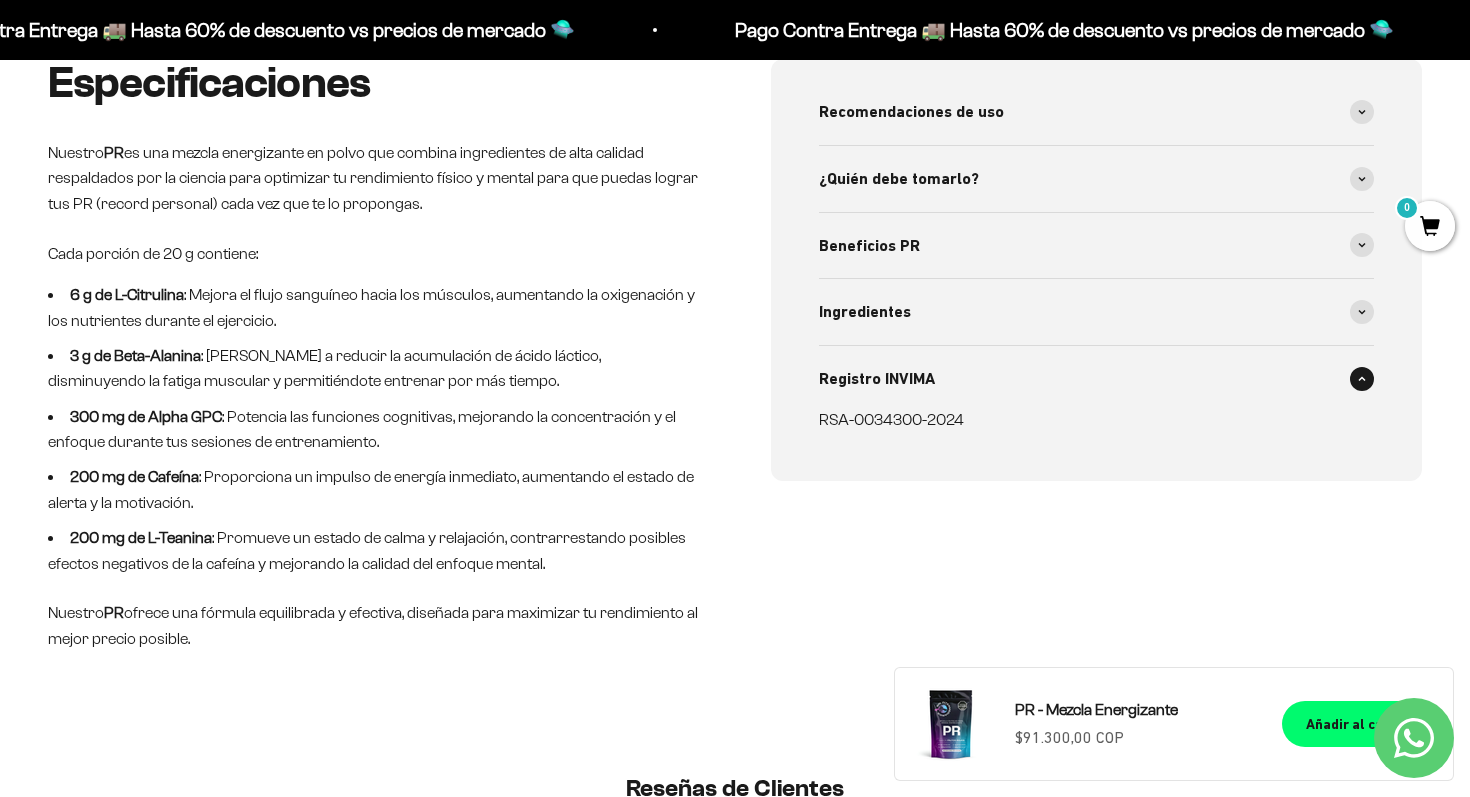 click at bounding box center [1362, 379] 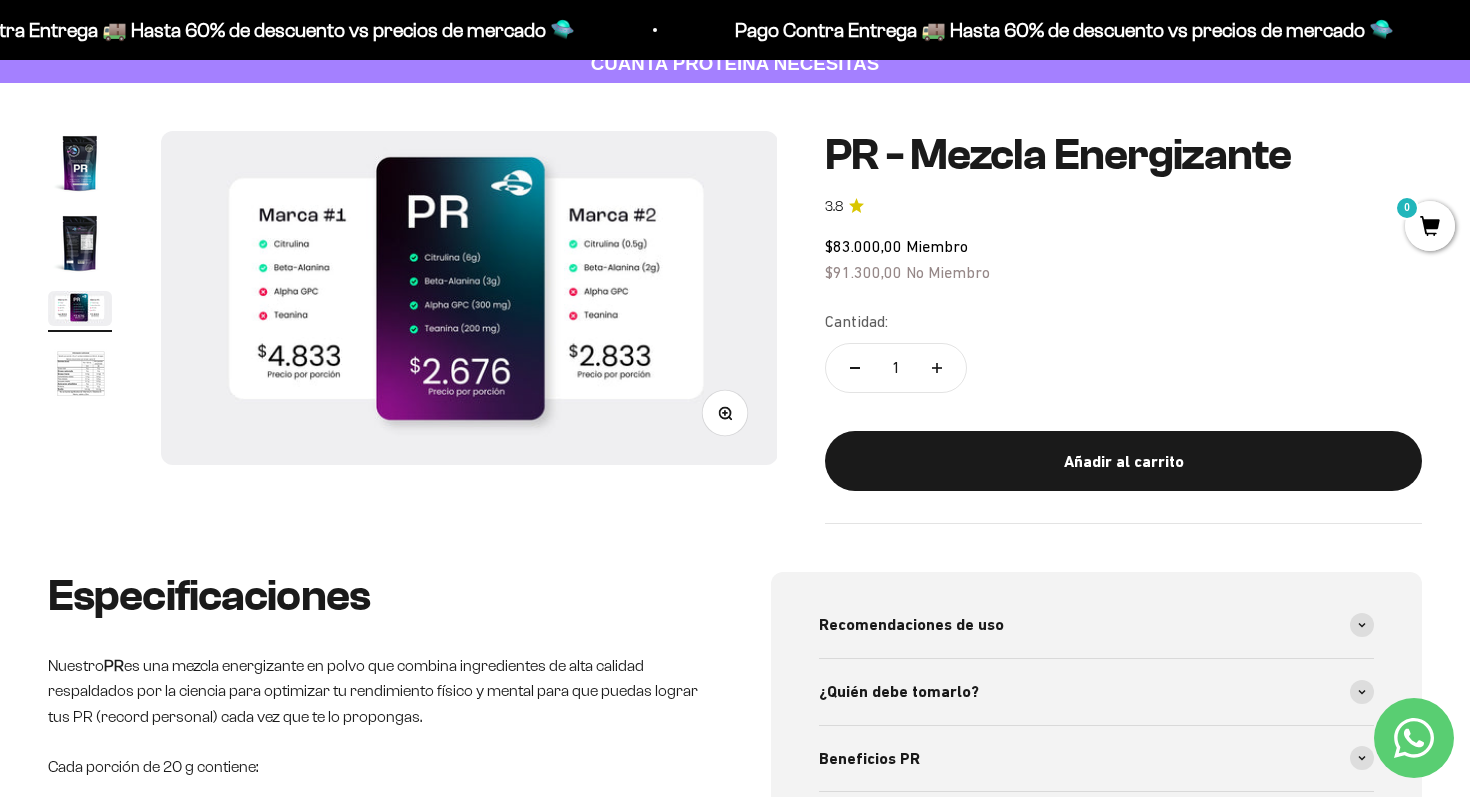scroll, scrollTop: 0, scrollLeft: 0, axis: both 